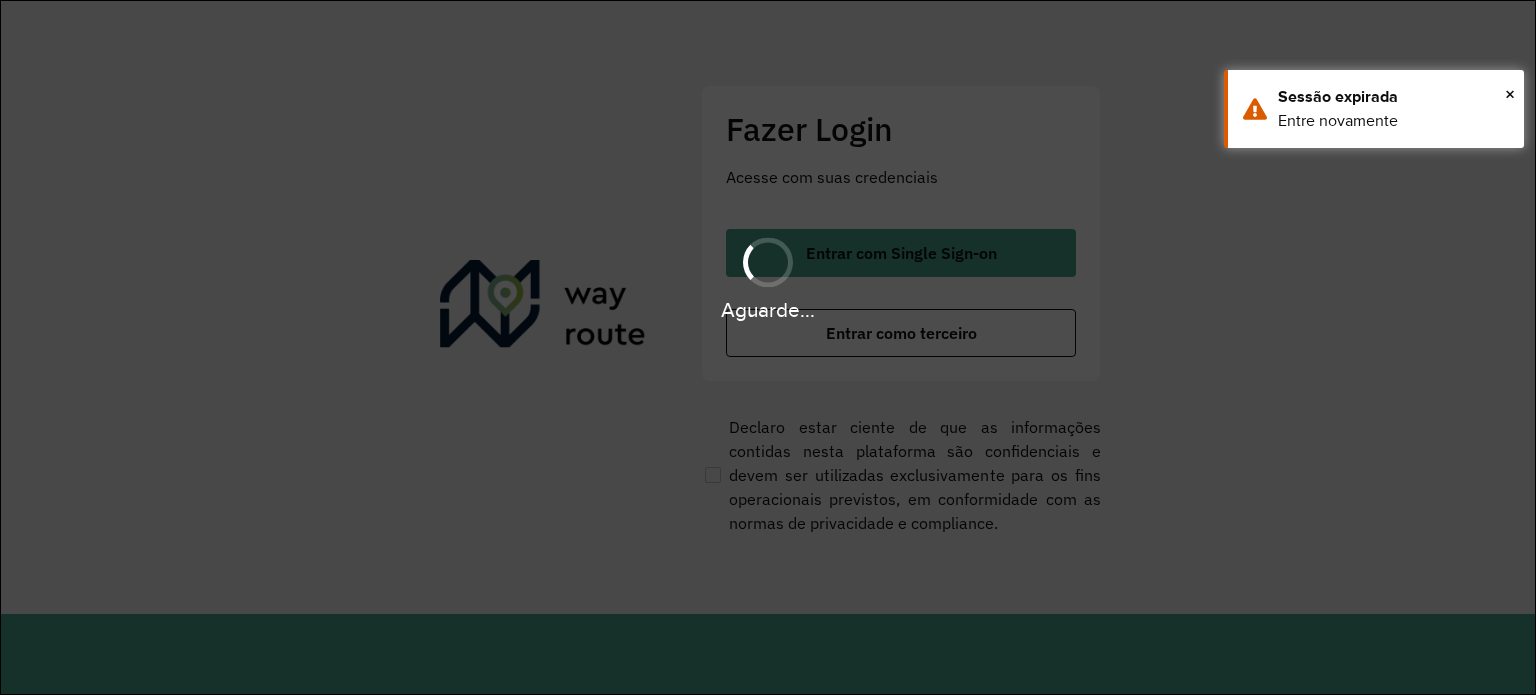 scroll, scrollTop: 0, scrollLeft: 0, axis: both 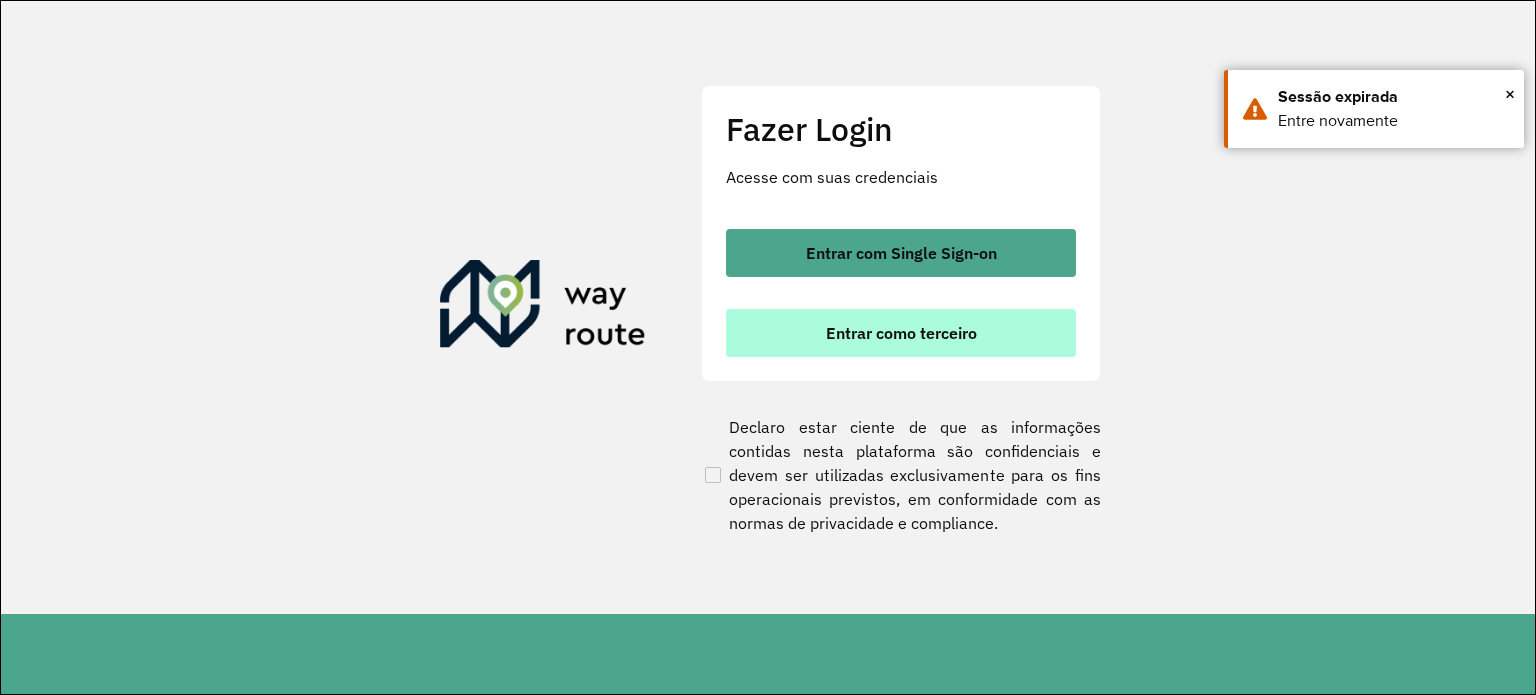 click on "Entrar como terceiro" at bounding box center (901, 333) 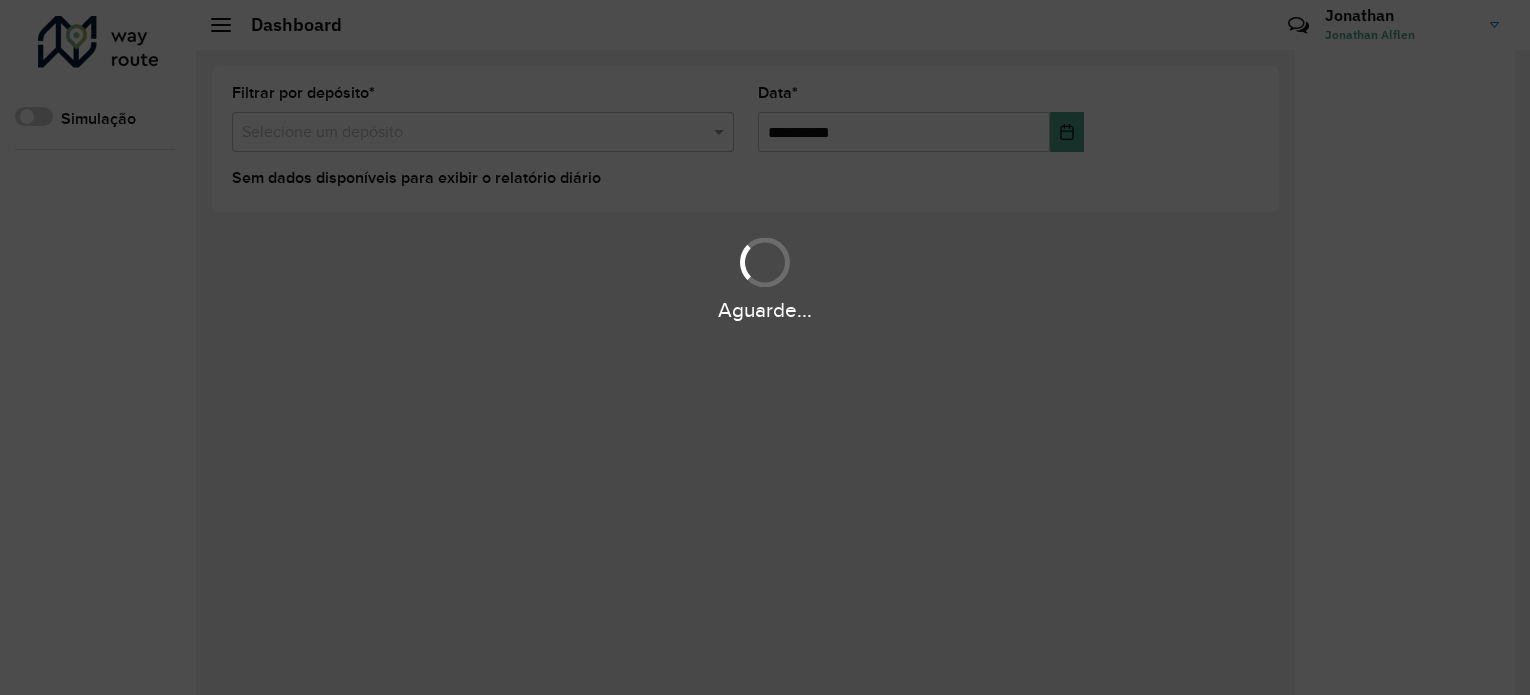 scroll, scrollTop: 0, scrollLeft: 0, axis: both 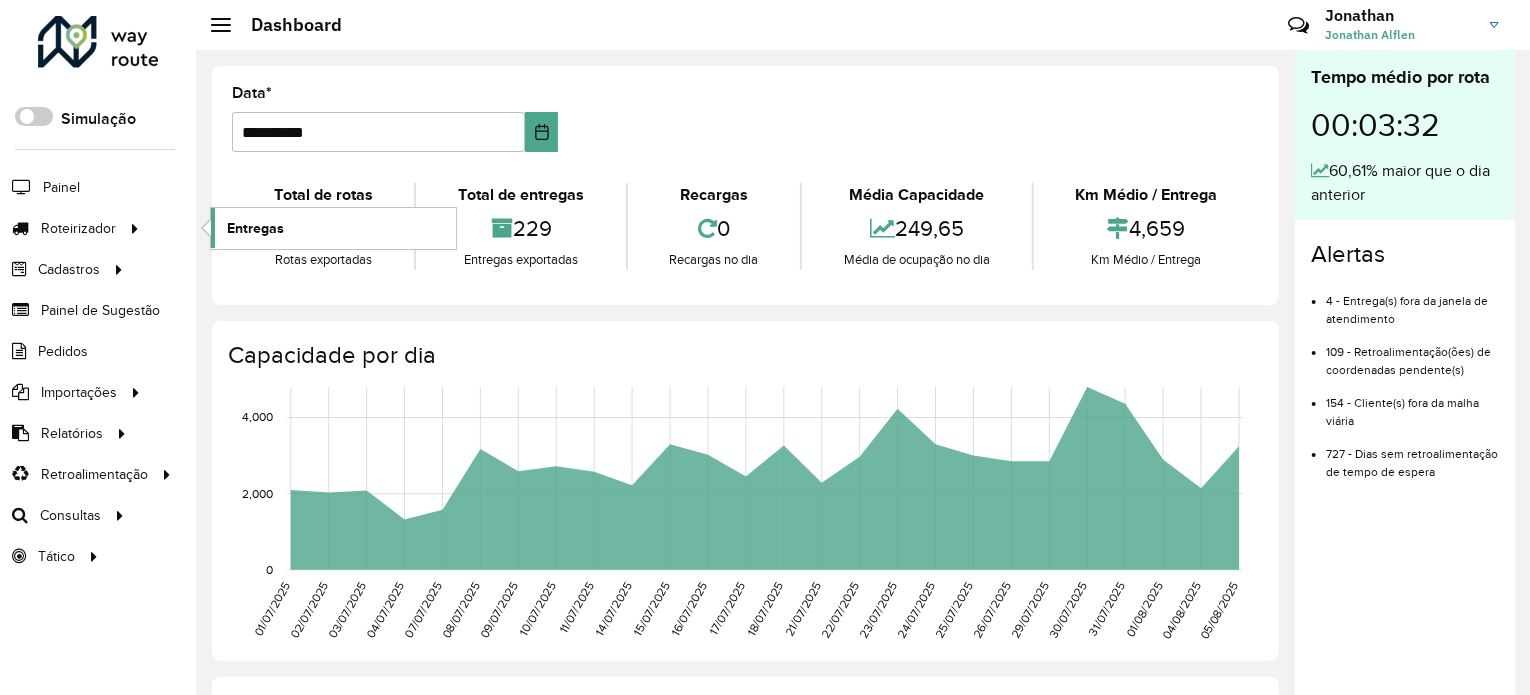 click on "Entregas" 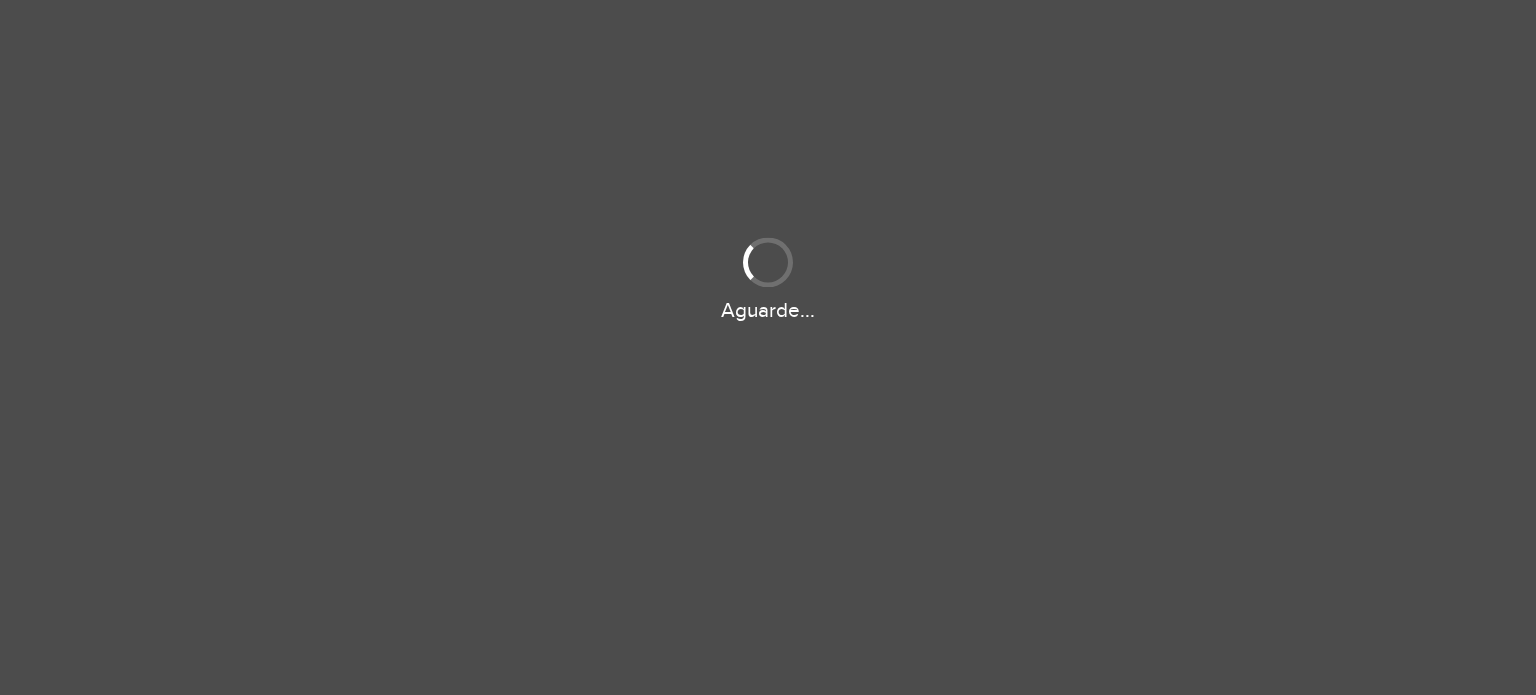 scroll, scrollTop: 0, scrollLeft: 0, axis: both 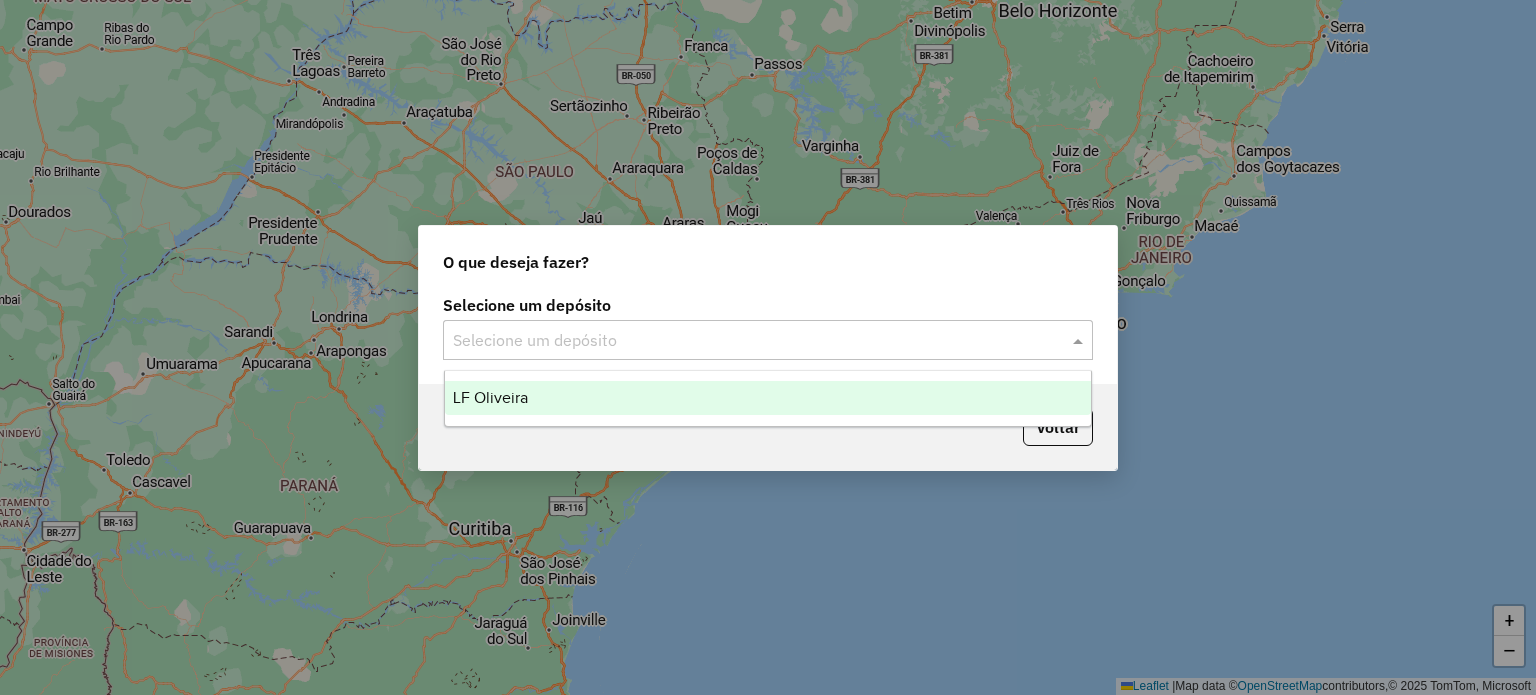 click 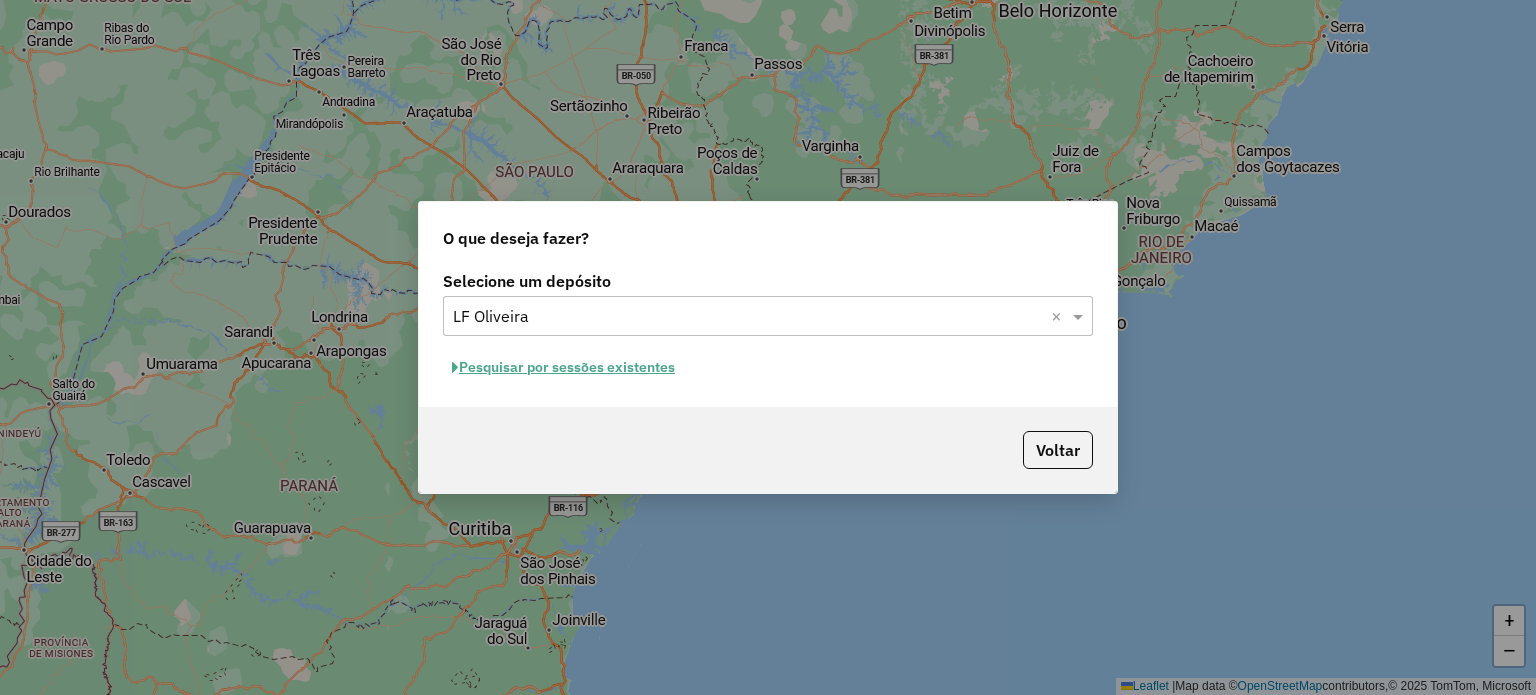 click on "Pesquisar por sessões existentes" 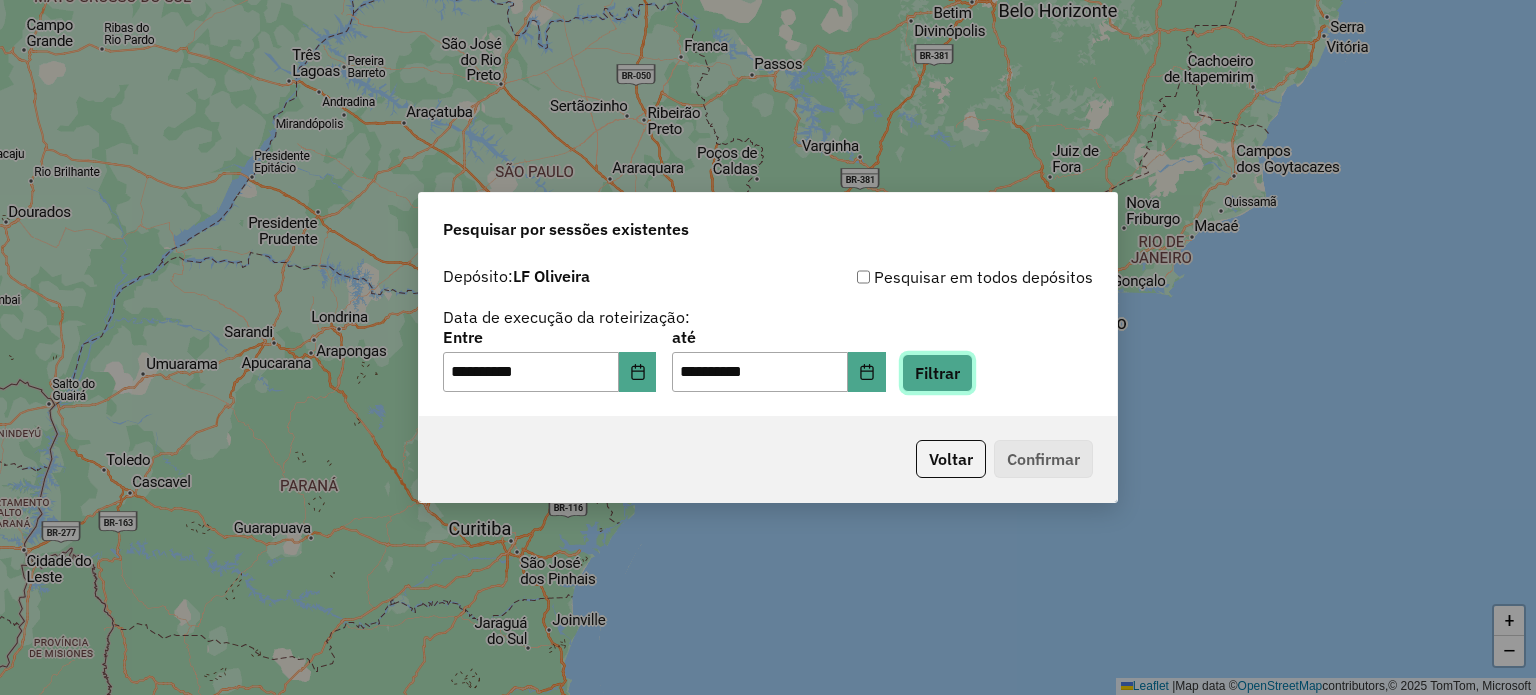 click on "Filtrar" 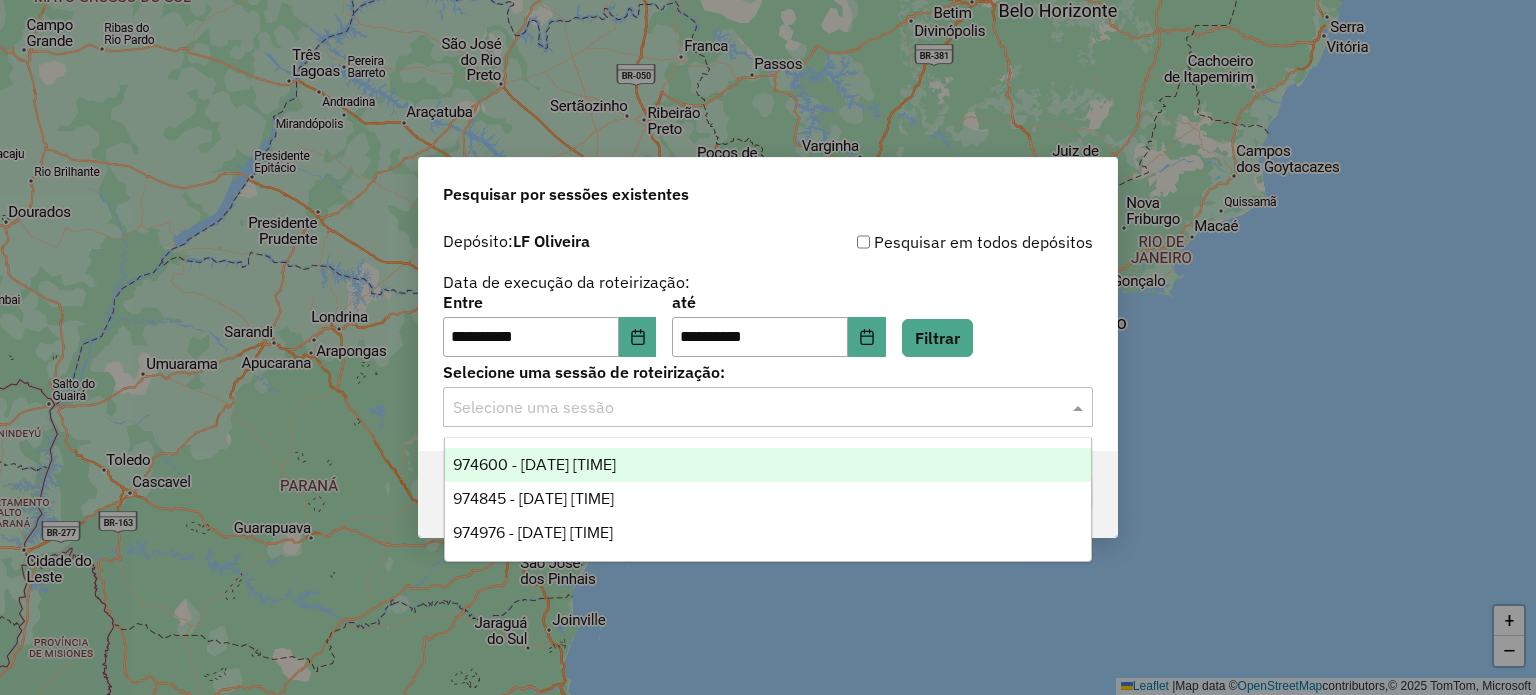 click on "Selecione uma sessão" 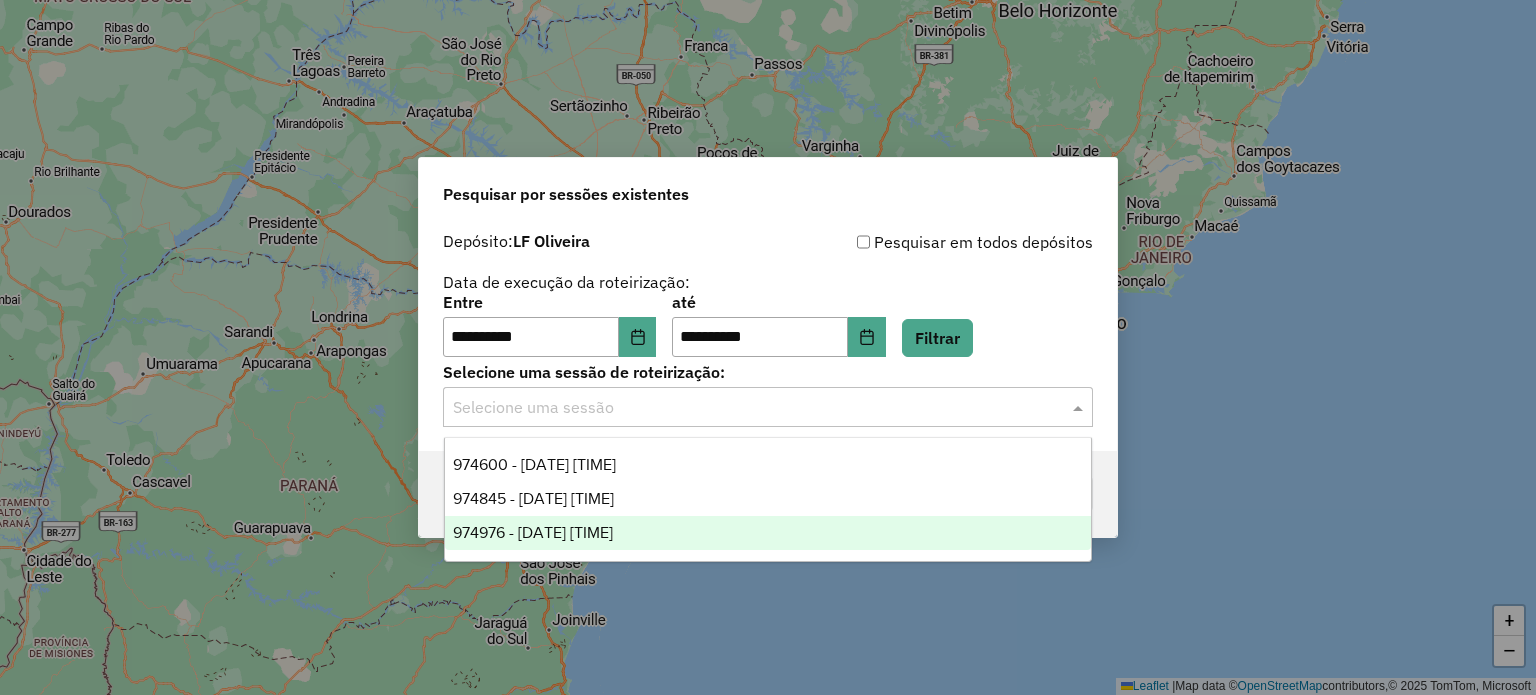 click on "974976 - 05/08/2025 18:41" at bounding box center (768, 533) 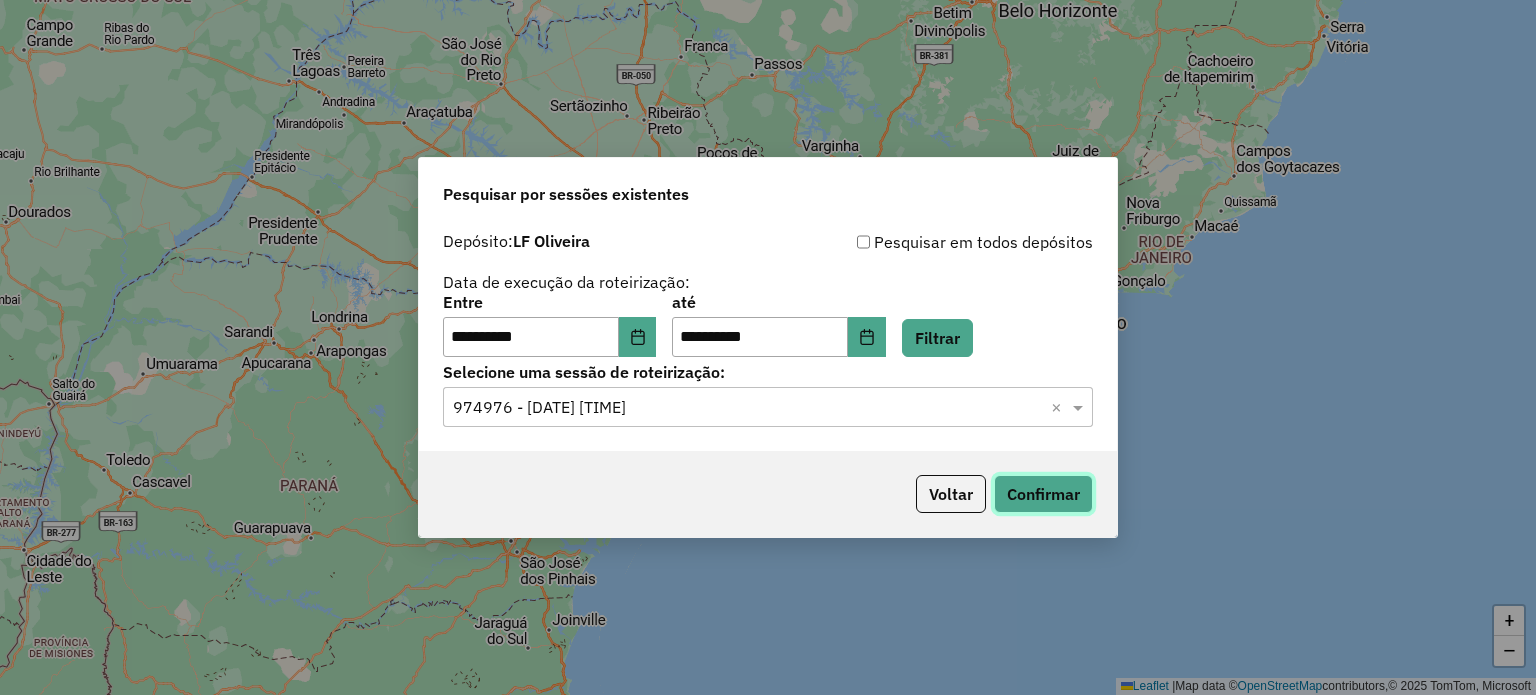 click on "Confirmar" 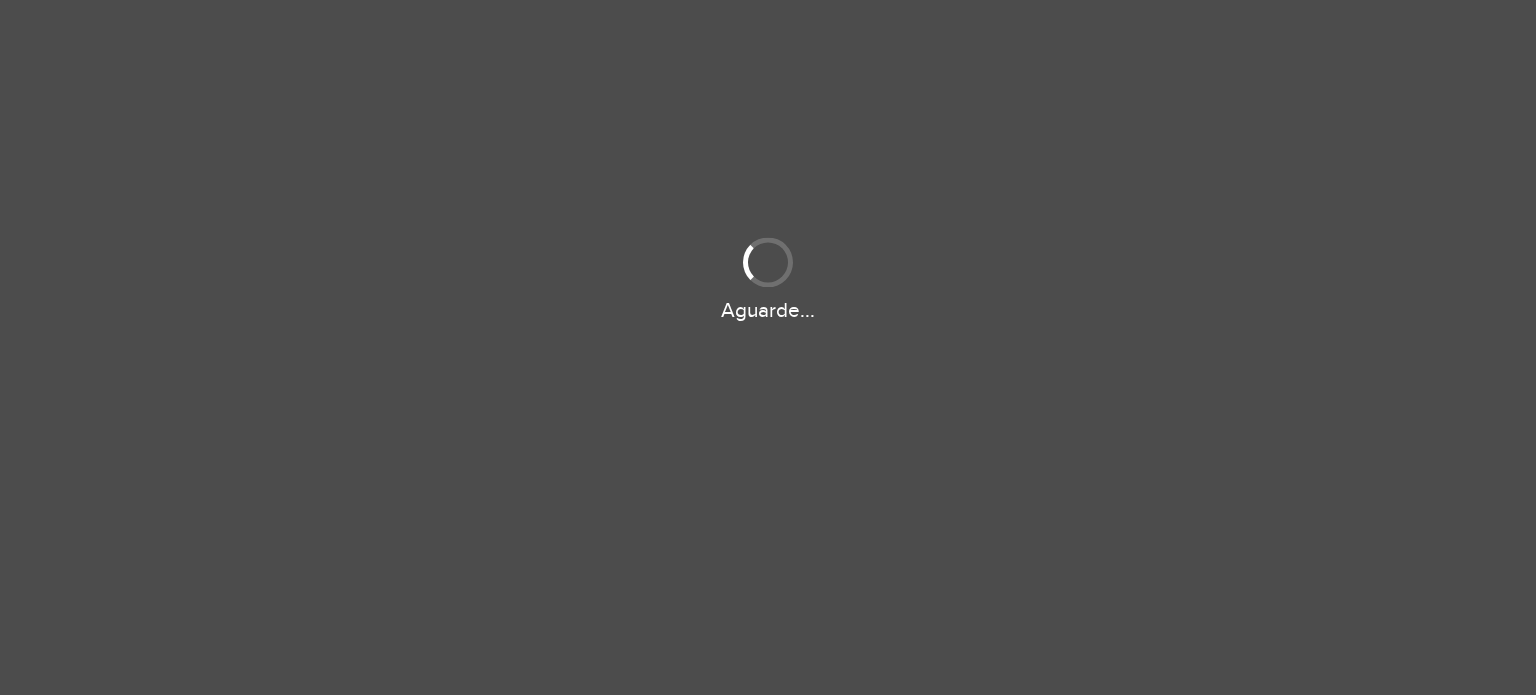 scroll, scrollTop: 0, scrollLeft: 0, axis: both 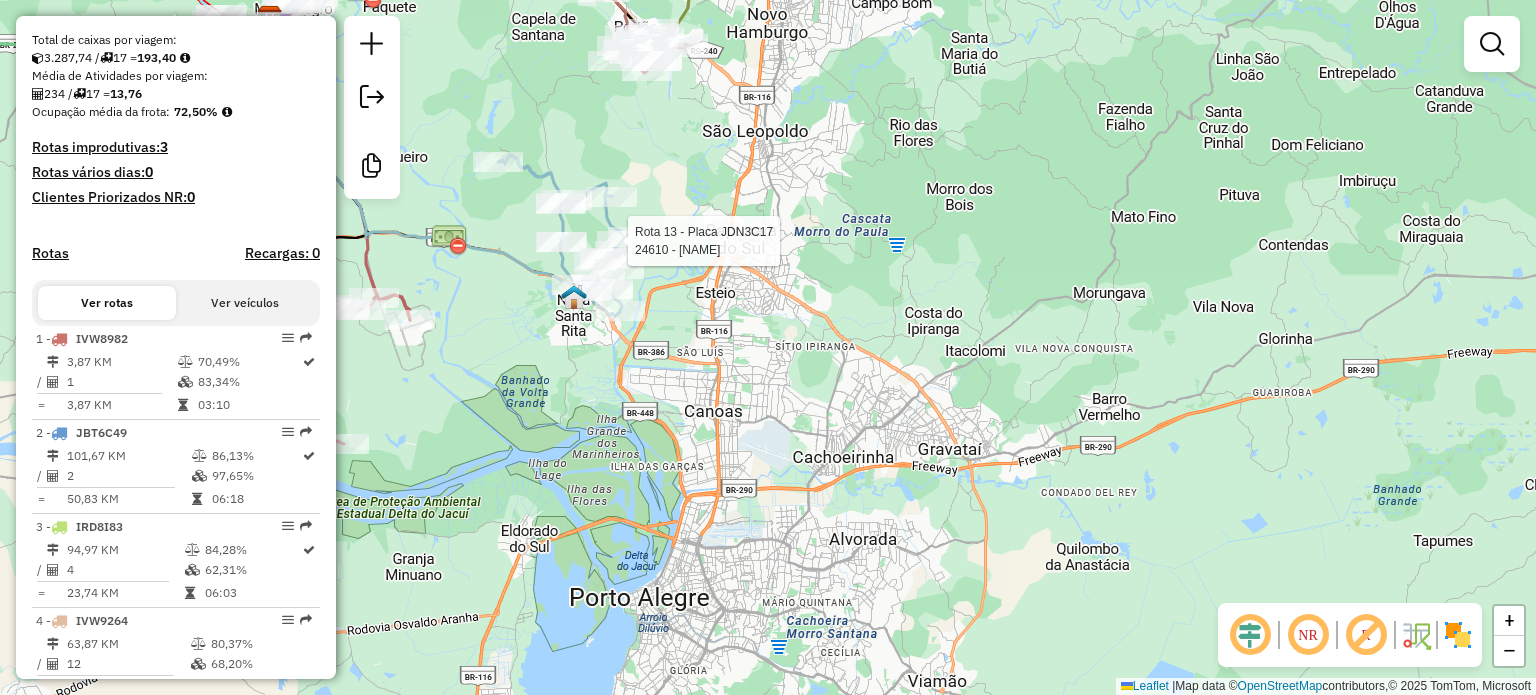 select on "**********" 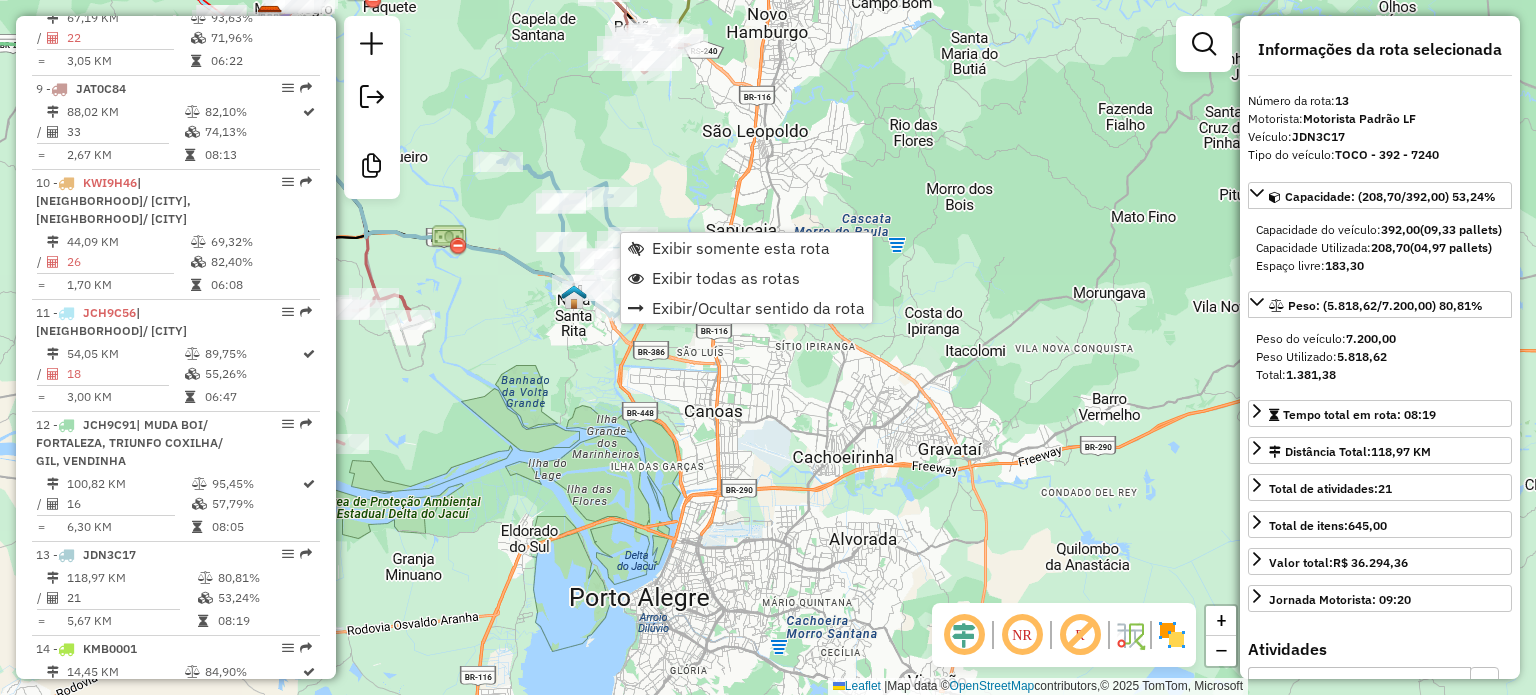 scroll, scrollTop: 1896, scrollLeft: 0, axis: vertical 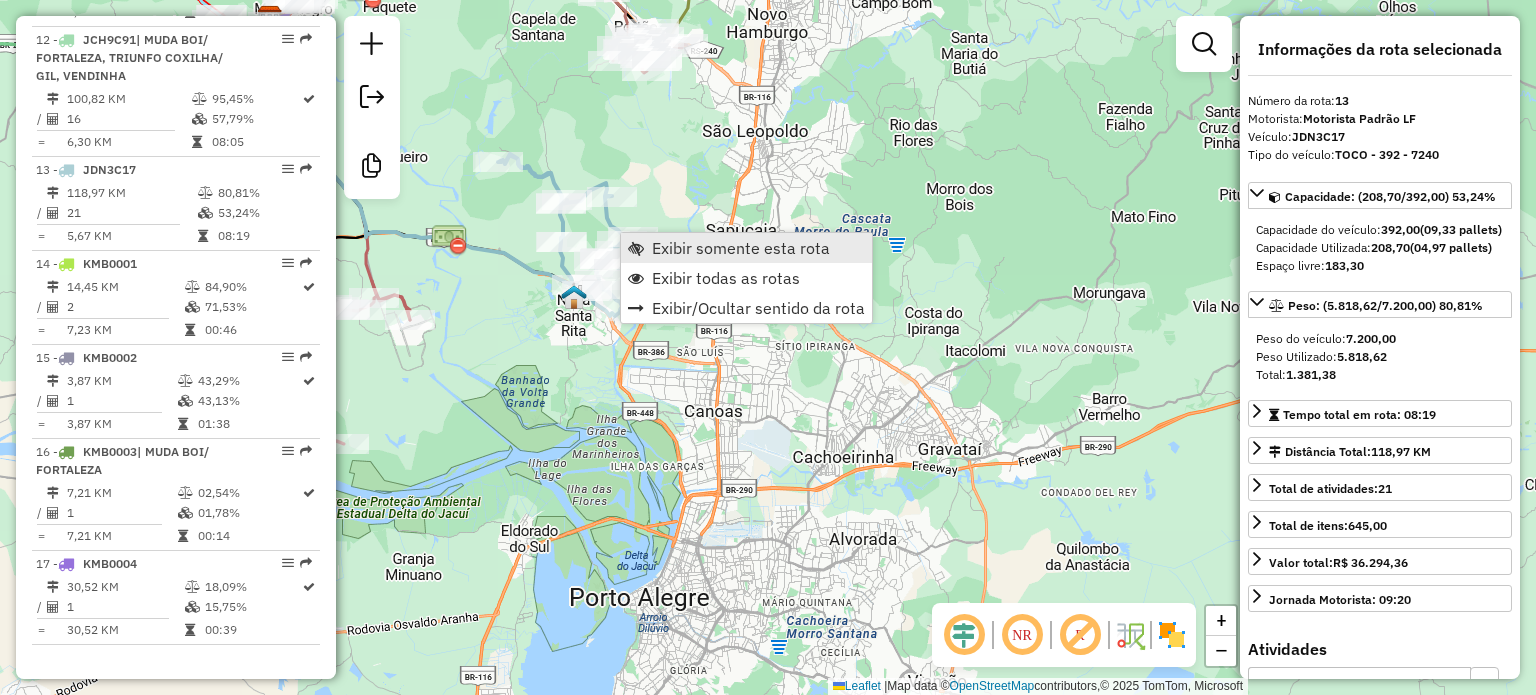 click on "Exibir somente esta rota" at bounding box center (741, 248) 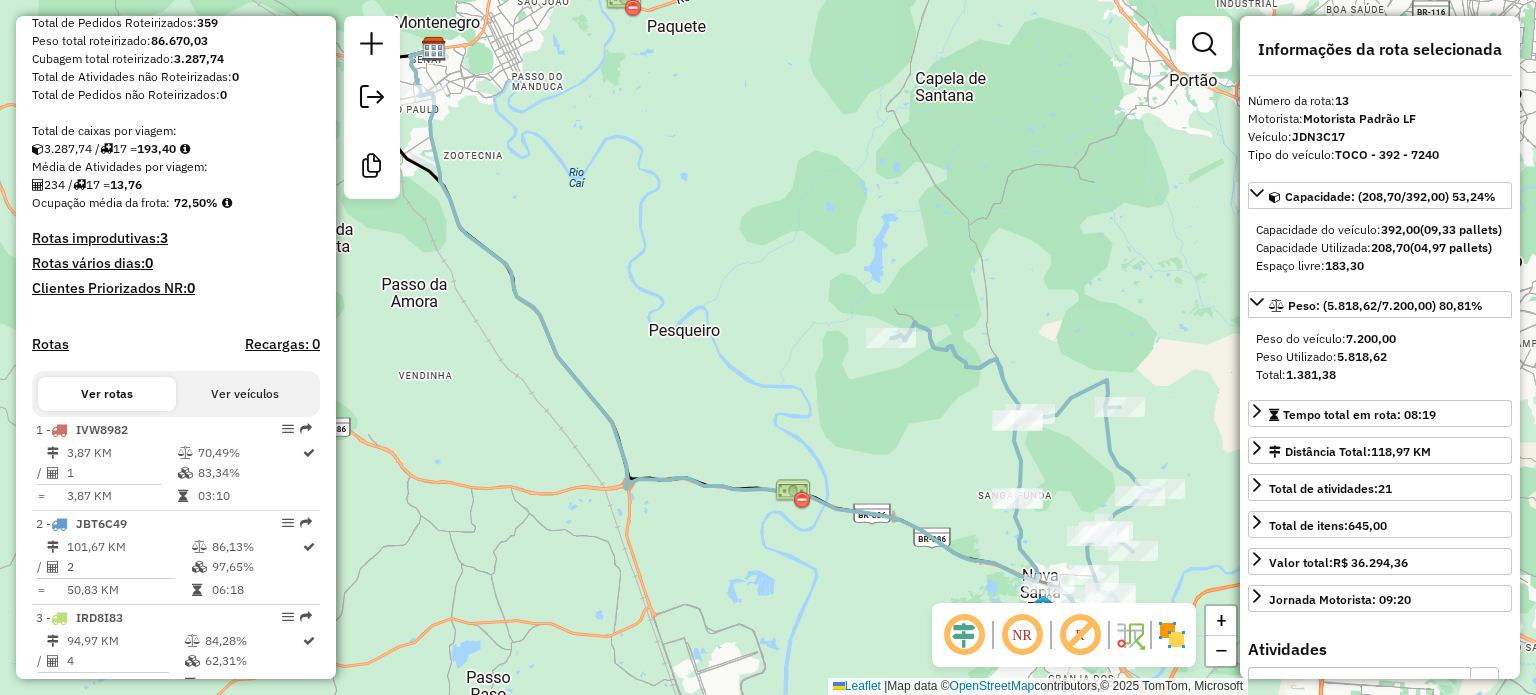 scroll, scrollTop: 396, scrollLeft: 0, axis: vertical 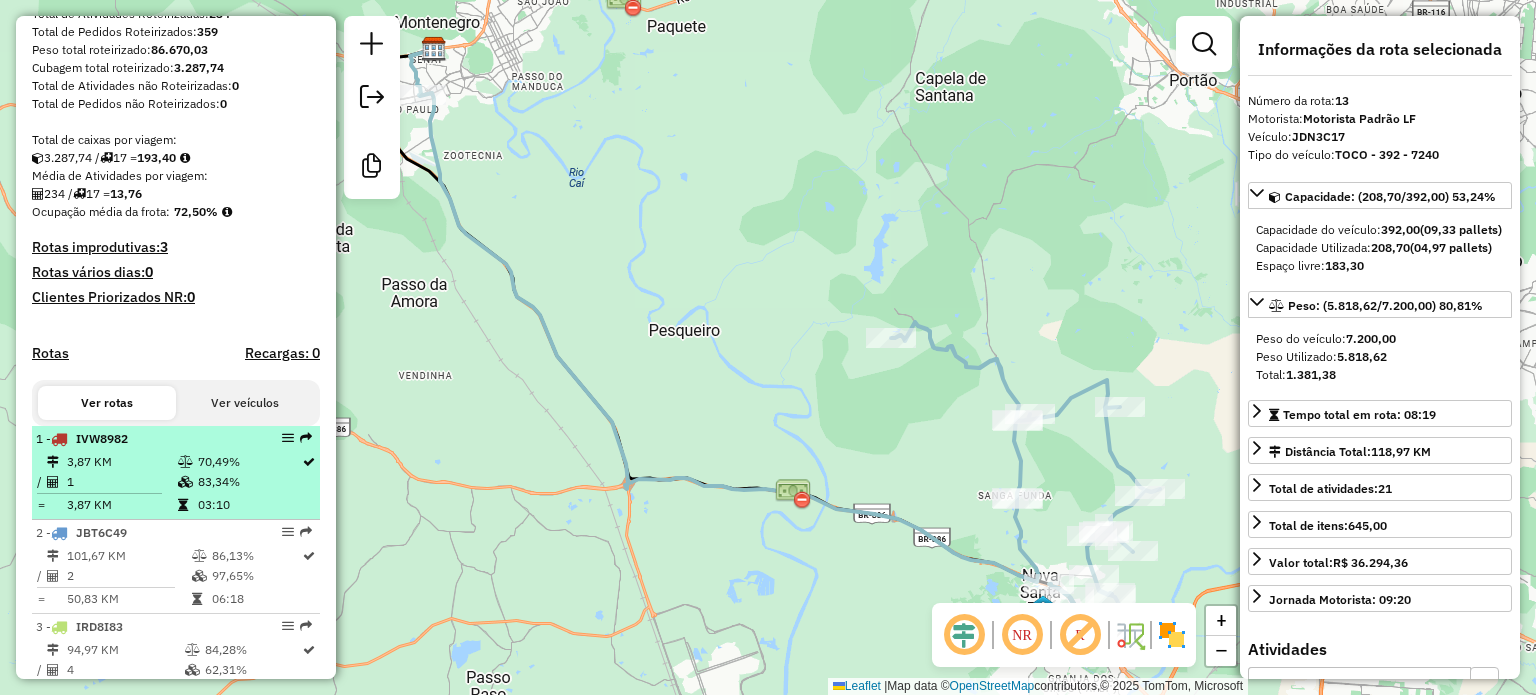 click on "3,87 KM" at bounding box center (121, 462) 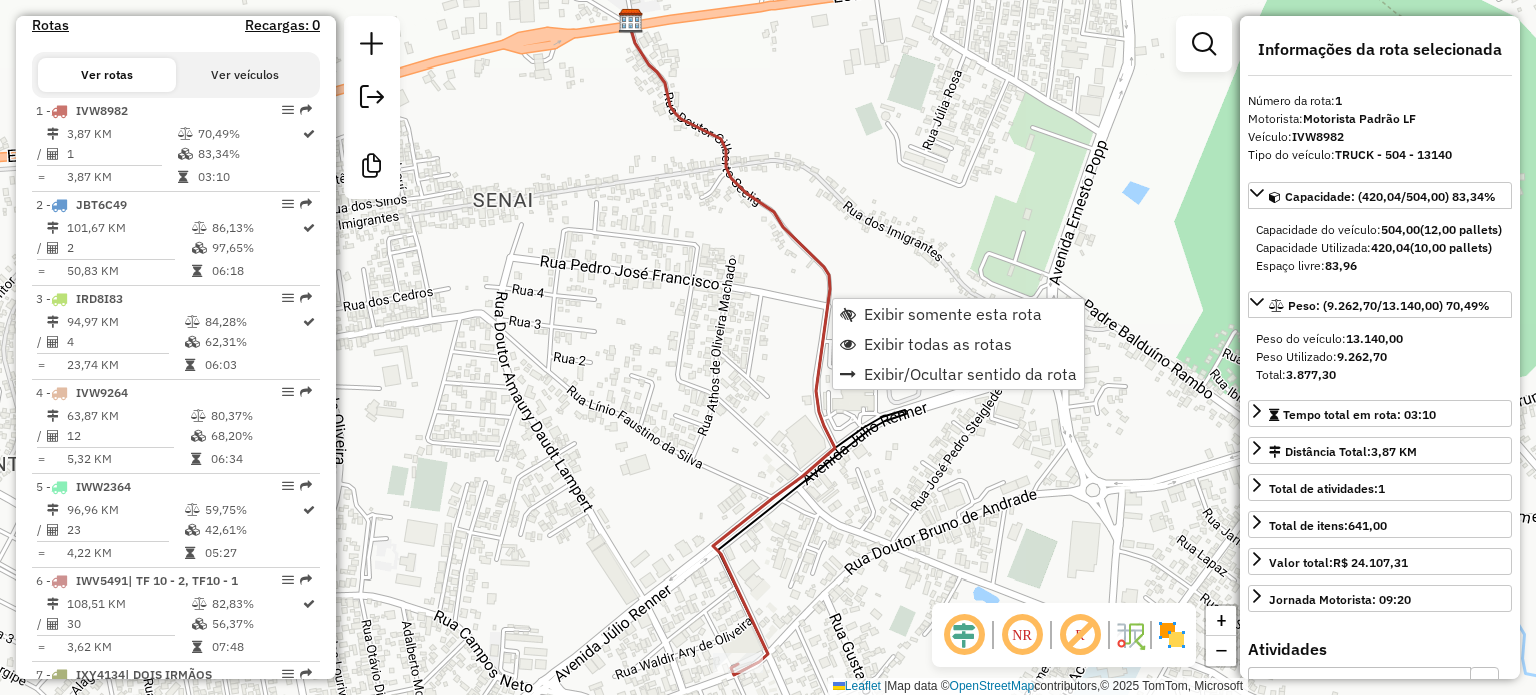scroll, scrollTop: 806, scrollLeft: 0, axis: vertical 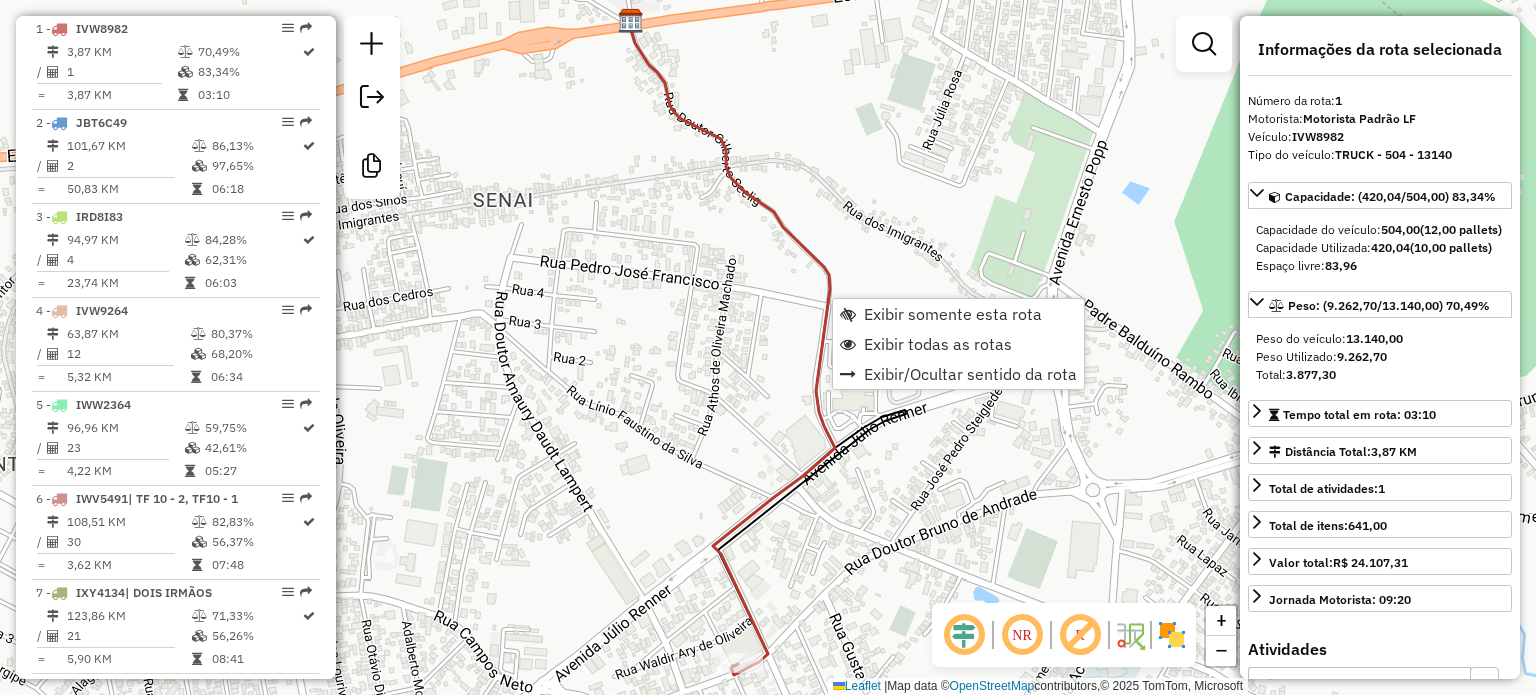 click on "Janela de atendimento Grade de atendimento Capacidade Transportadoras Veículos Cliente Pedidos  Rotas Selecione os dias de semana para filtrar as janelas de atendimento  Seg   Ter   Qua   Qui   Sex   Sáb   Dom  Informe o período da janela de atendimento: De: Até:  Filtrar exatamente a janela do cliente  Considerar janela de atendimento padrão  Selecione os dias de semana para filtrar as grades de atendimento  Seg   Ter   Qua   Qui   Sex   Sáb   Dom   Considerar clientes sem dia de atendimento cadastrado  Clientes fora do dia de atendimento selecionado Filtrar as atividades entre os valores definidos abaixo:  Peso mínimo:   Peso máximo:   Cubagem mínima:   Cubagem máxima:   De:   Até:  Filtrar as atividades entre o tempo de atendimento definido abaixo:  De:   Até:   Considerar capacidade total dos clientes não roteirizados Transportadora: Selecione um ou mais itens Tipo de veículo: Selecione um ou mais itens Veículo: Selecione um ou mais itens Motorista: Selecione um ou mais itens Nome: Rótulo:" 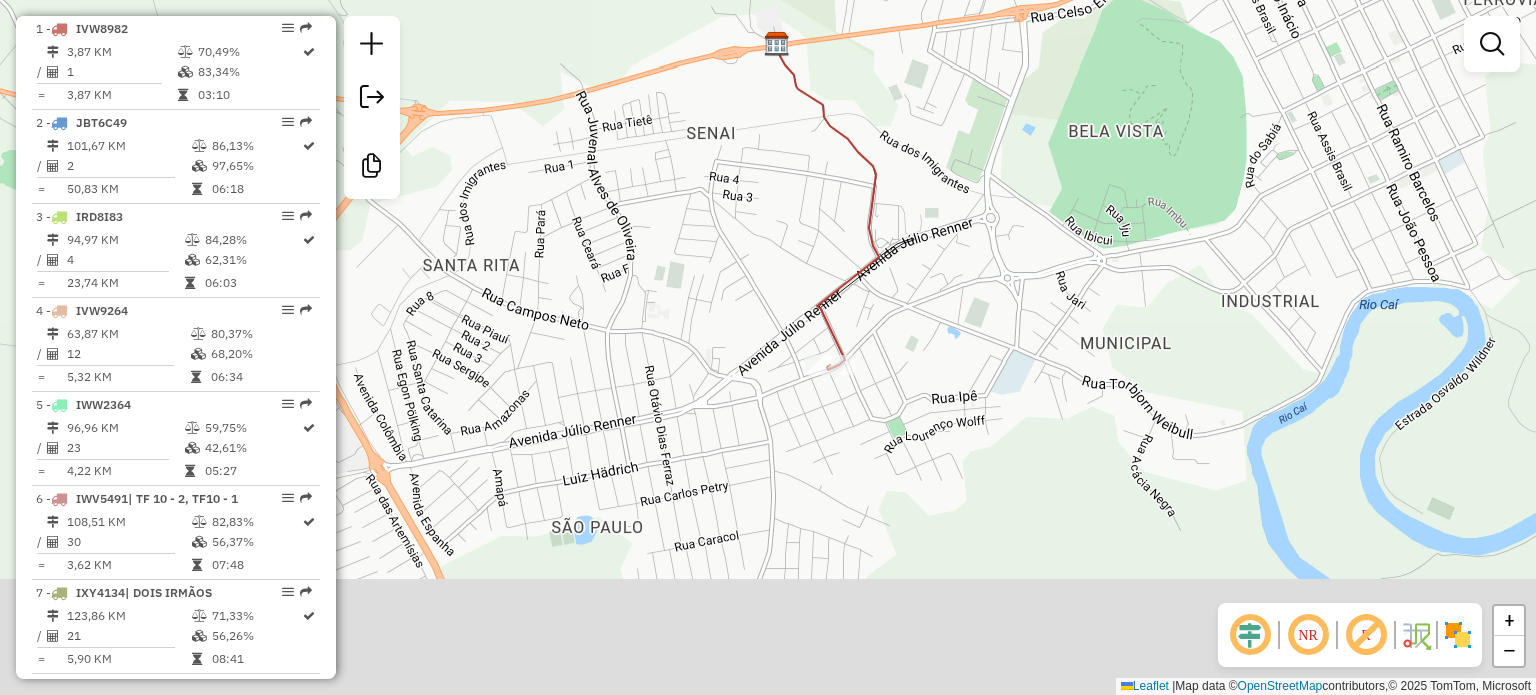 drag, startPoint x: 699, startPoint y: 558, endPoint x: 776, endPoint y: 428, distance: 151.09268 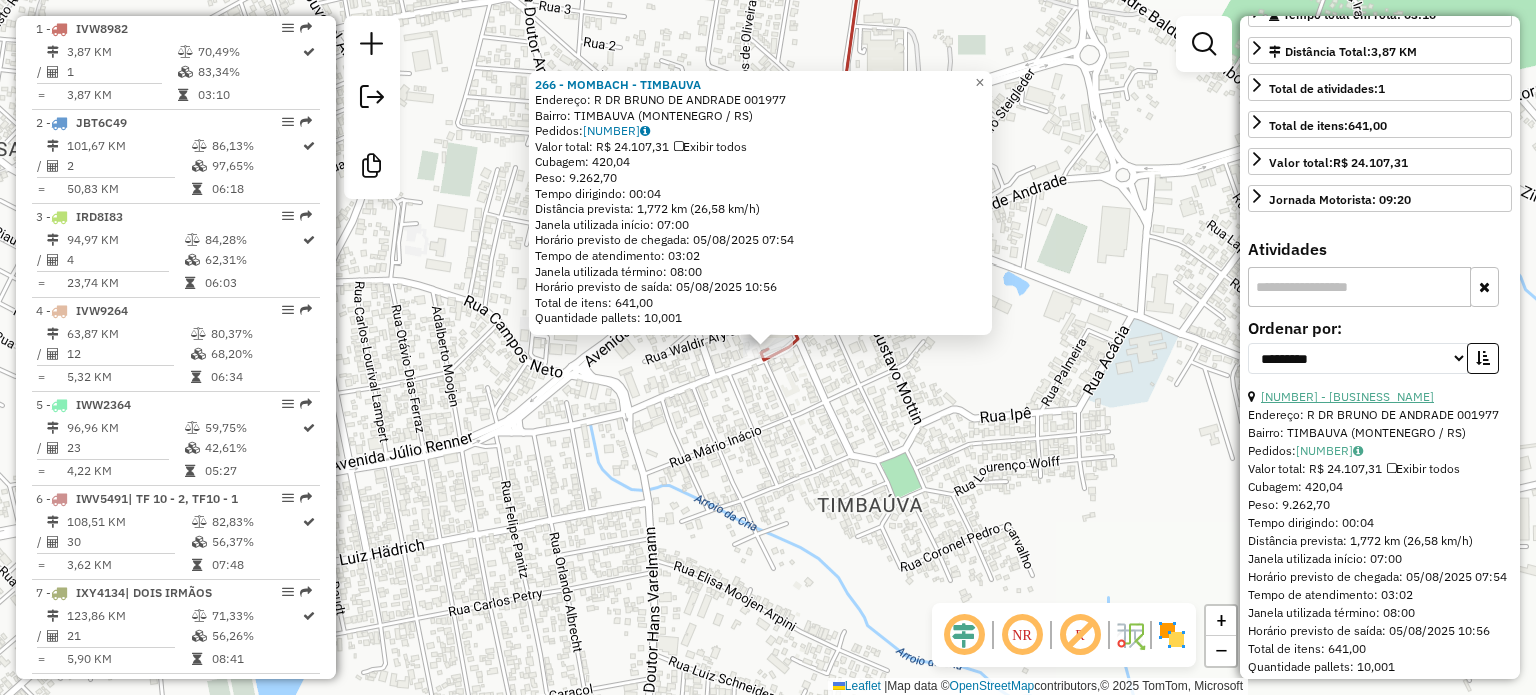 scroll, scrollTop: 464, scrollLeft: 0, axis: vertical 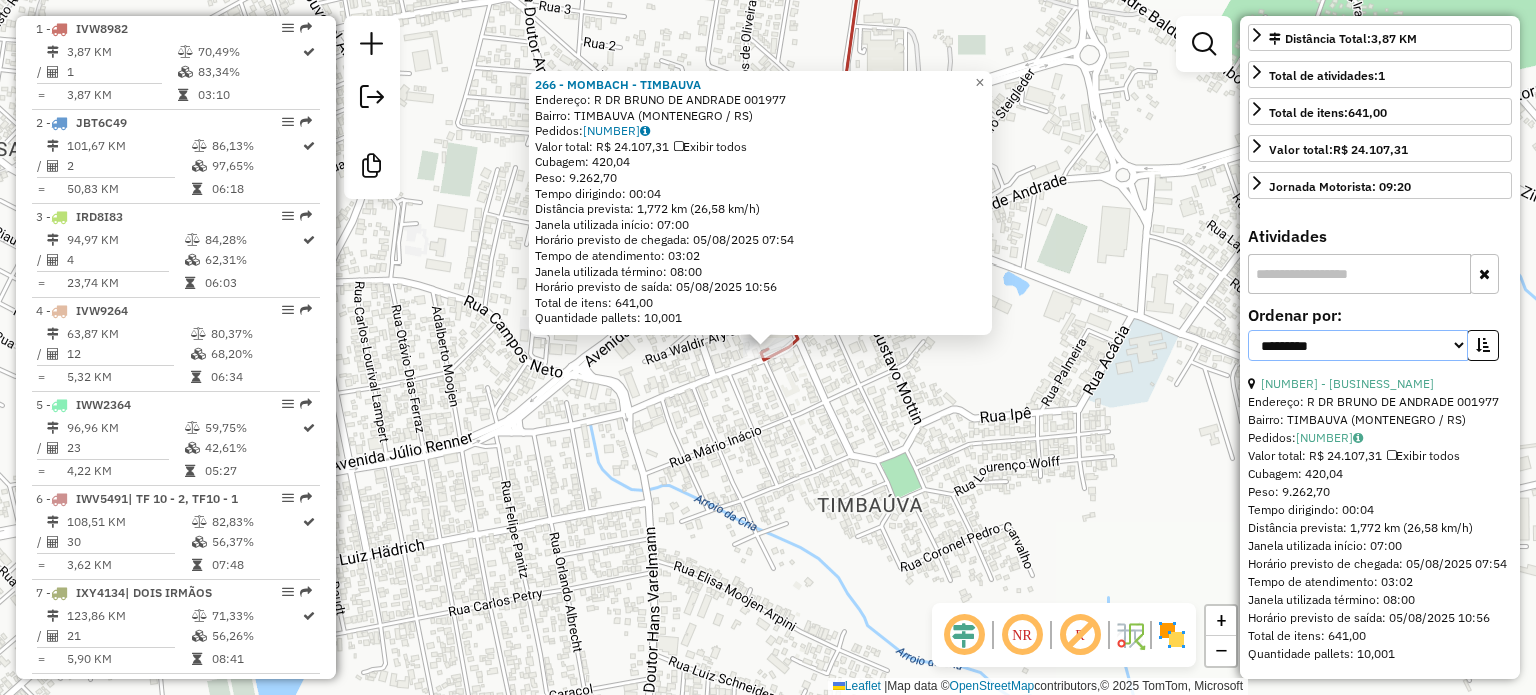 click on "**********" at bounding box center (1358, 345) 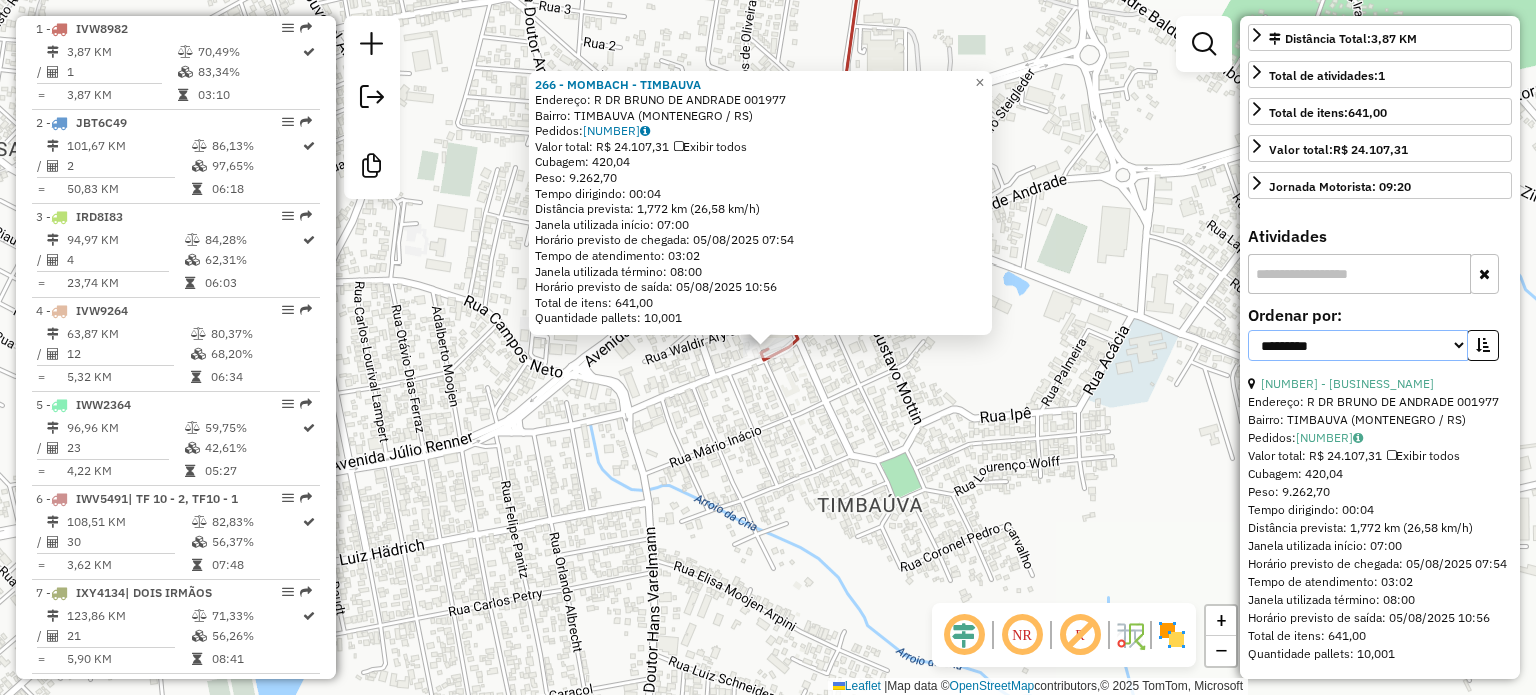 select on "*********" 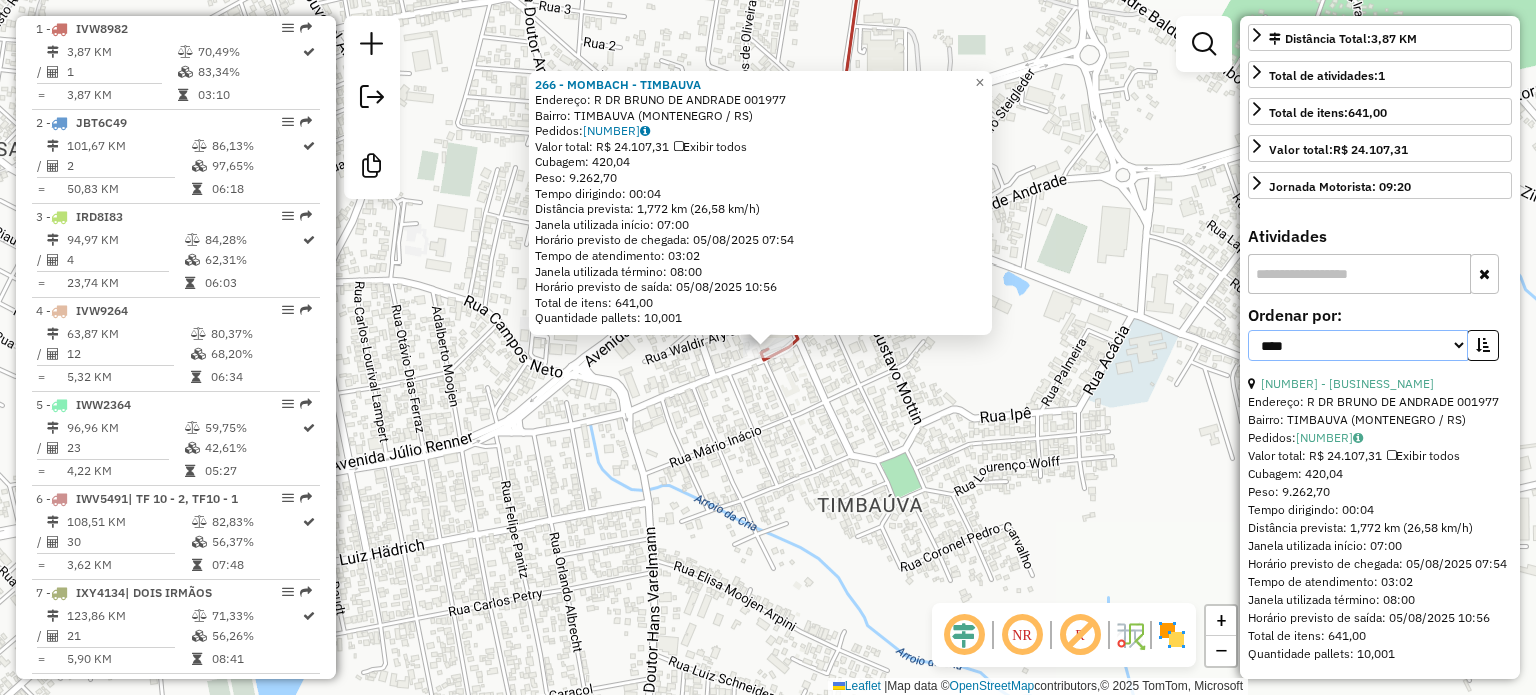 click on "**********" at bounding box center (1358, 345) 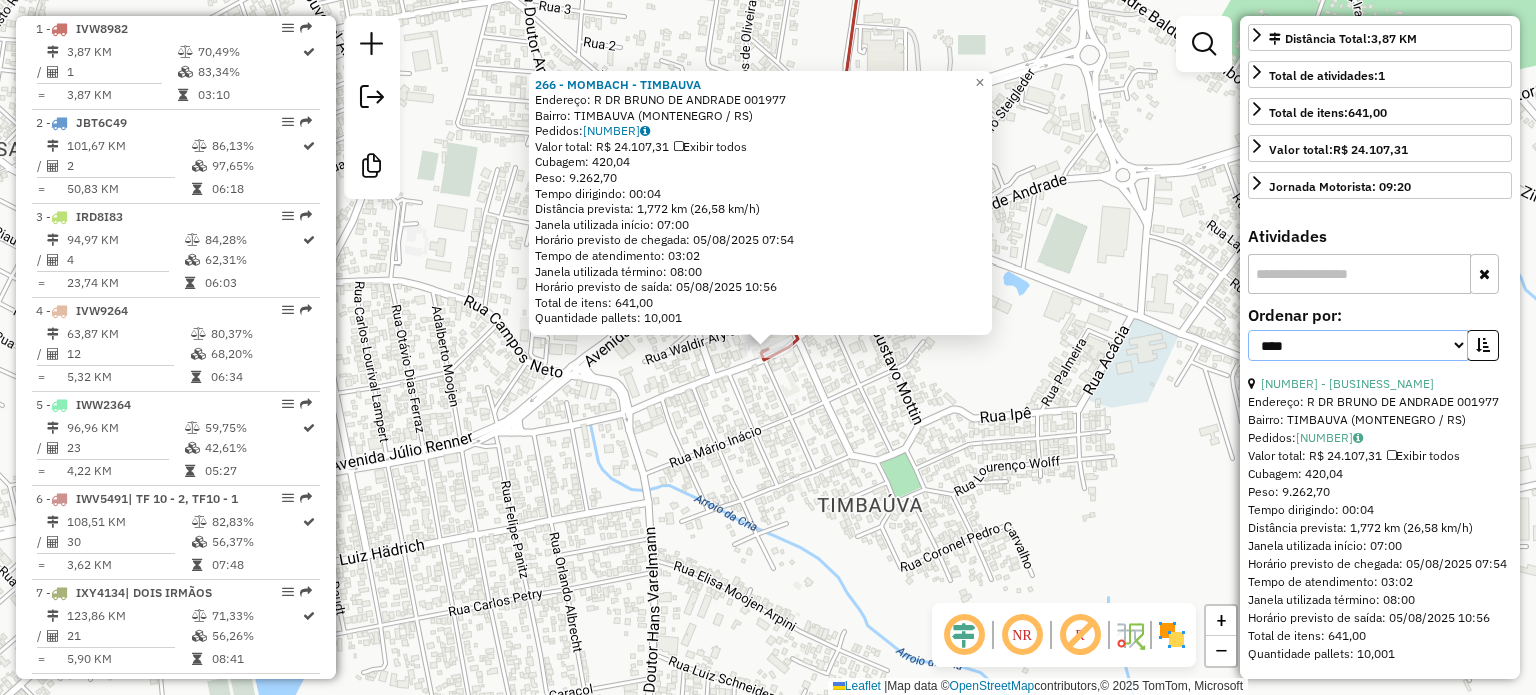 scroll, scrollTop: 464, scrollLeft: 0, axis: vertical 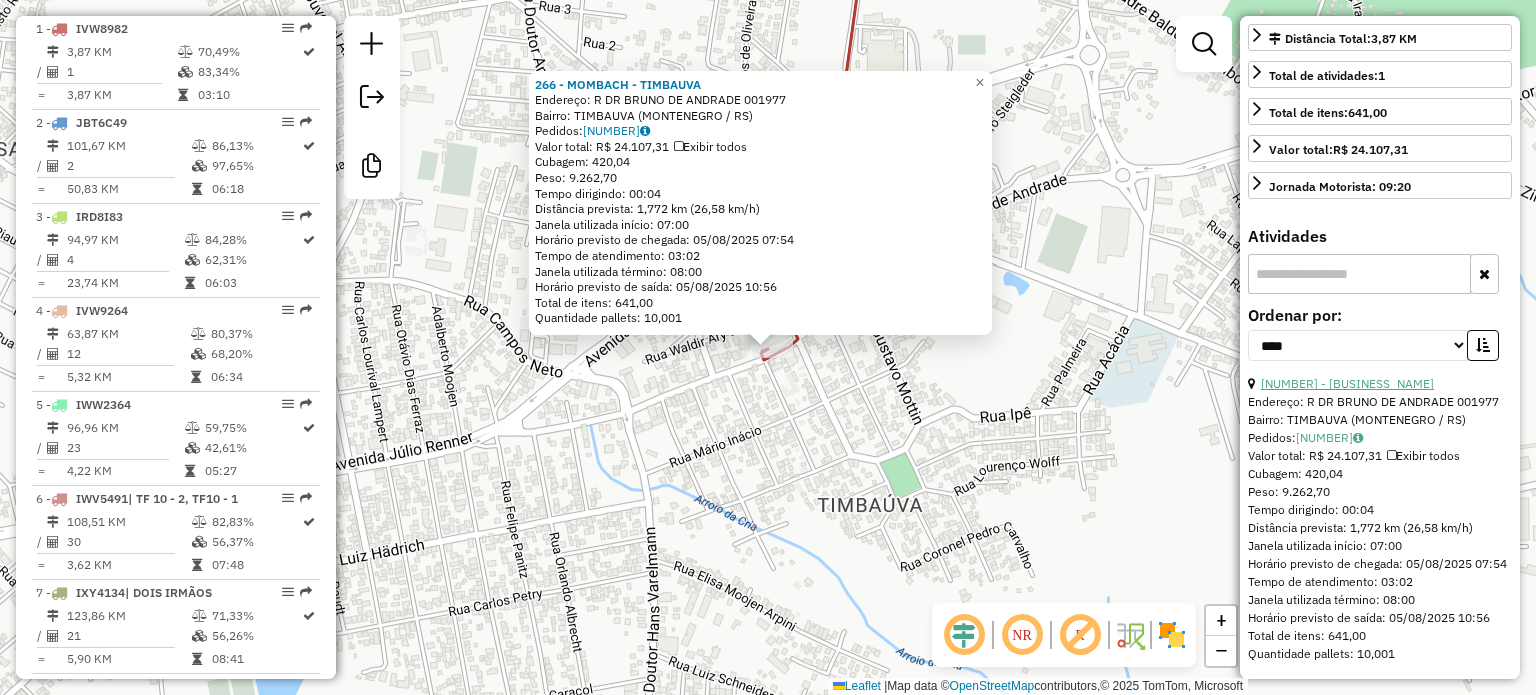 click on "[NUMBER] - [BUSINESS_NAME]" at bounding box center (1347, 383) 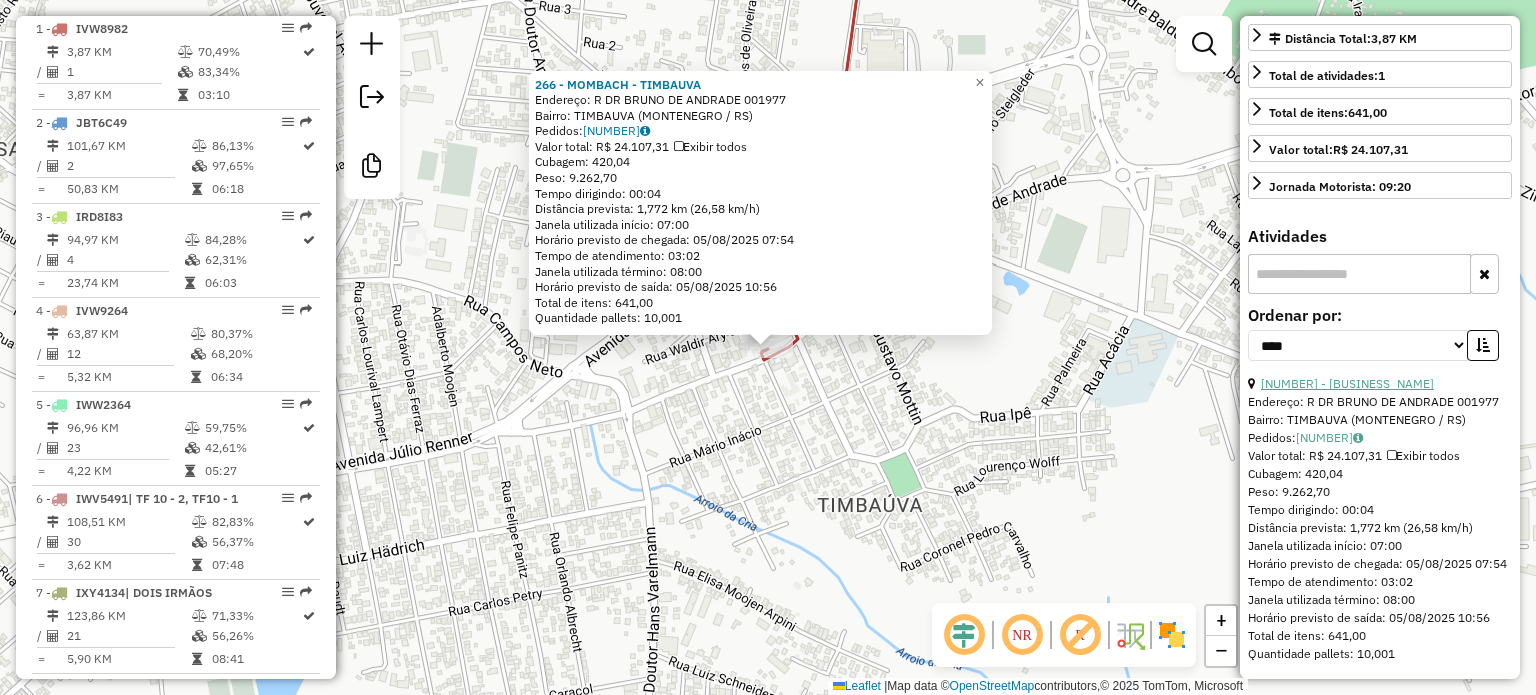 click on "[NUMBER] - [BUSINESS_NAME]" at bounding box center (1347, 383) 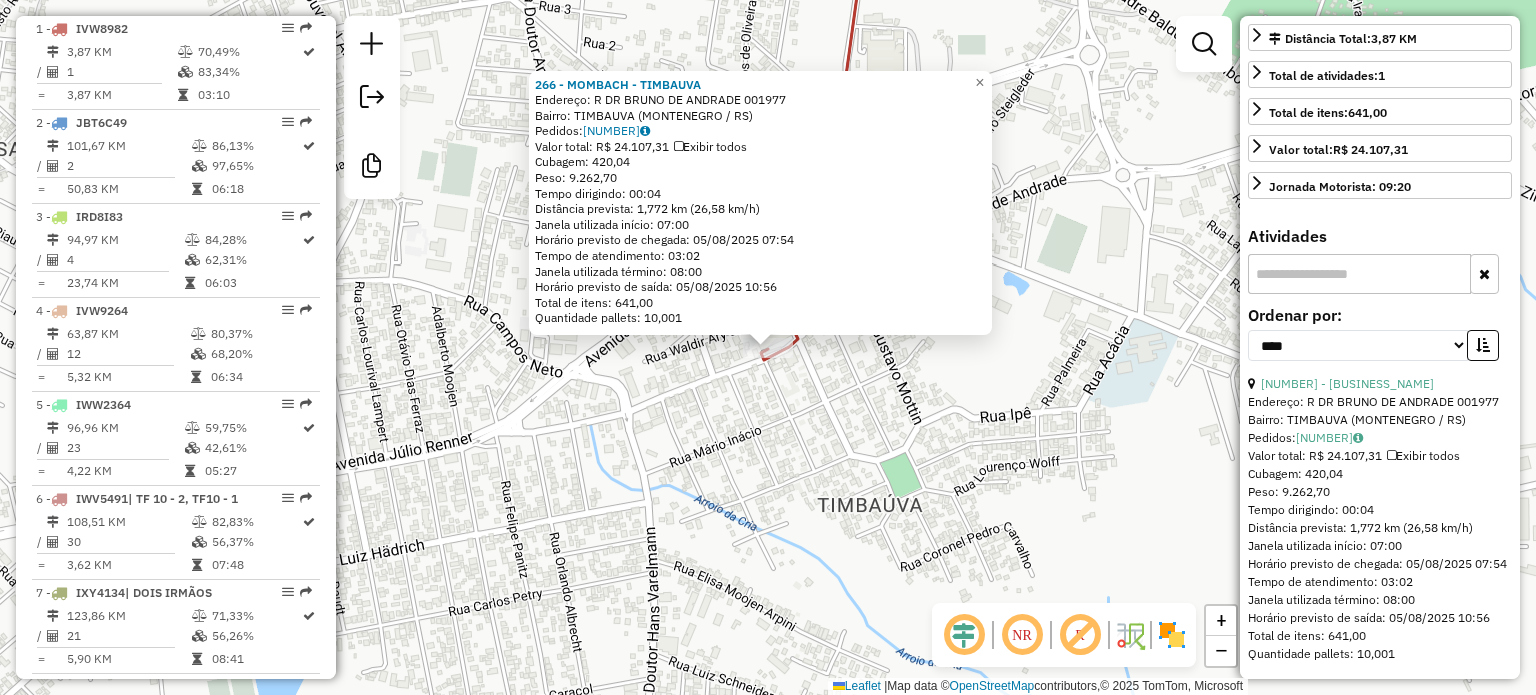 drag, startPoint x: 1387, startPoint y: 370, endPoint x: 1414, endPoint y: 397, distance: 38.183765 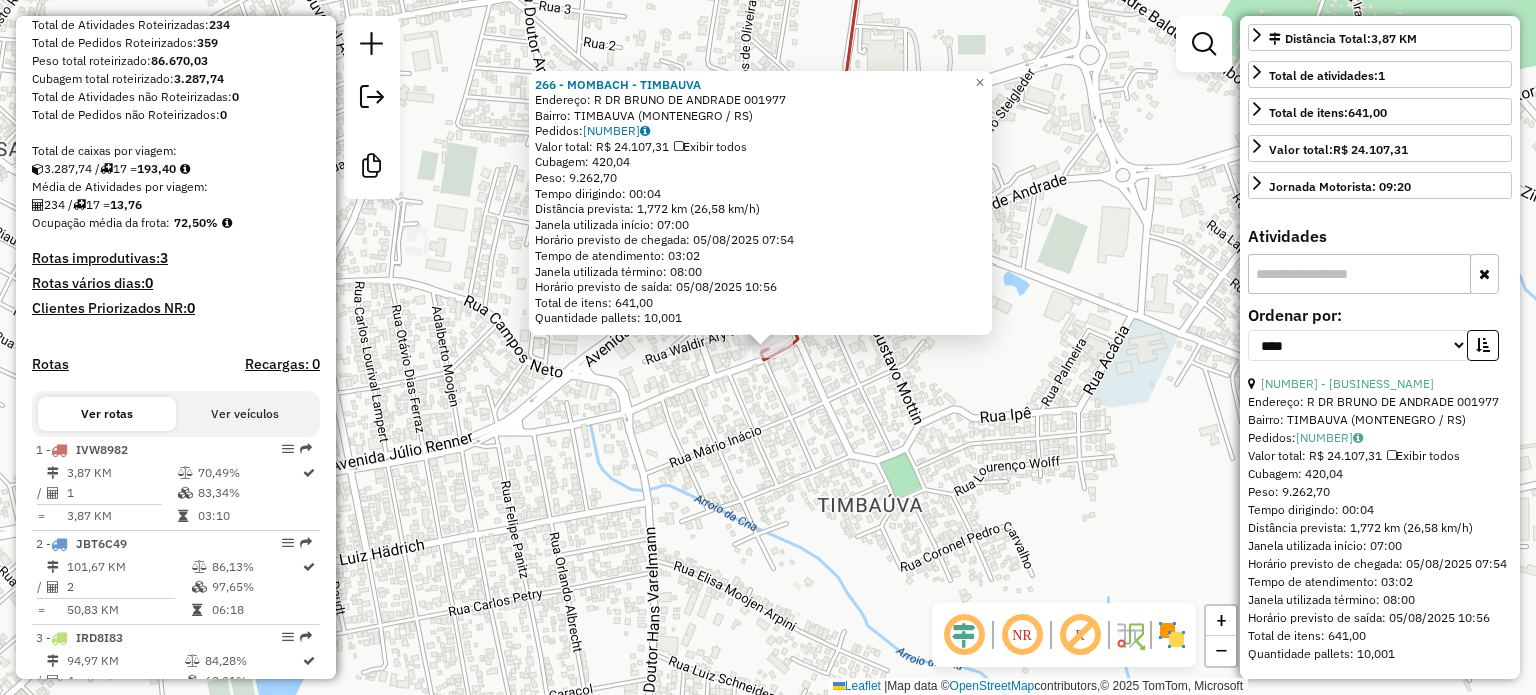 scroll, scrollTop: 396, scrollLeft: 0, axis: vertical 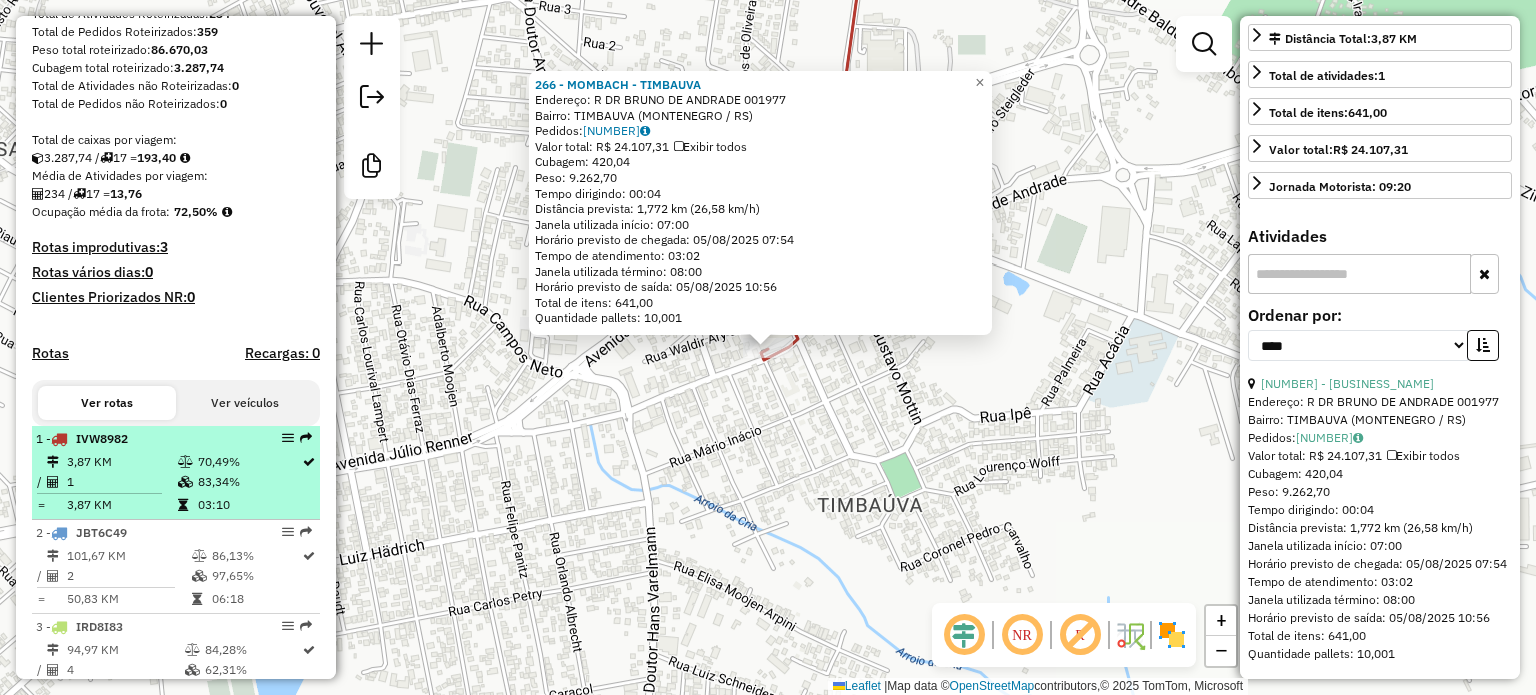 click at bounding box center (288, 438) 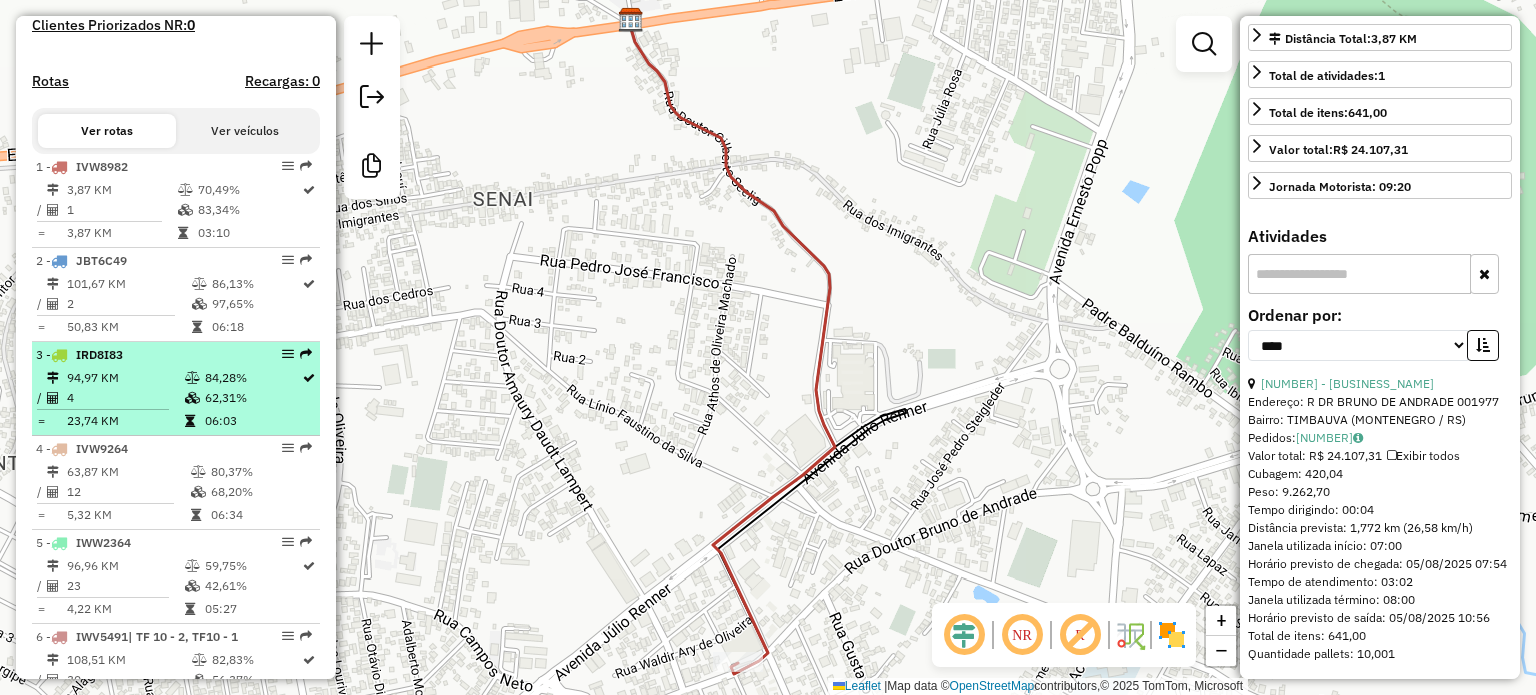 scroll, scrollTop: 696, scrollLeft: 0, axis: vertical 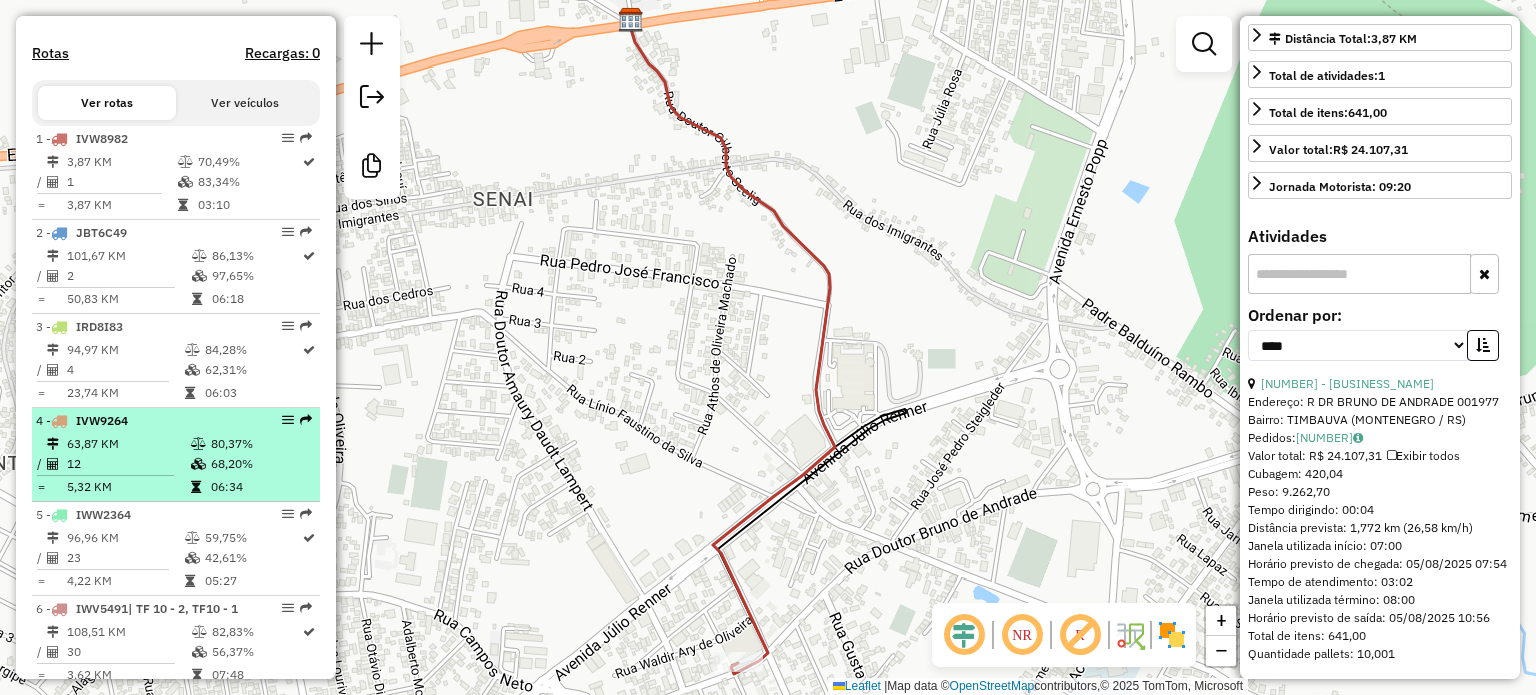 click on "63,87 KM" at bounding box center [128, 444] 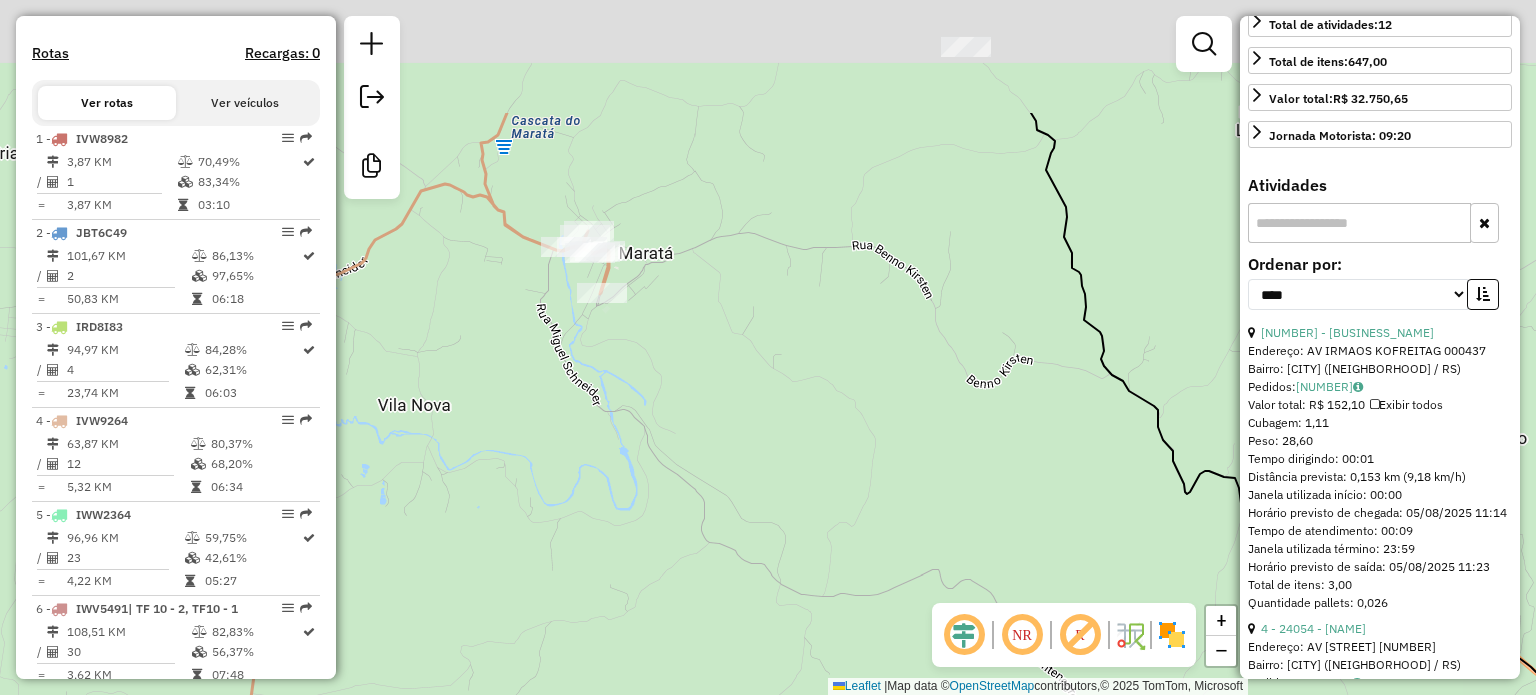drag, startPoint x: 701, startPoint y: 179, endPoint x: 700, endPoint y: 511, distance: 332.0015 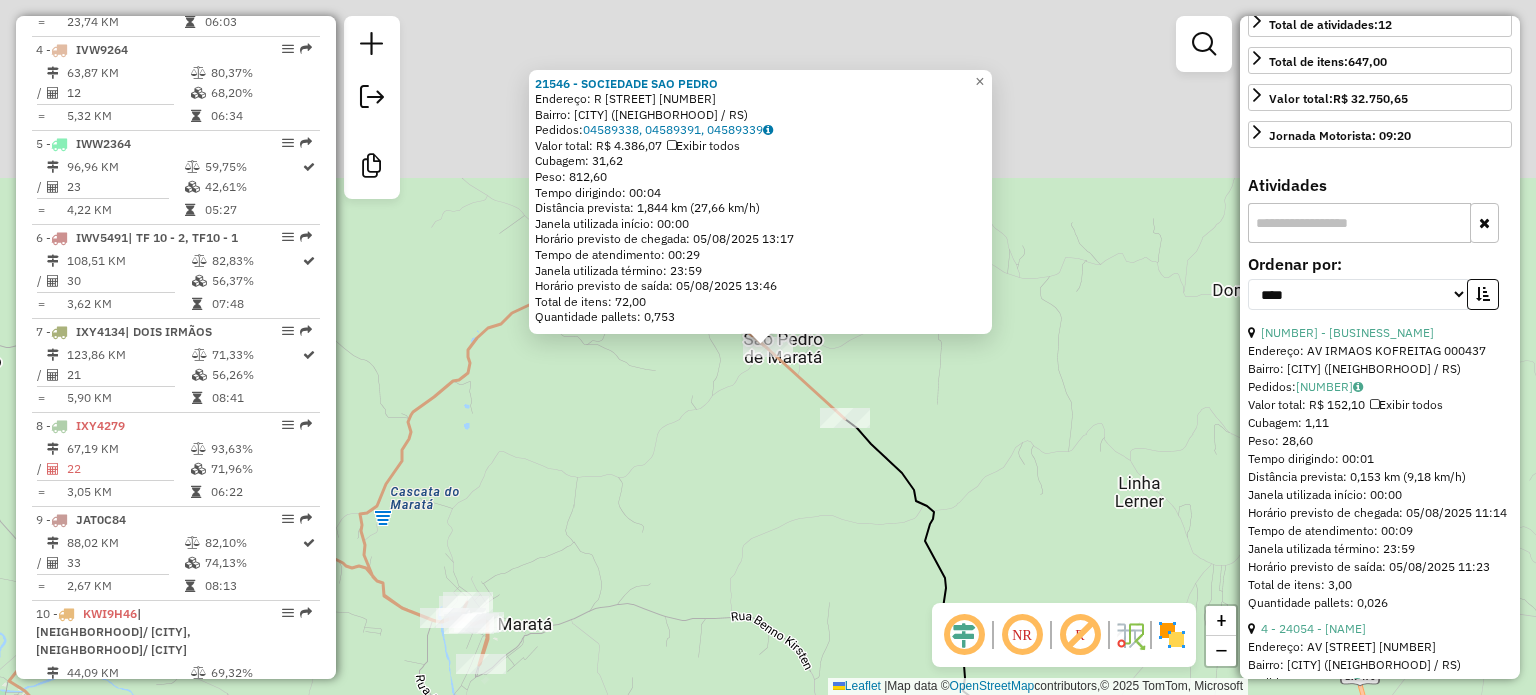 scroll, scrollTop: 1087, scrollLeft: 0, axis: vertical 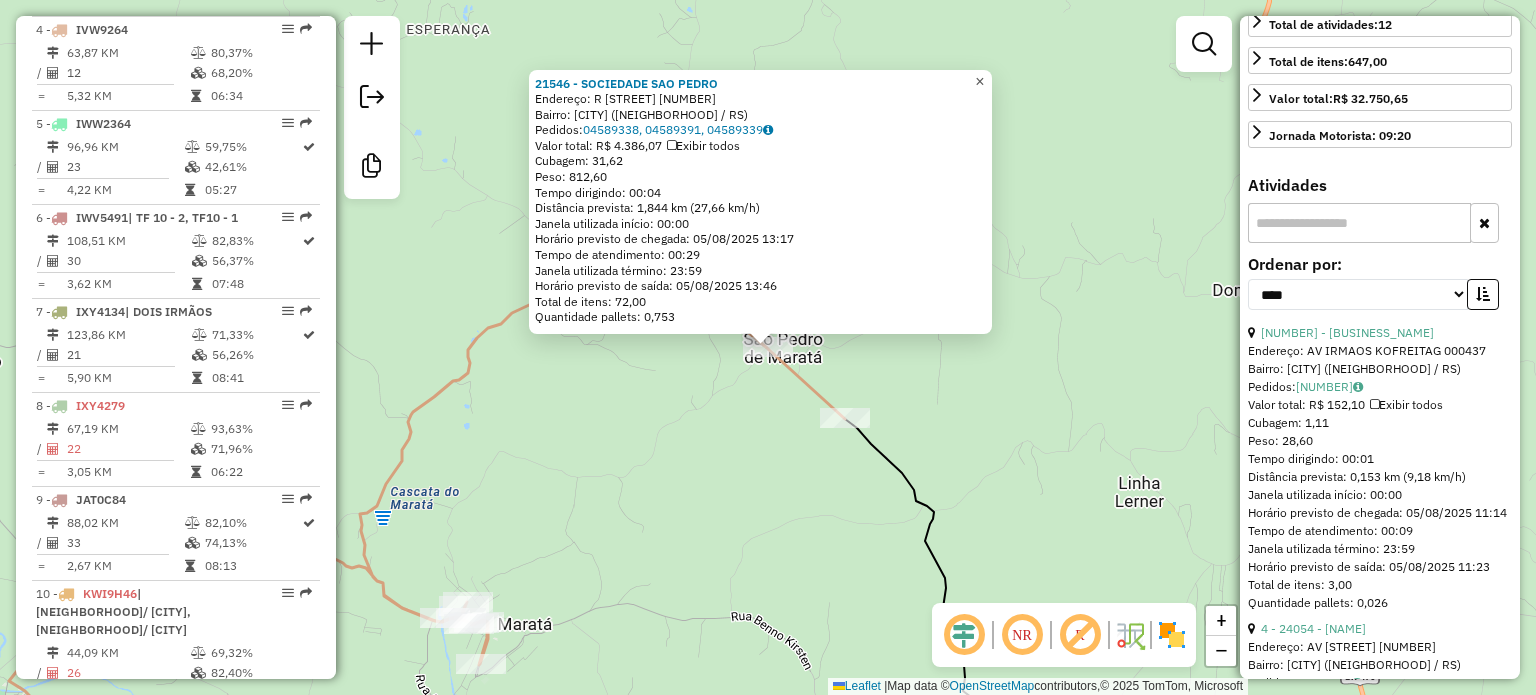 click on "×" 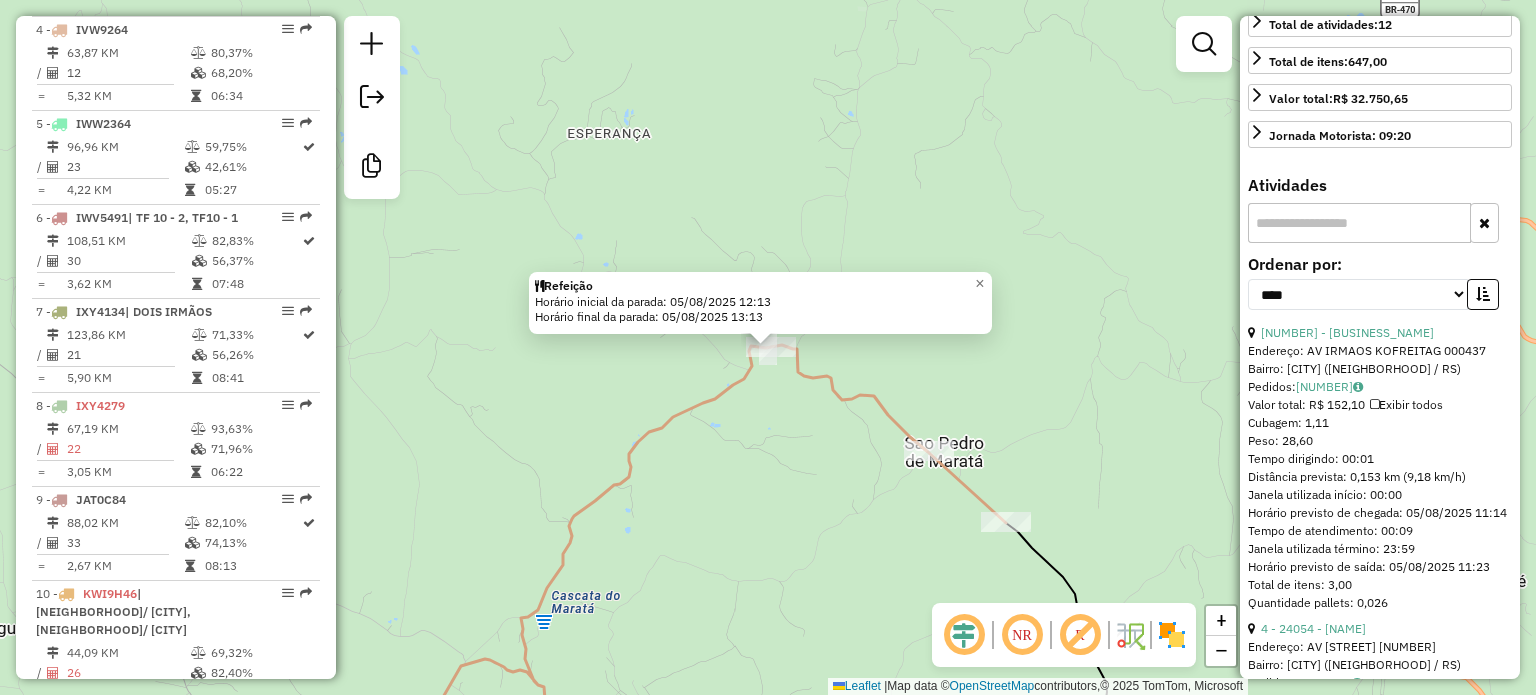 click on "Refeição  Horário inicial da parada: [DATE] [TIME]   Horário final da parada: [DATE] [TIME]  × [INFO]" 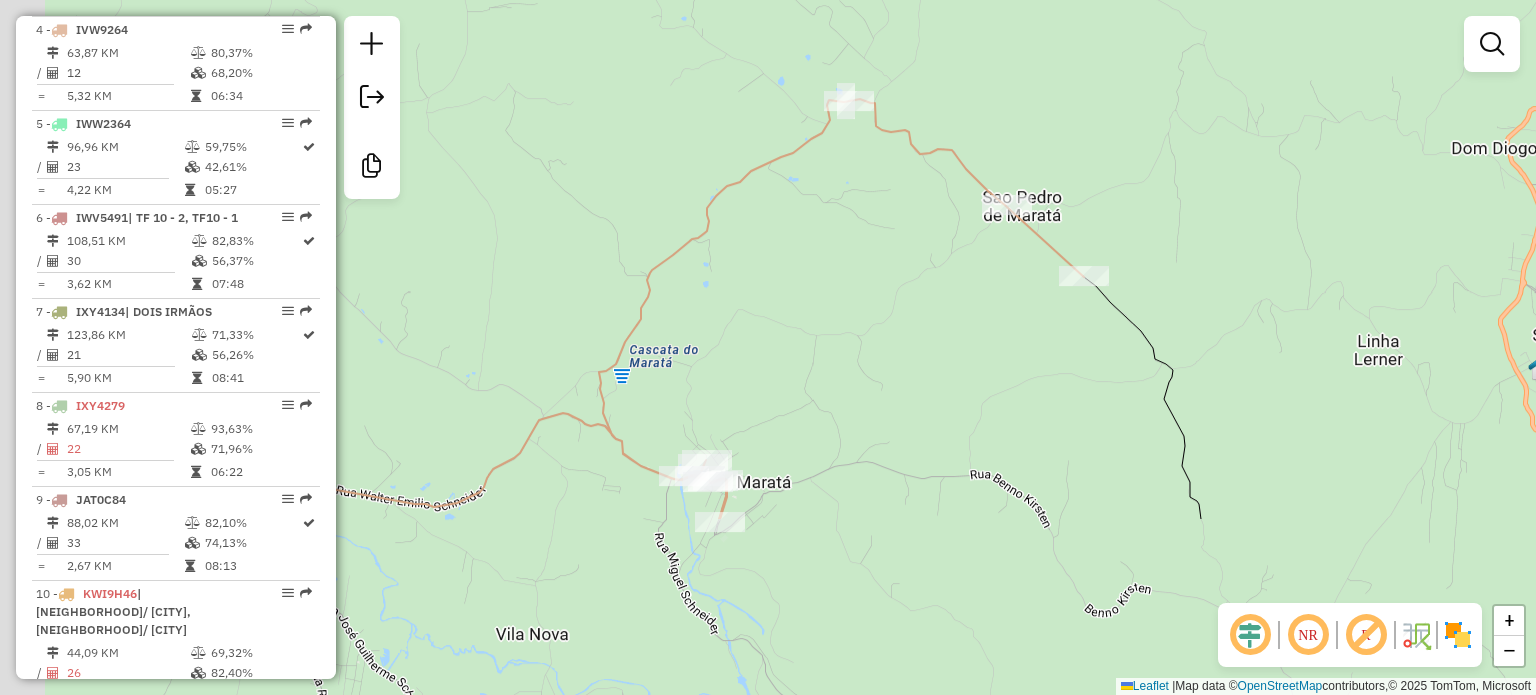 drag, startPoint x: 601, startPoint y: 524, endPoint x: 709, endPoint y: 231, distance: 312.27072 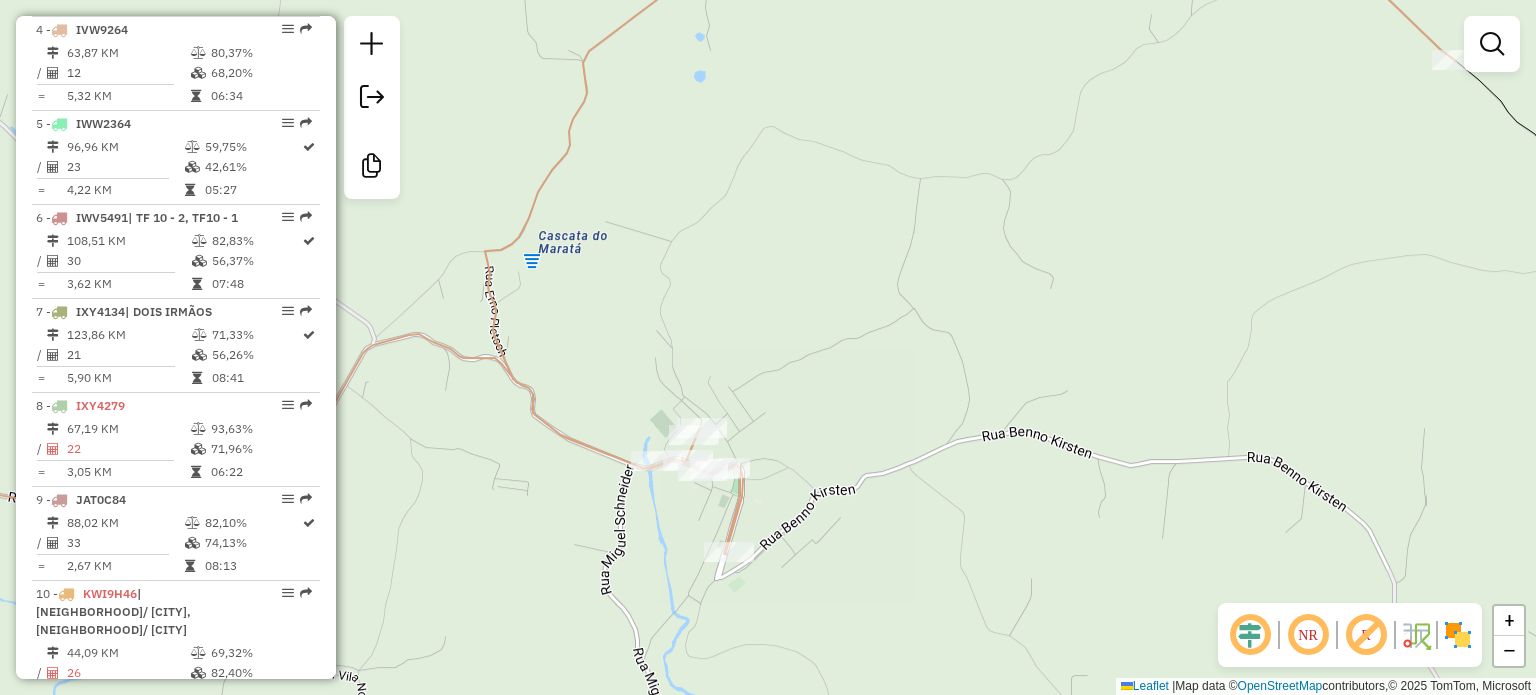 drag, startPoint x: 741, startPoint y: 428, endPoint x: 822, endPoint y: 251, distance: 194.65353 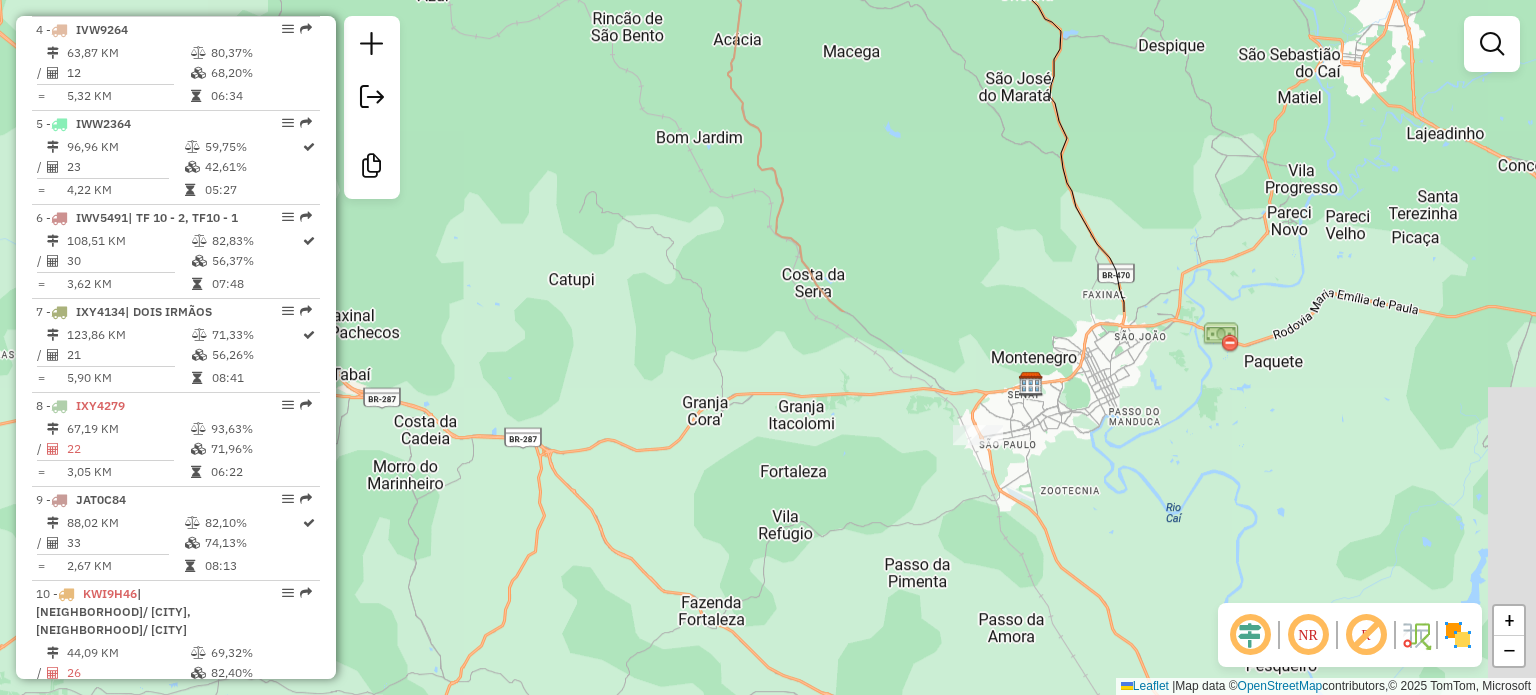 drag, startPoint x: 736, startPoint y: 549, endPoint x: 839, endPoint y: 103, distance: 457.739 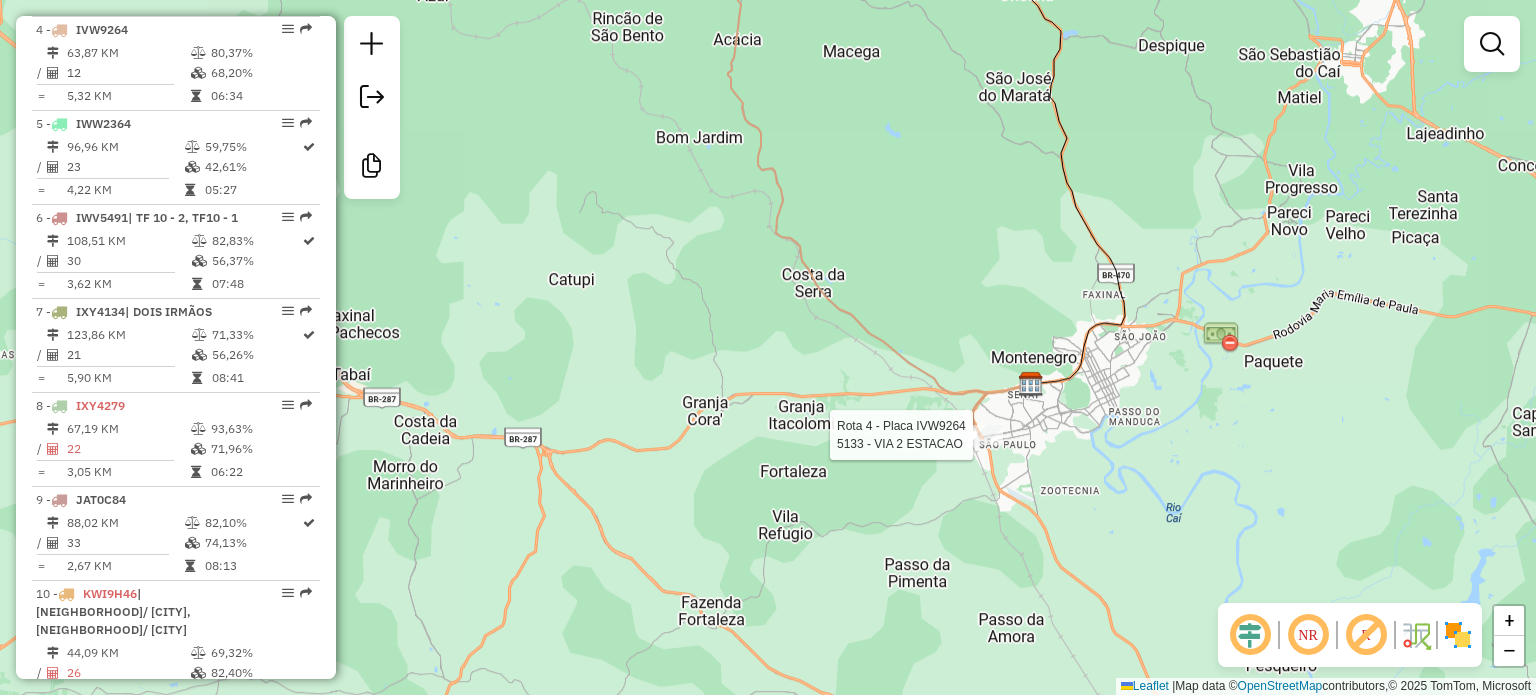 select on "*********" 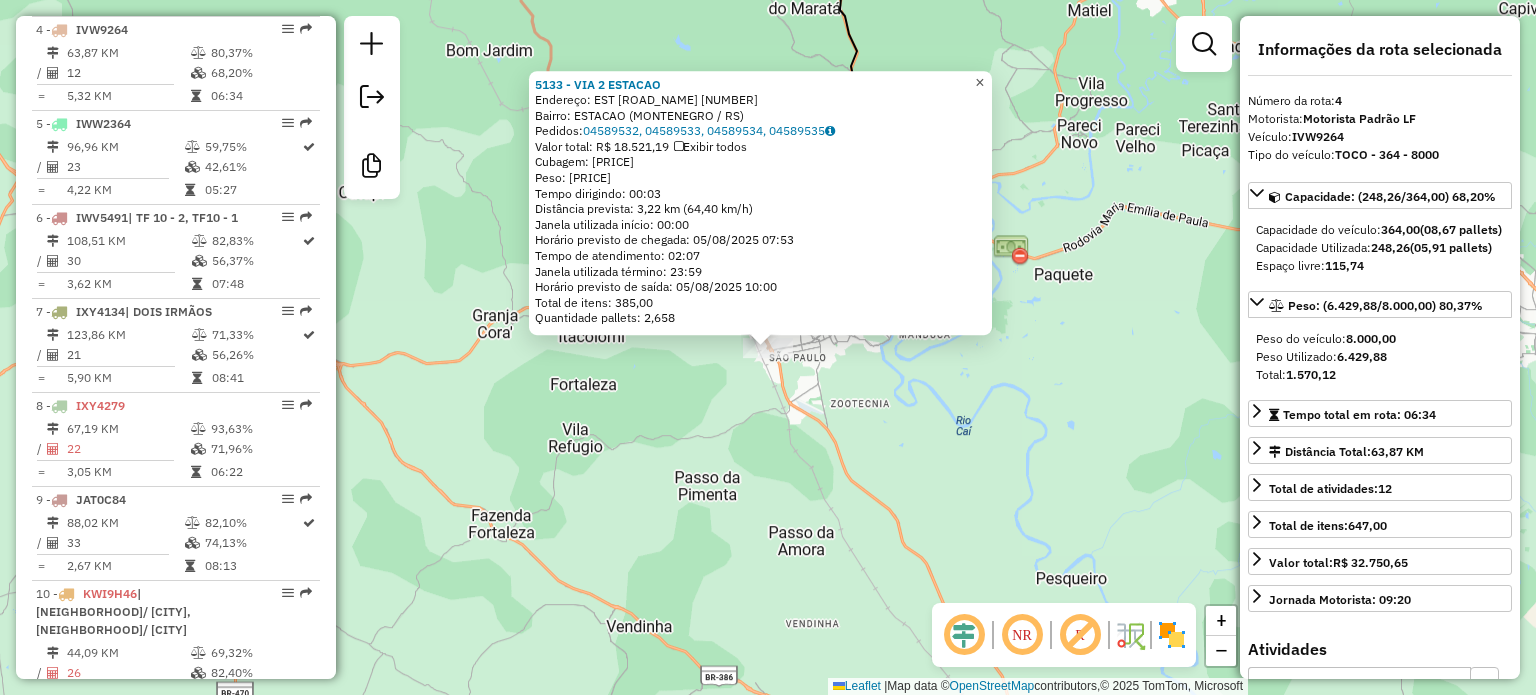 click on "×" 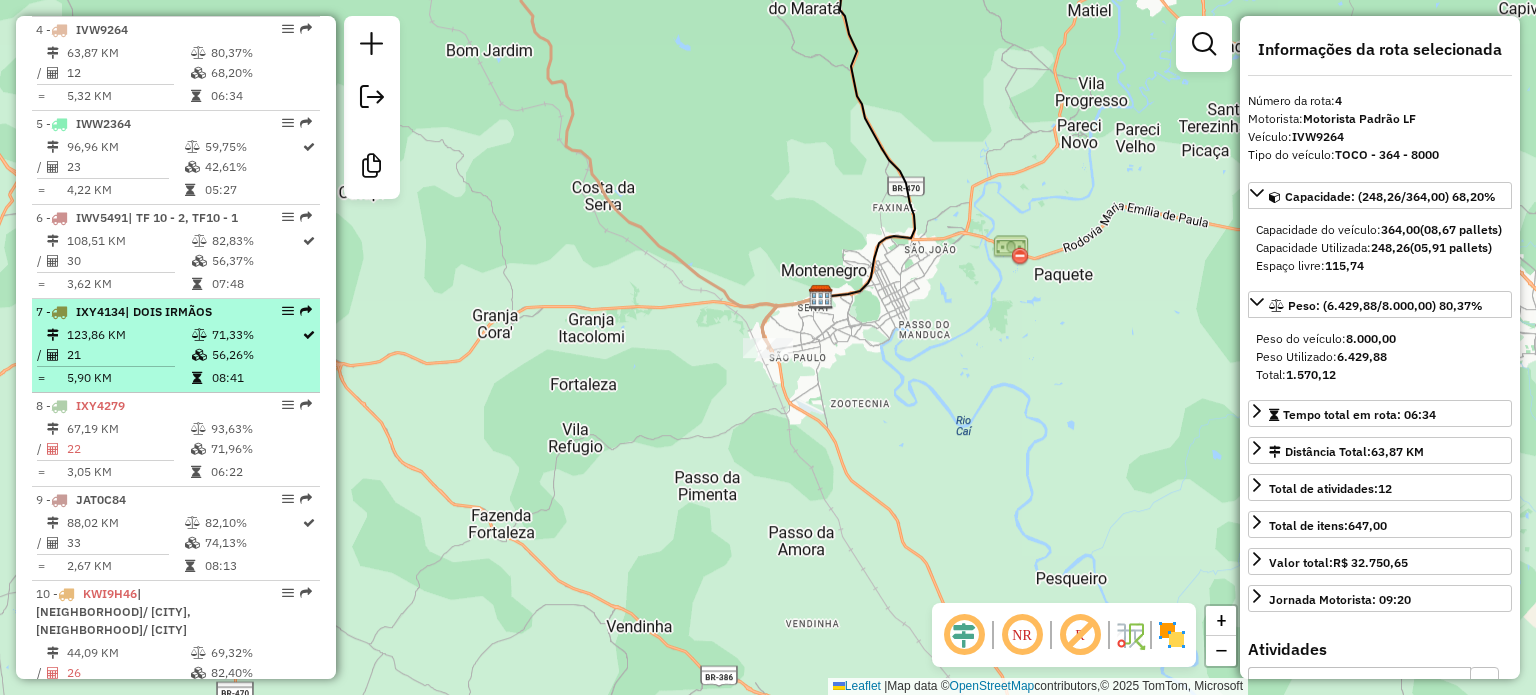 click on "123,86 KM" at bounding box center [128, 335] 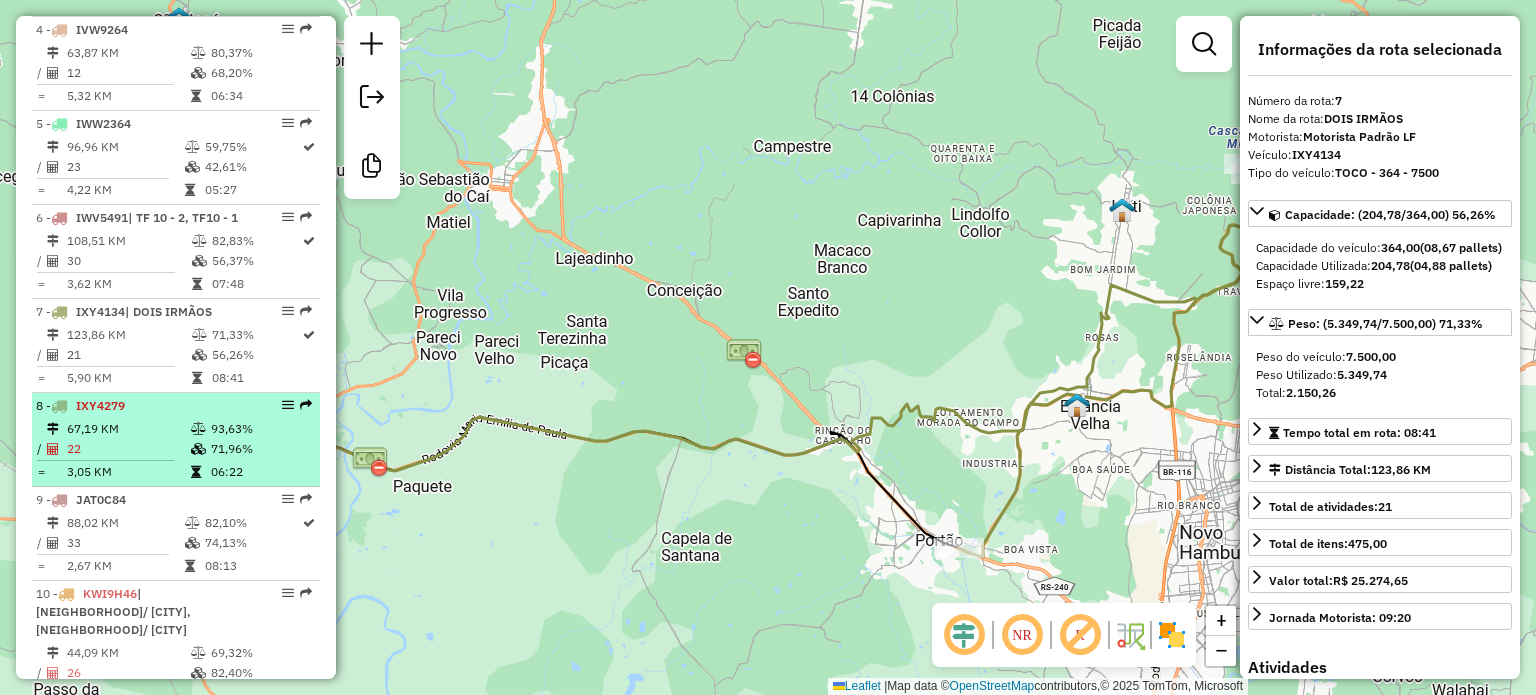 click on "IXY4279" at bounding box center (100, 405) 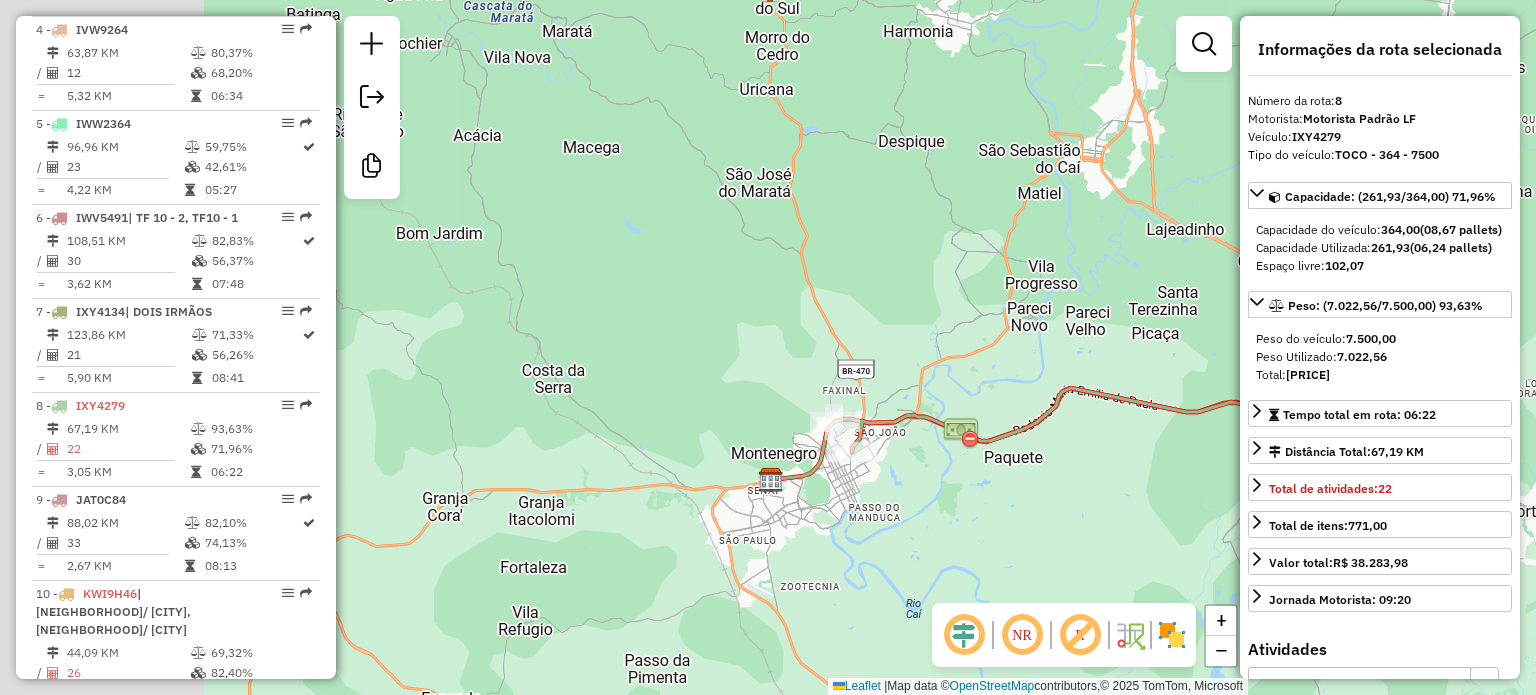drag, startPoint x: 666, startPoint y: 494, endPoint x: 1084, endPoint y: 494, distance: 418 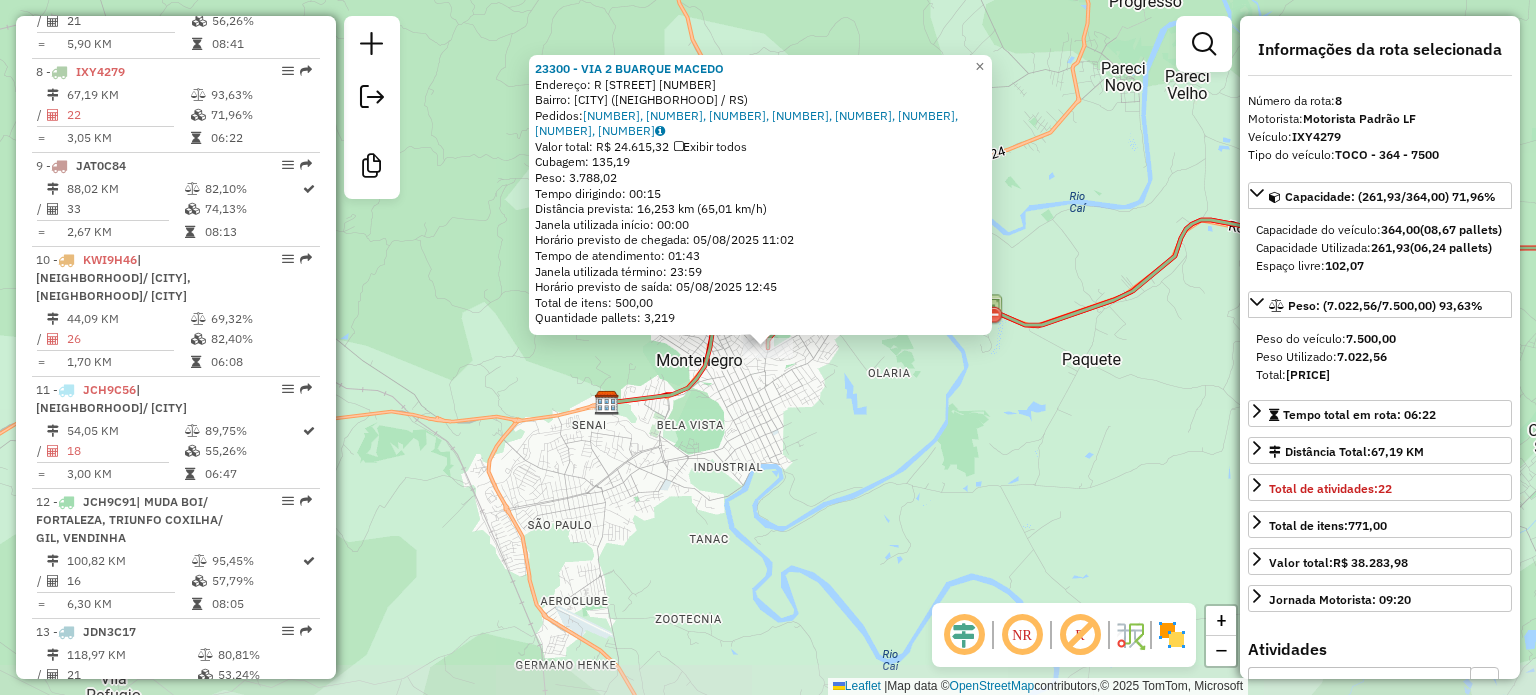 scroll, scrollTop: 1480, scrollLeft: 0, axis: vertical 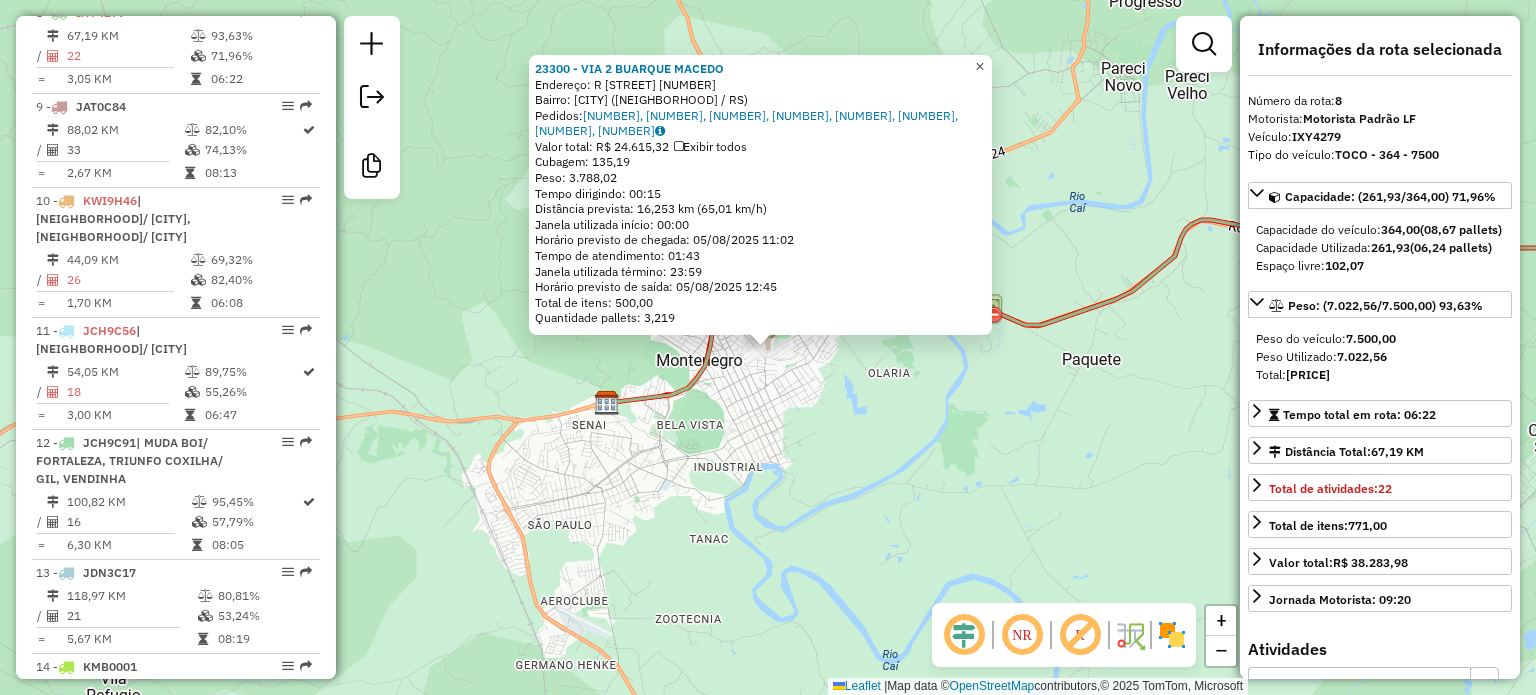 click on "×" 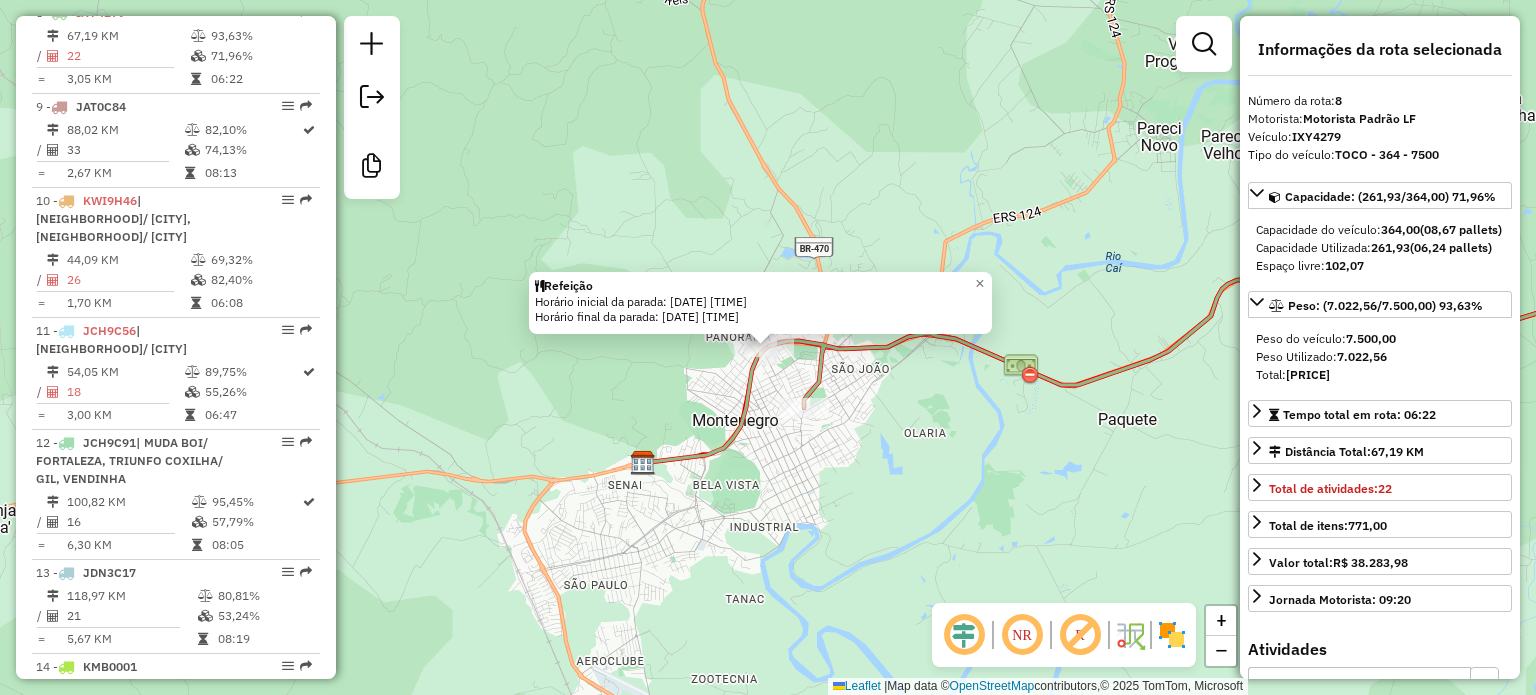 click on "Refeição  Horário inicial da parada: [DATE] [TIME]   Horário final da parada: [DATE] [TIME]  × [INFO]" 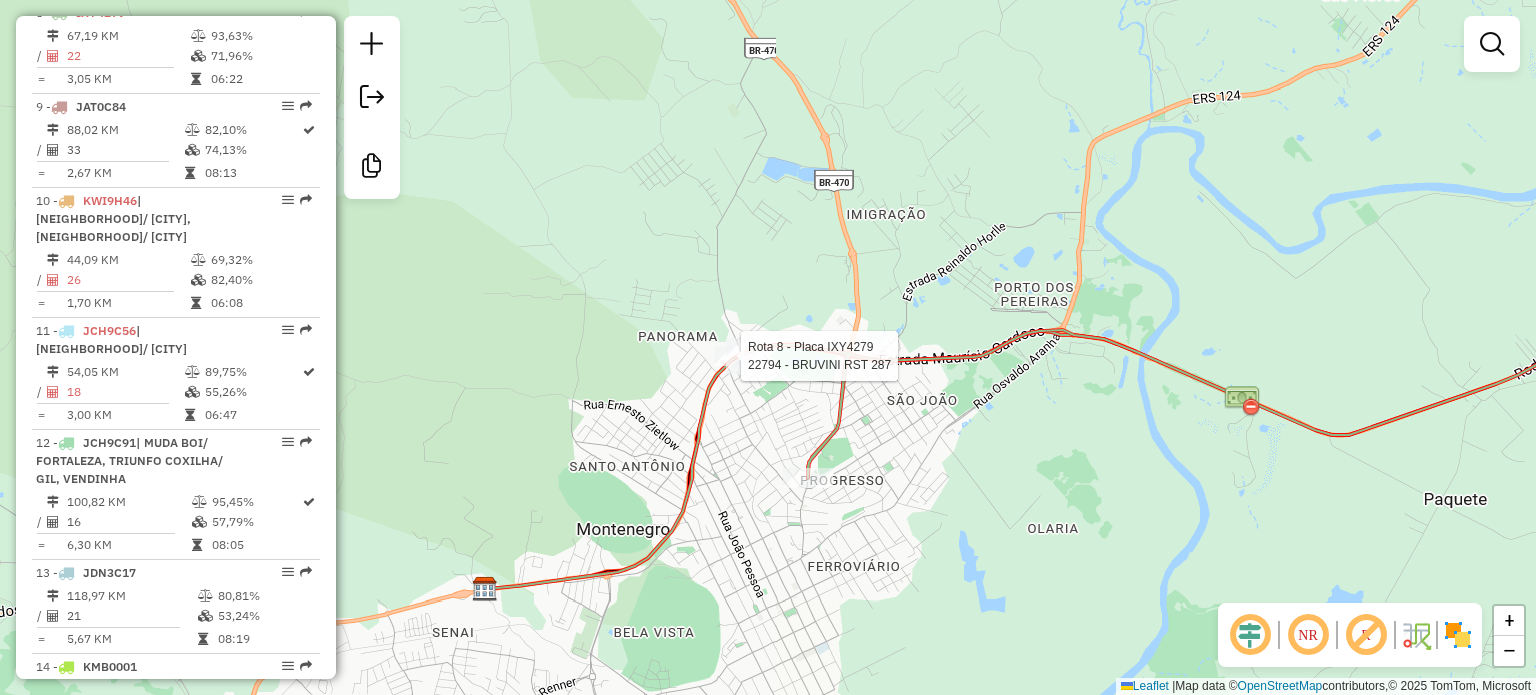 select on "*********" 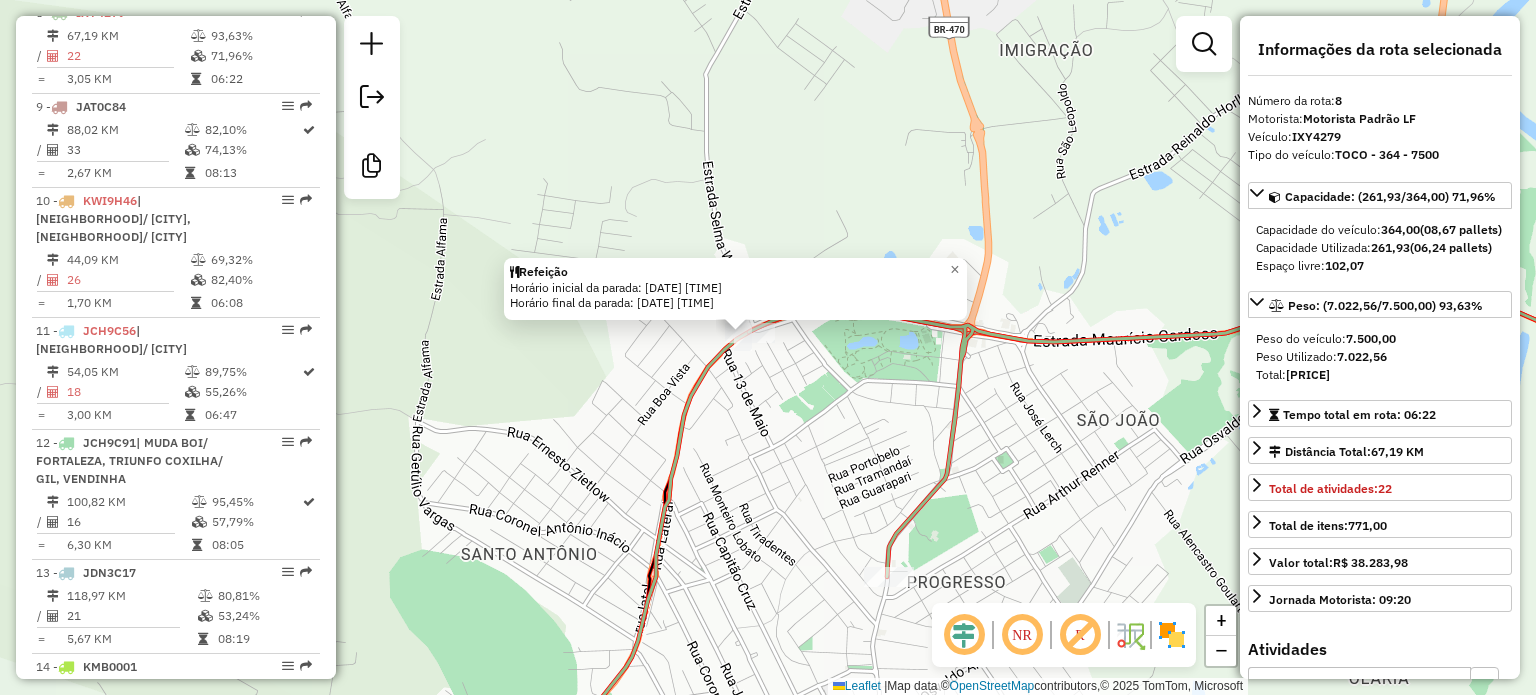 click on "Refeição  Horário inicial da parada: [DATE] [TIME]   Horário final da parada: [DATE] [TIME]  × [INFO]" 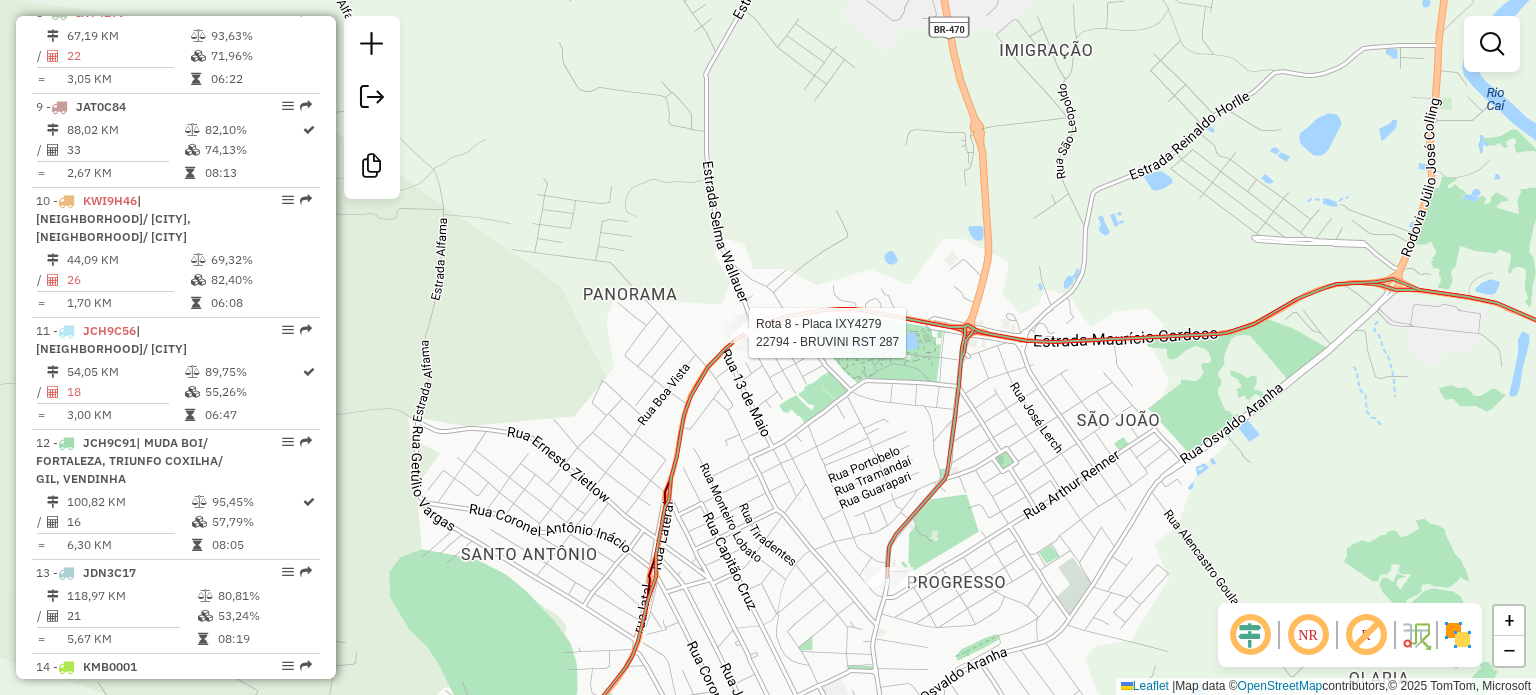 select on "*********" 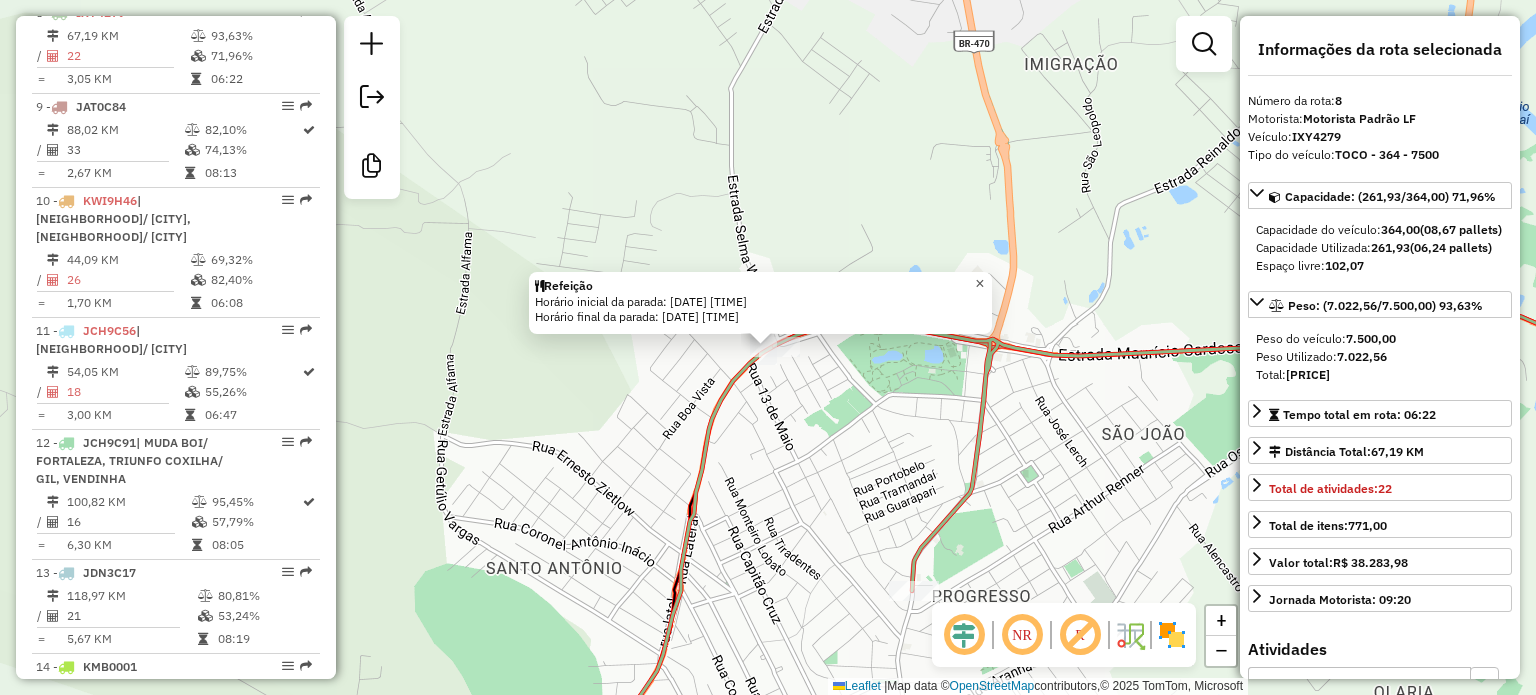 click on "×" 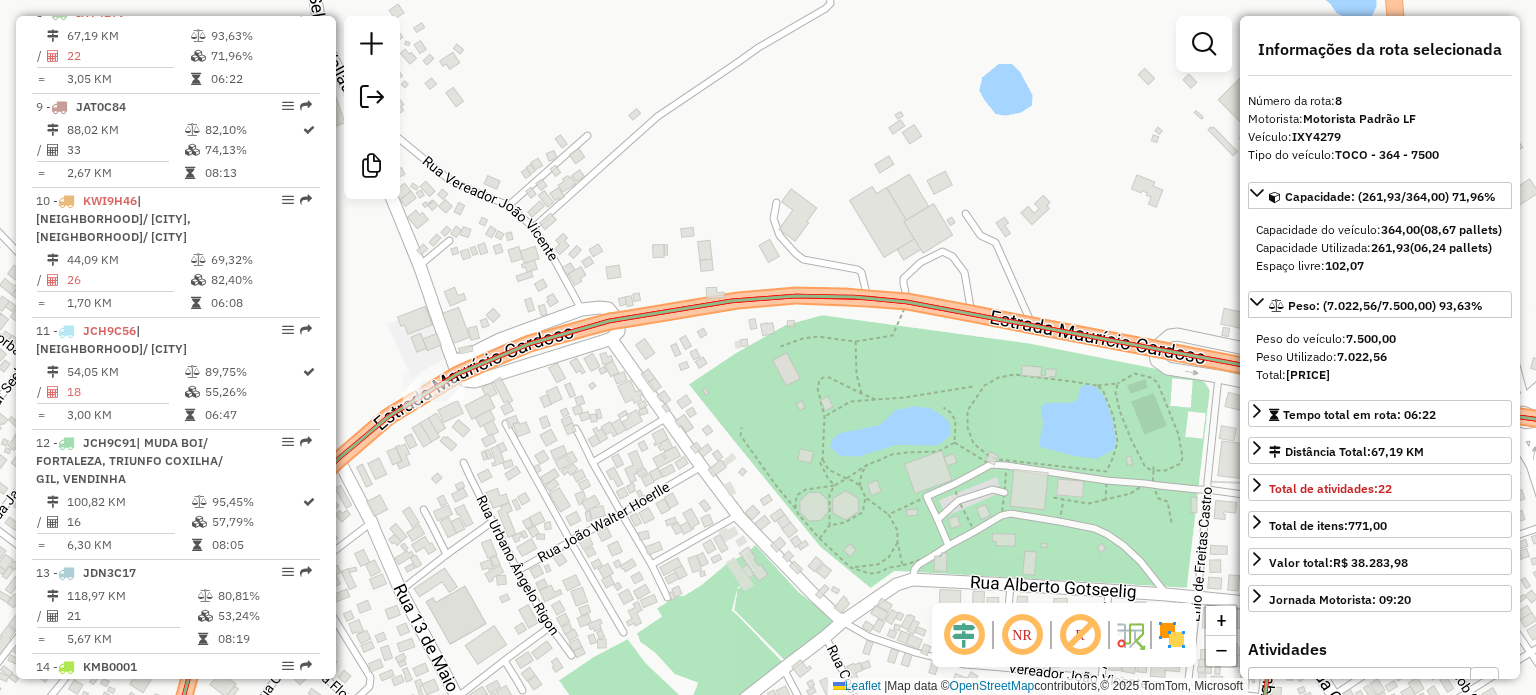 drag, startPoint x: 437, startPoint y: 363, endPoint x: 586, endPoint y: 359, distance: 149.05368 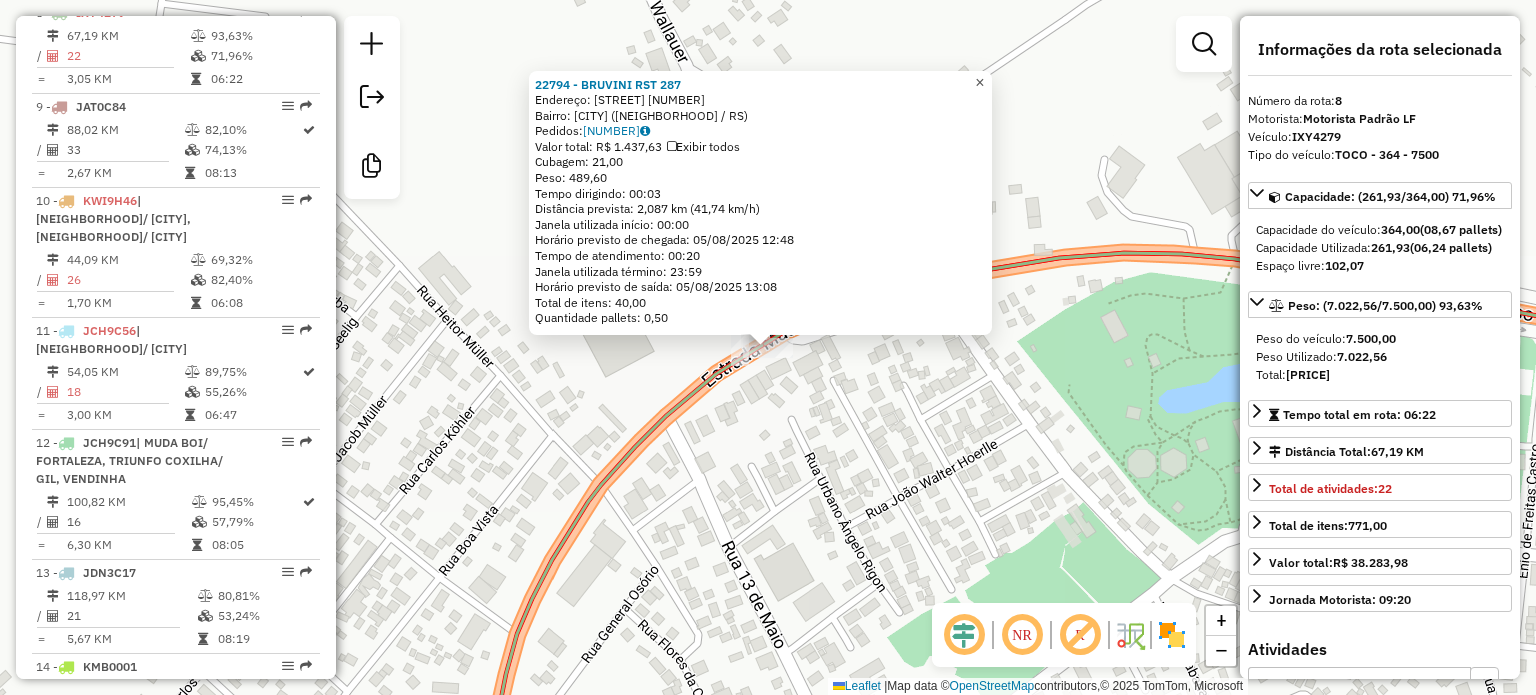 click on "×" 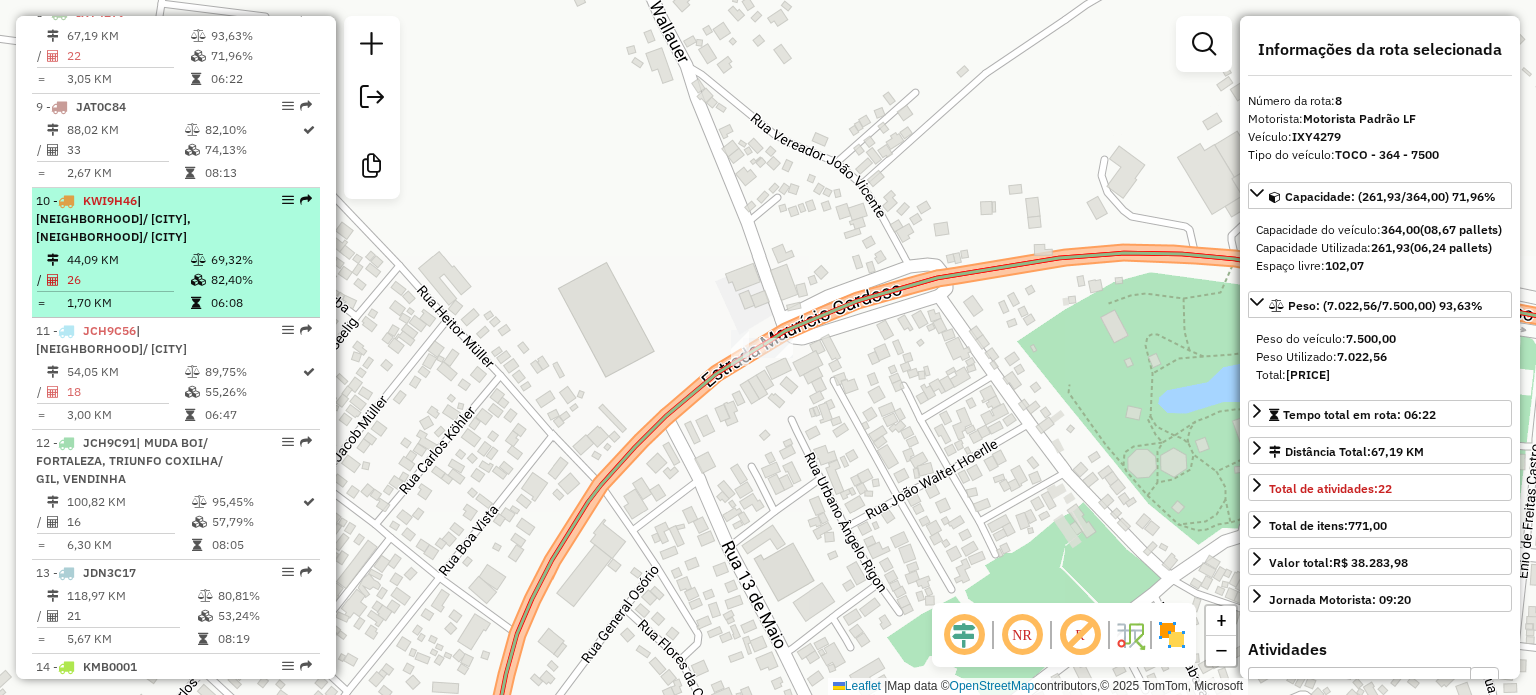 click on "44,09 KM" at bounding box center (128, 260) 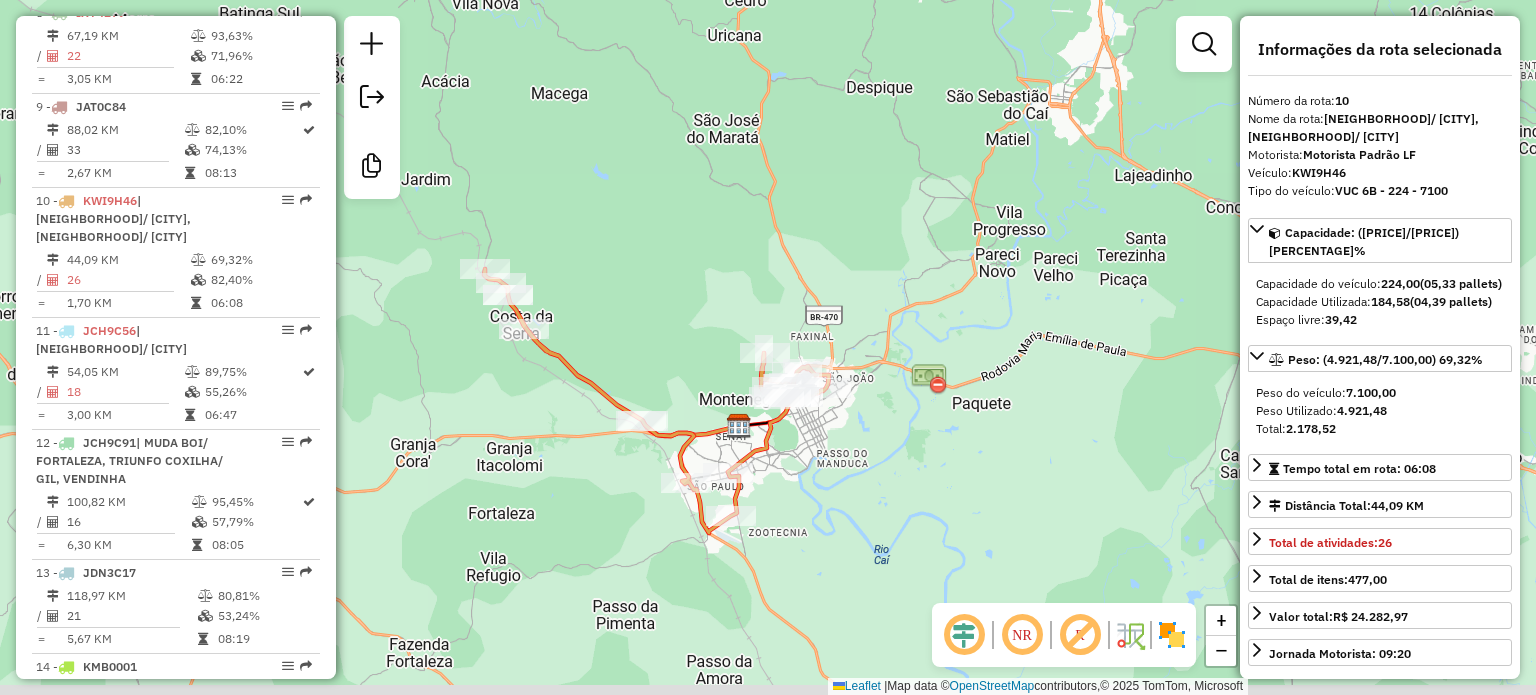drag, startPoint x: 603, startPoint y: 531, endPoint x: 564, endPoint y: 513, distance: 42.953465 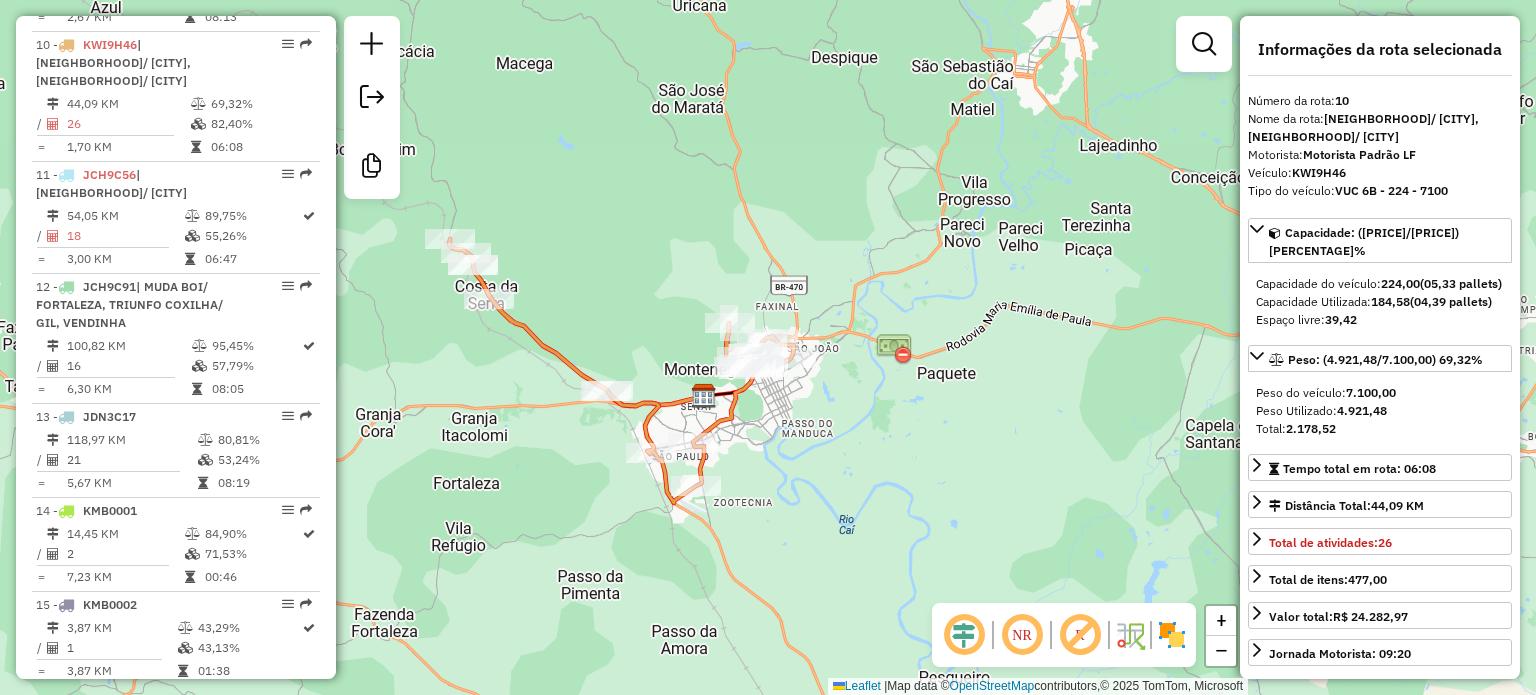scroll, scrollTop: 1680, scrollLeft: 0, axis: vertical 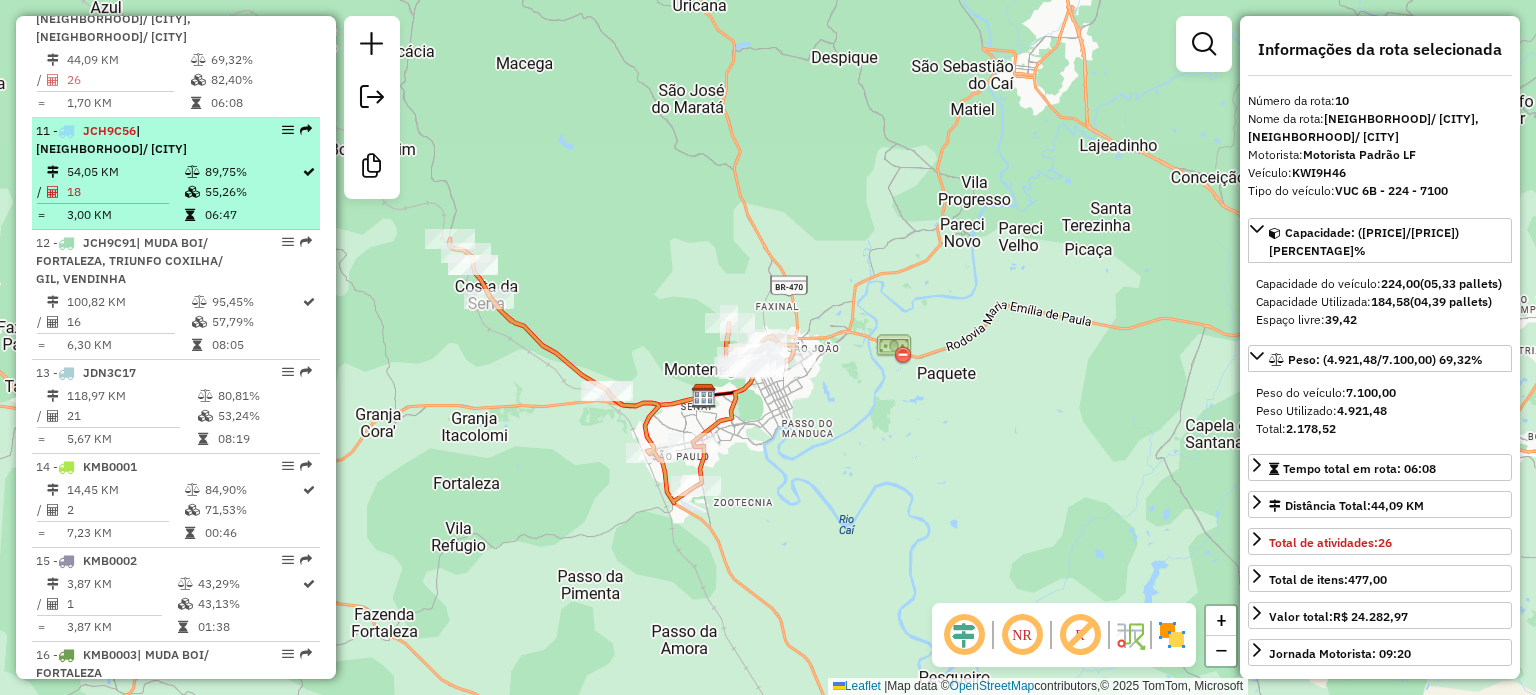 click on "11 -       [PLATE]   | [NEIGHBORHOOD]/ [CITY] [INFO]" at bounding box center [176, 174] 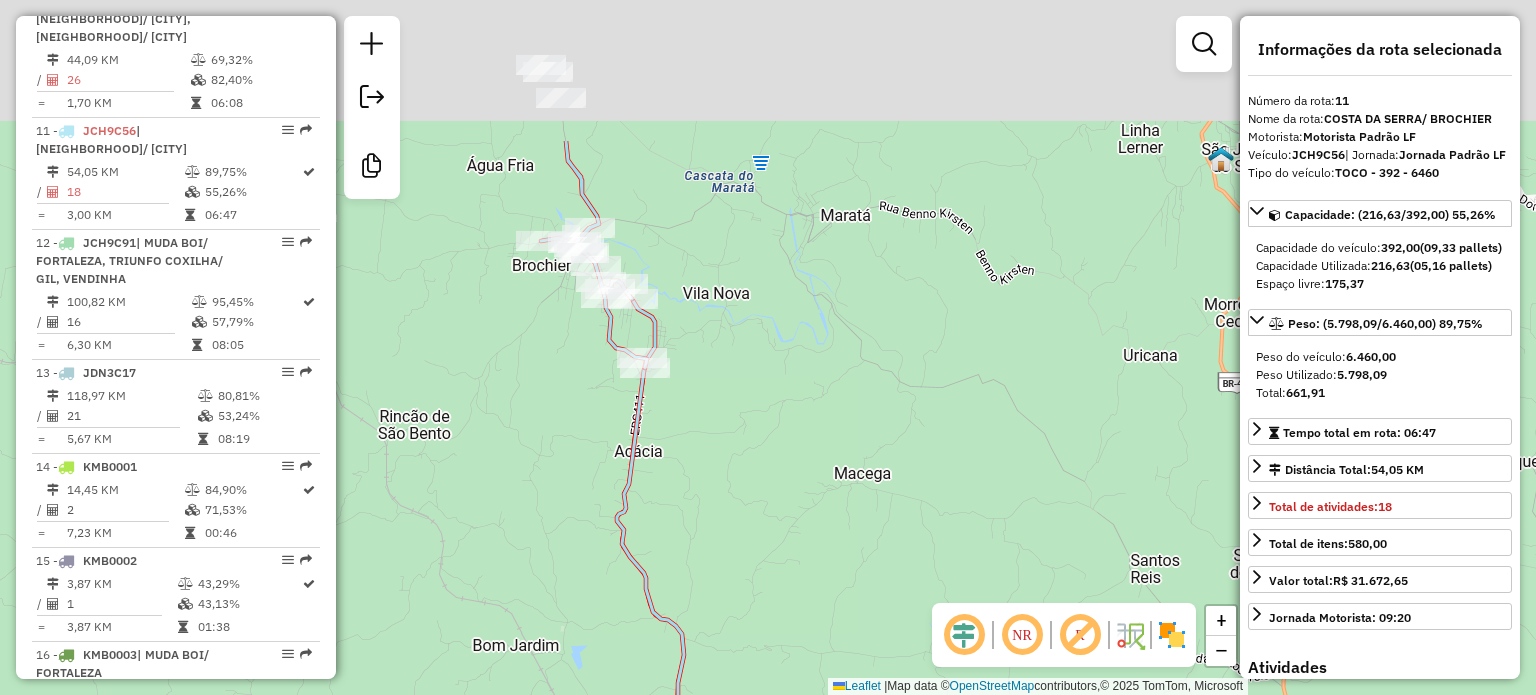 drag, startPoint x: 726, startPoint y: 273, endPoint x: 777, endPoint y: 574, distance: 305.29004 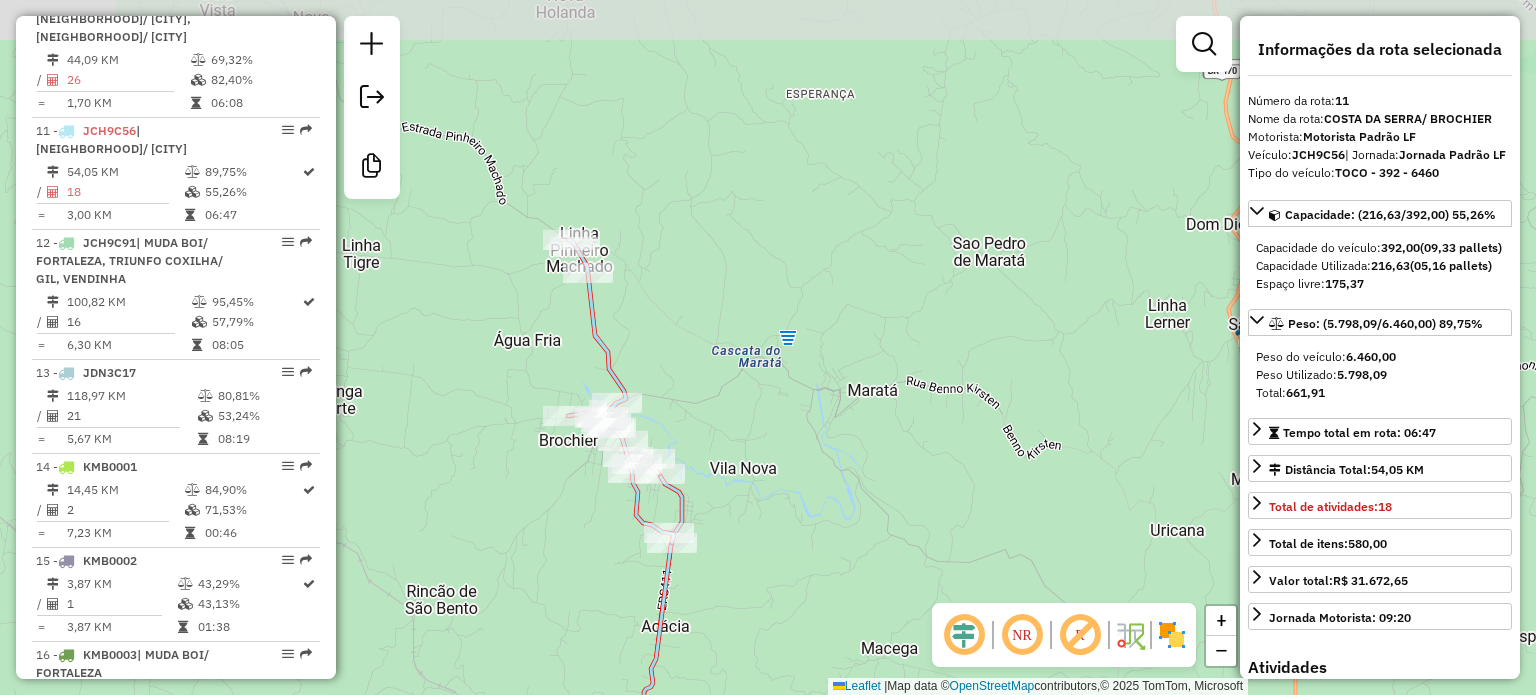 drag, startPoint x: 709, startPoint y: 387, endPoint x: 724, endPoint y: 471, distance: 85.32877 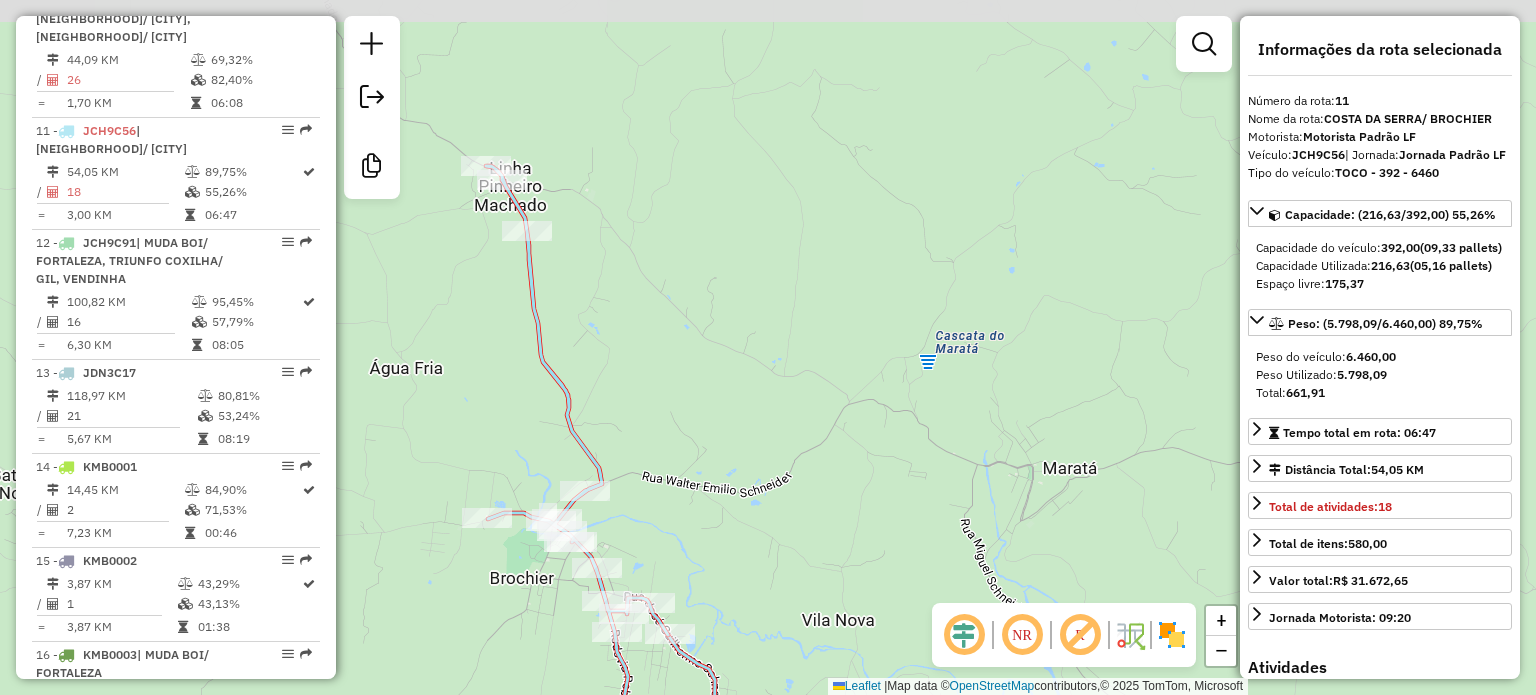 drag, startPoint x: 656, startPoint y: 283, endPoint x: 736, endPoint y: 418, distance: 156.92355 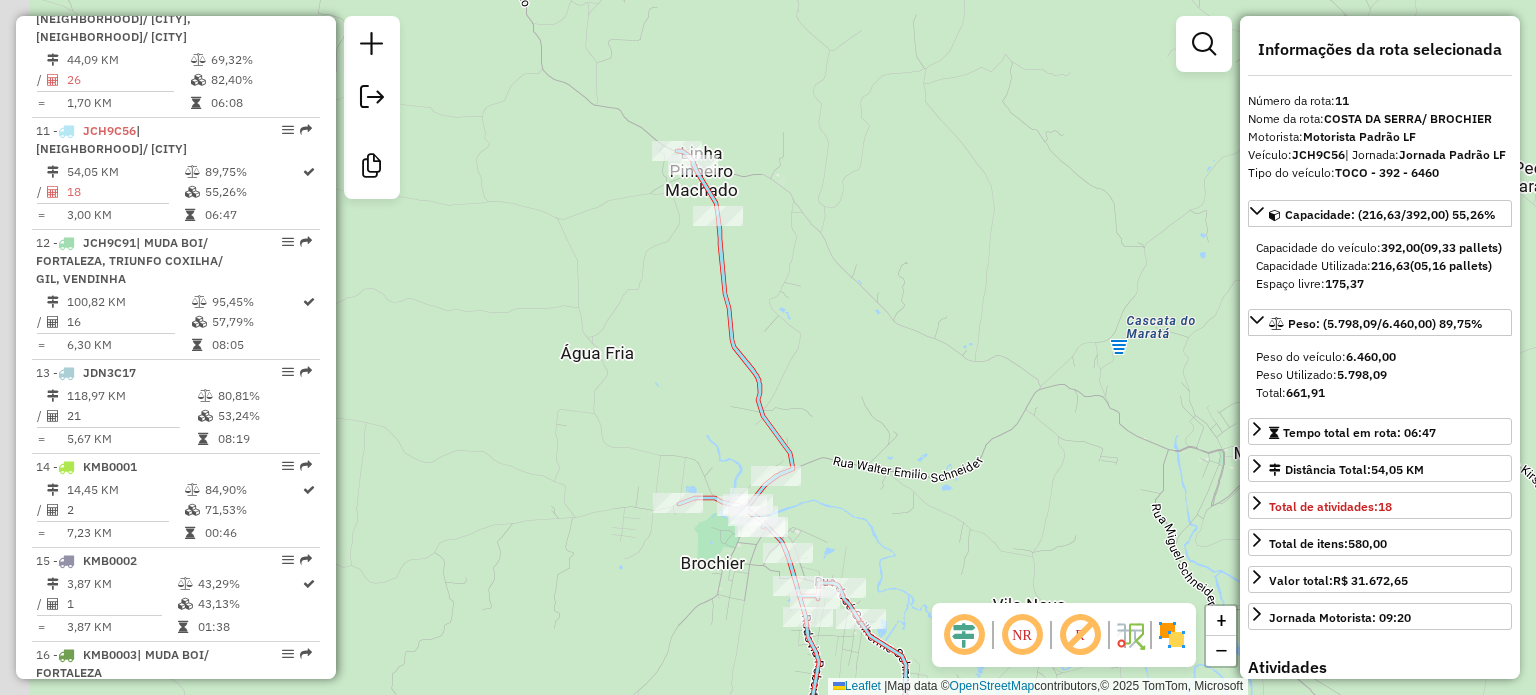 drag, startPoint x: 661, startPoint y: 455, endPoint x: 836, endPoint y: 385, distance: 188.48077 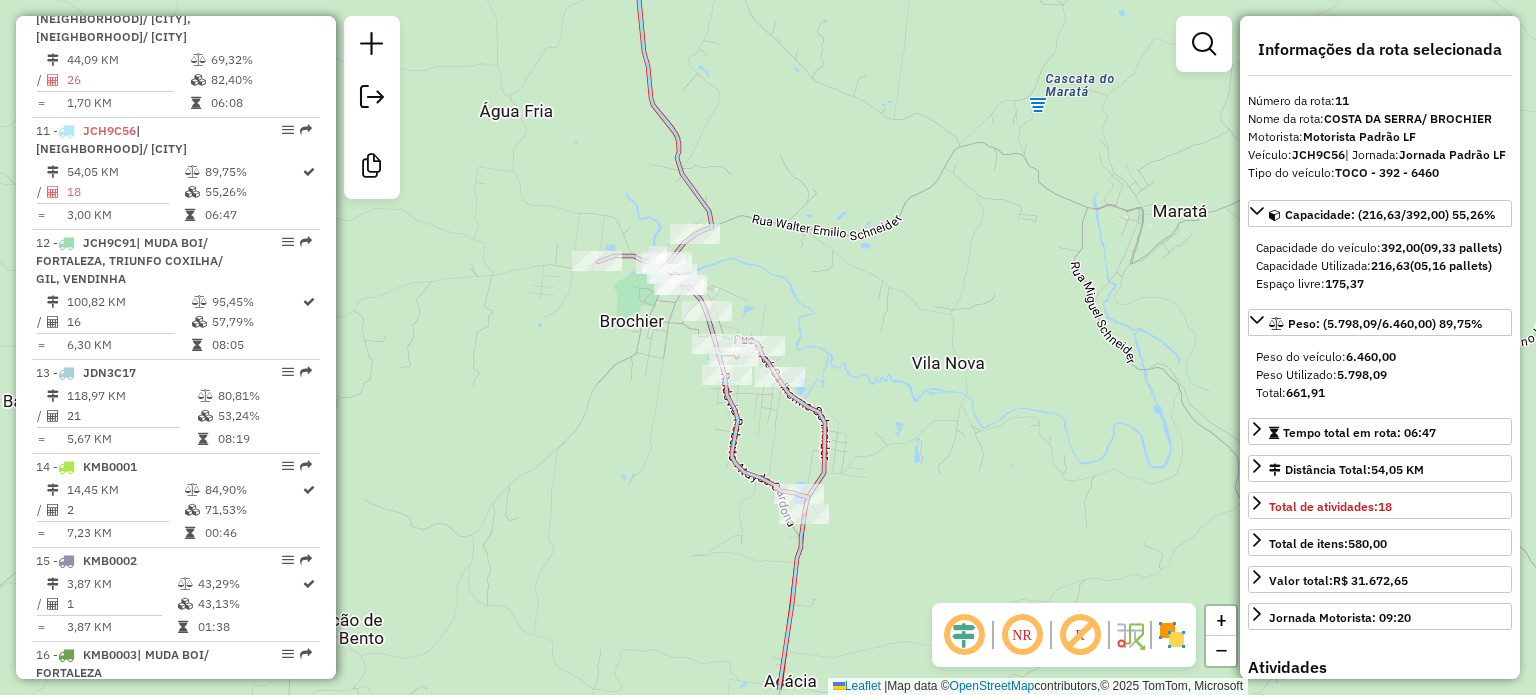 drag, startPoint x: 843, startPoint y: 417, endPoint x: 830, endPoint y: 355, distance: 63.348244 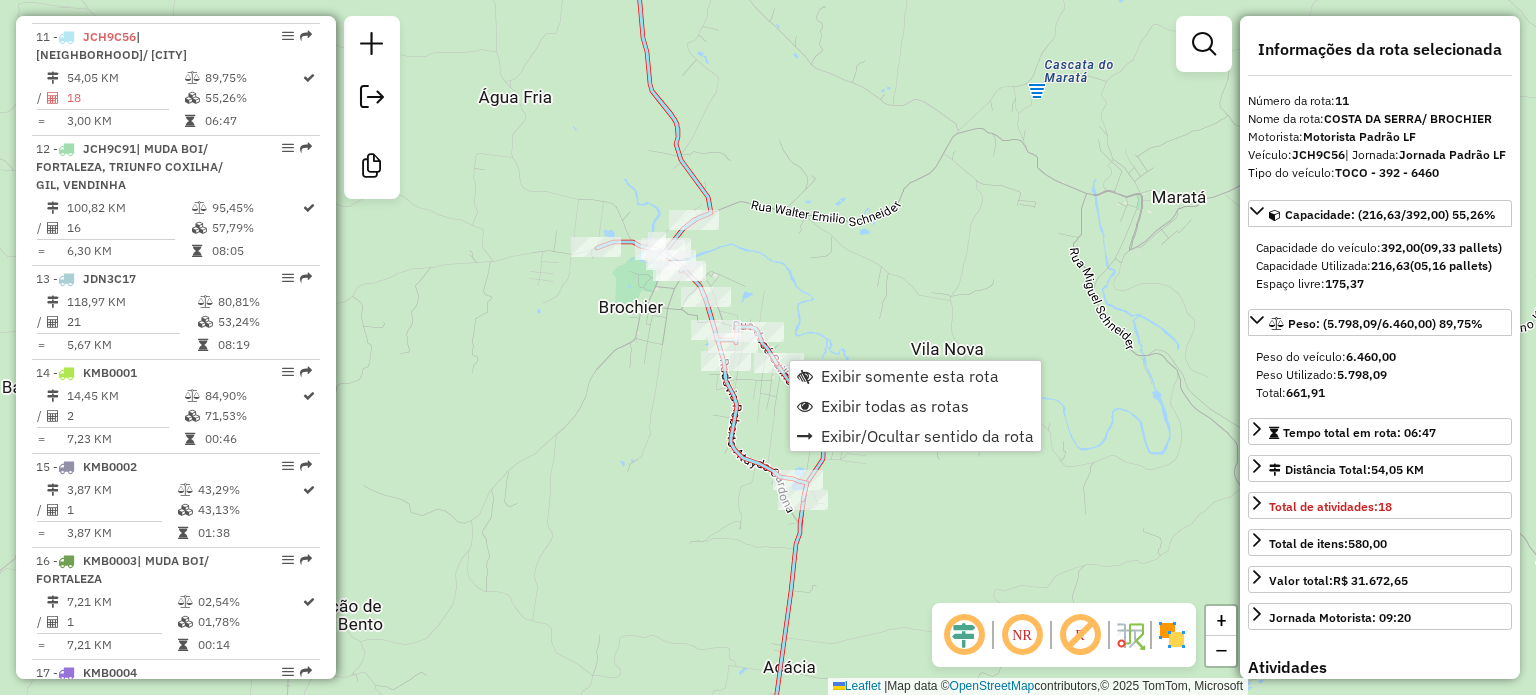 scroll, scrollTop: 1798, scrollLeft: 0, axis: vertical 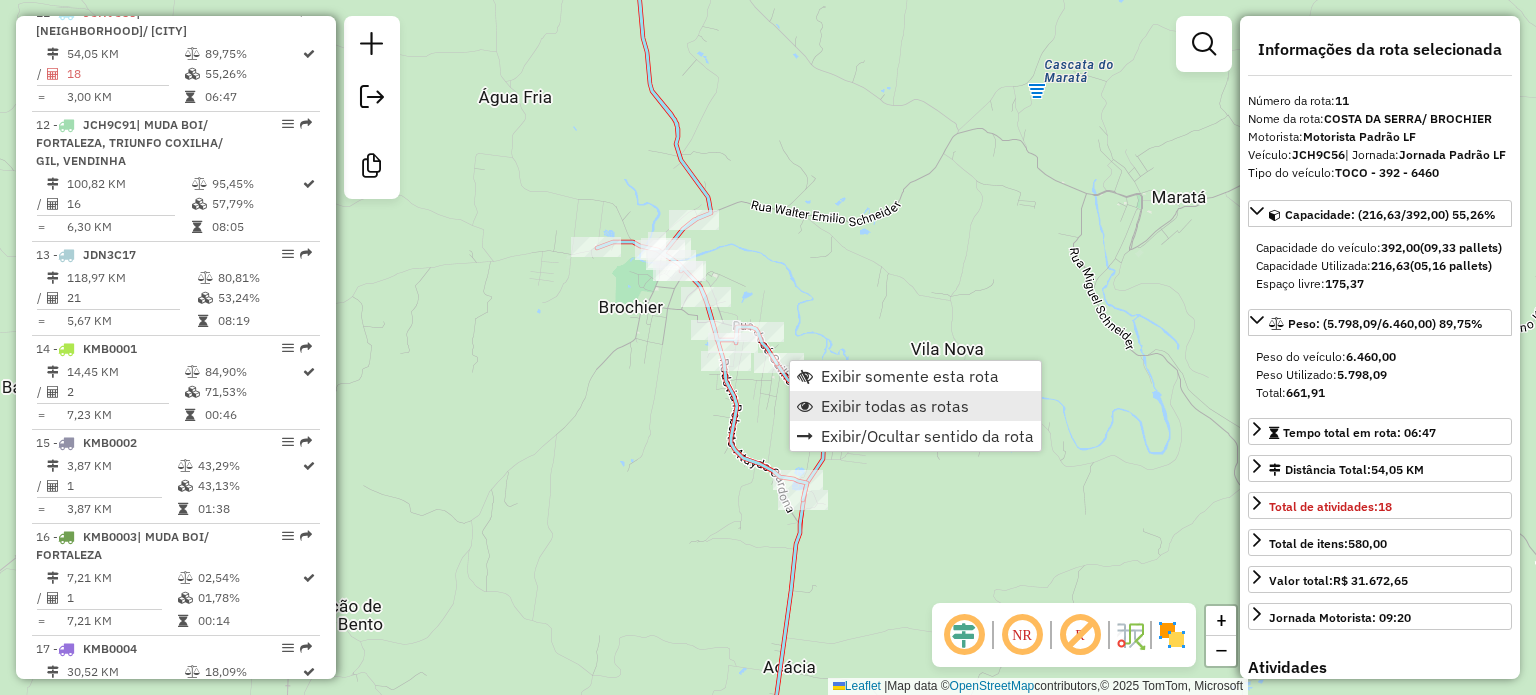 click on "Exibir todas as rotas" at bounding box center (895, 406) 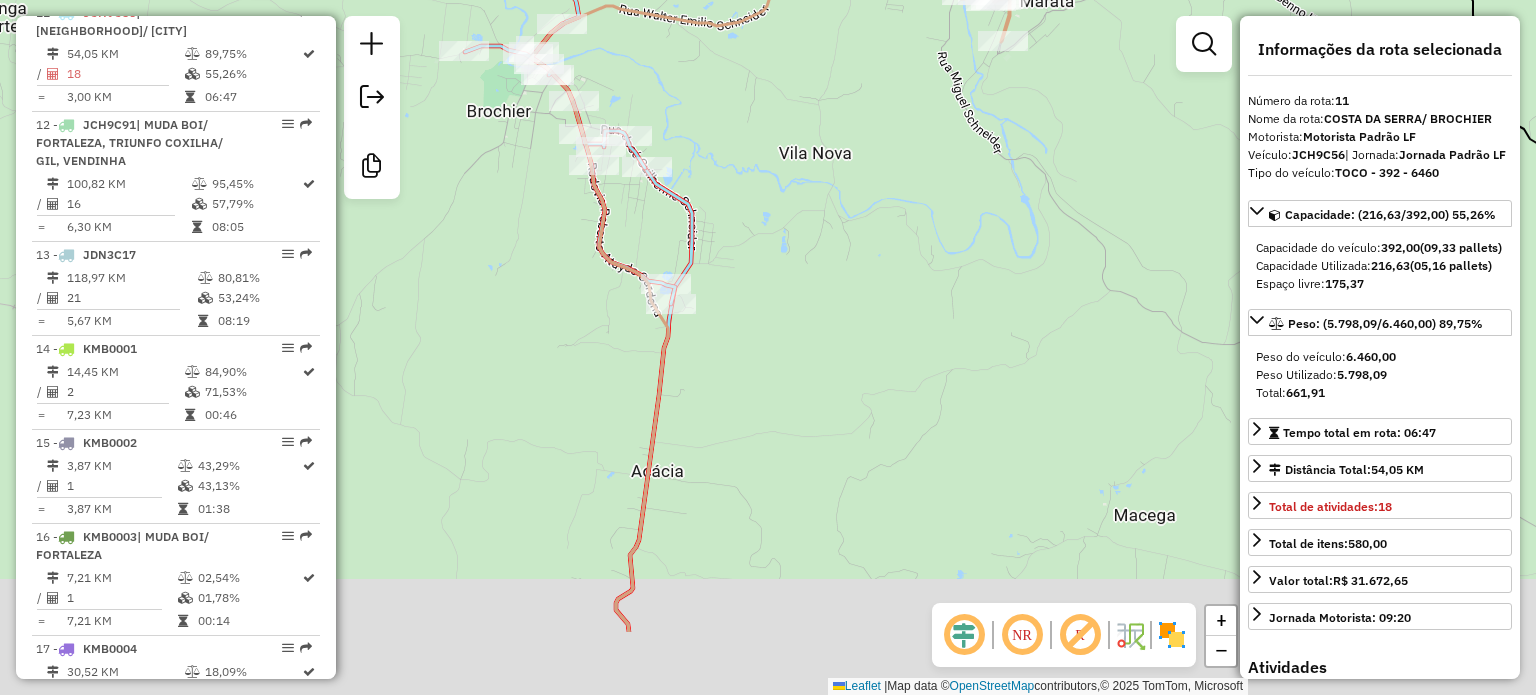 drag, startPoint x: 848, startPoint y: 510, endPoint x: 844, endPoint y: 291, distance: 219.03653 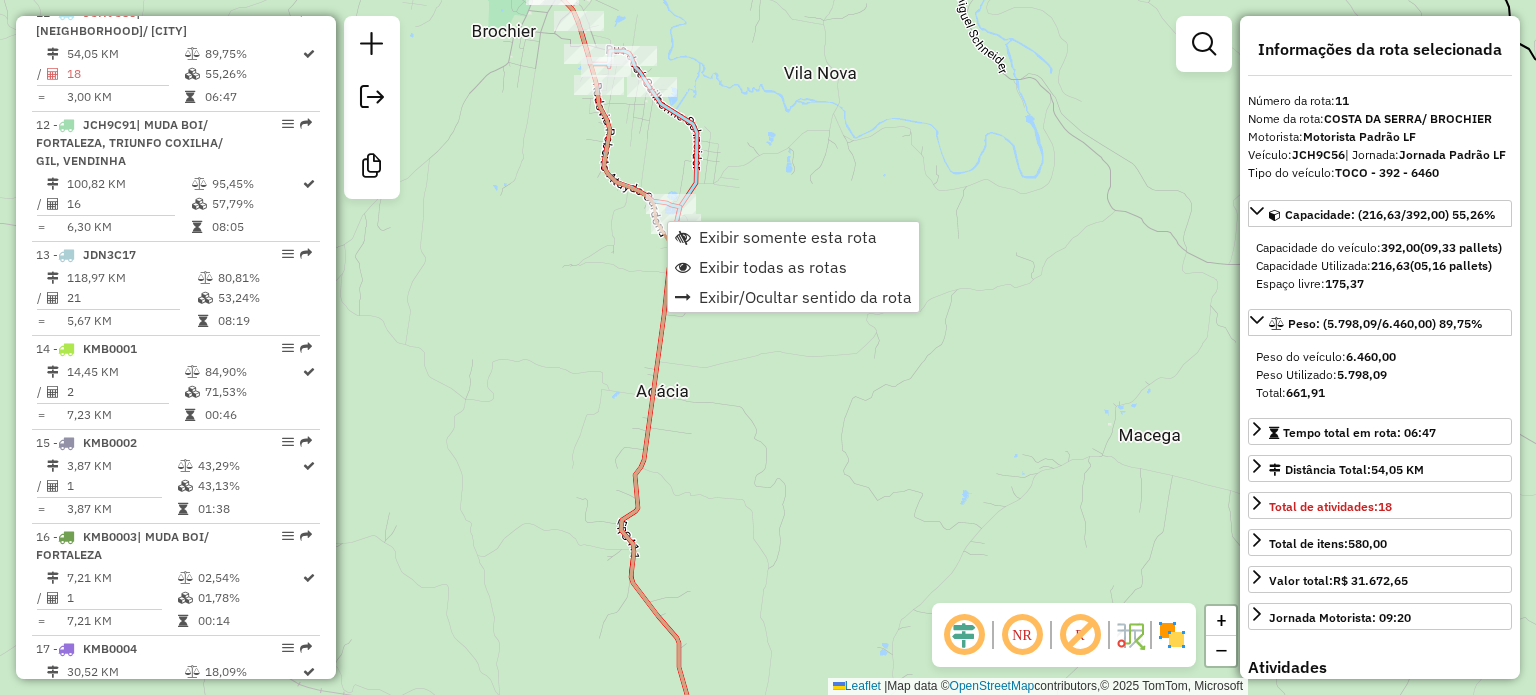 click 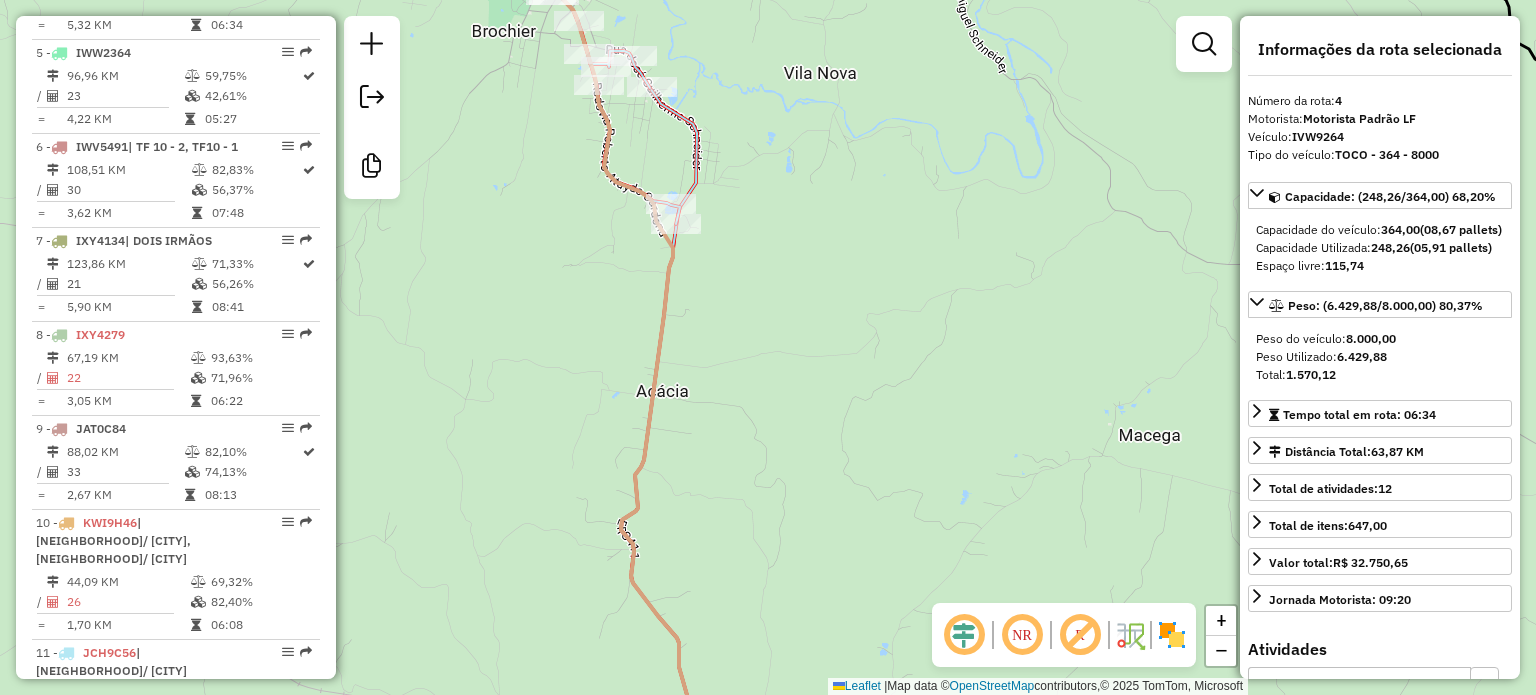 scroll, scrollTop: 1087, scrollLeft: 0, axis: vertical 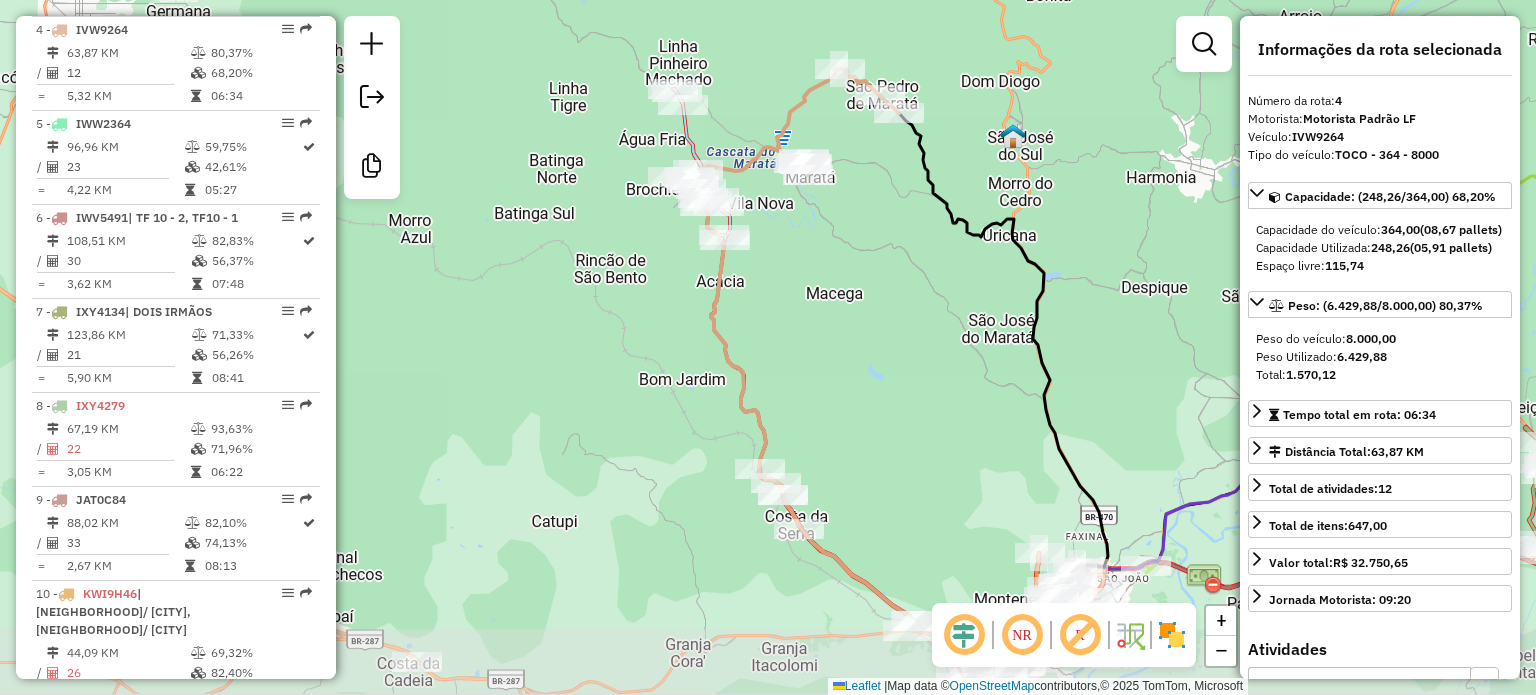 drag, startPoint x: 806, startPoint y: 519, endPoint x: 779, endPoint y: 367, distance: 154.37941 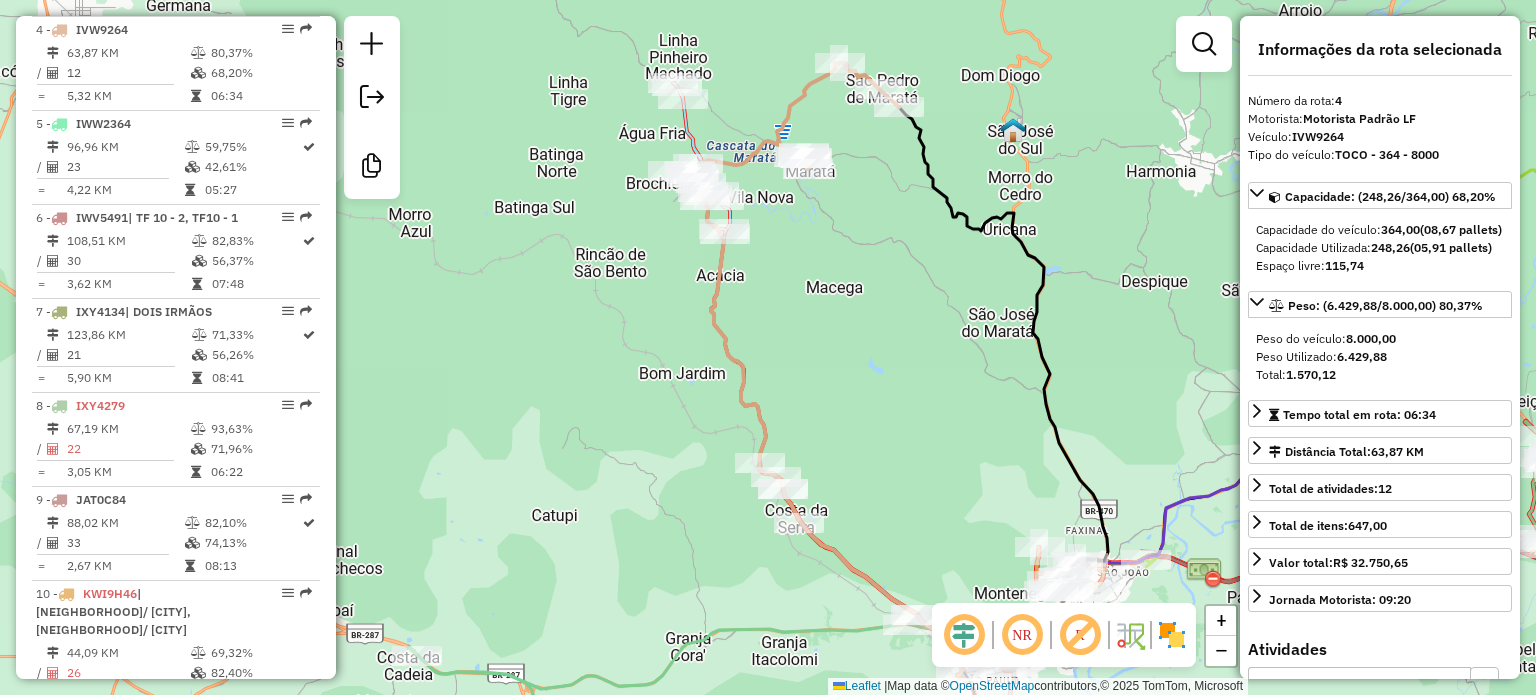 drag, startPoint x: 911, startPoint y: 459, endPoint x: 871, endPoint y: 401, distance: 70.45566 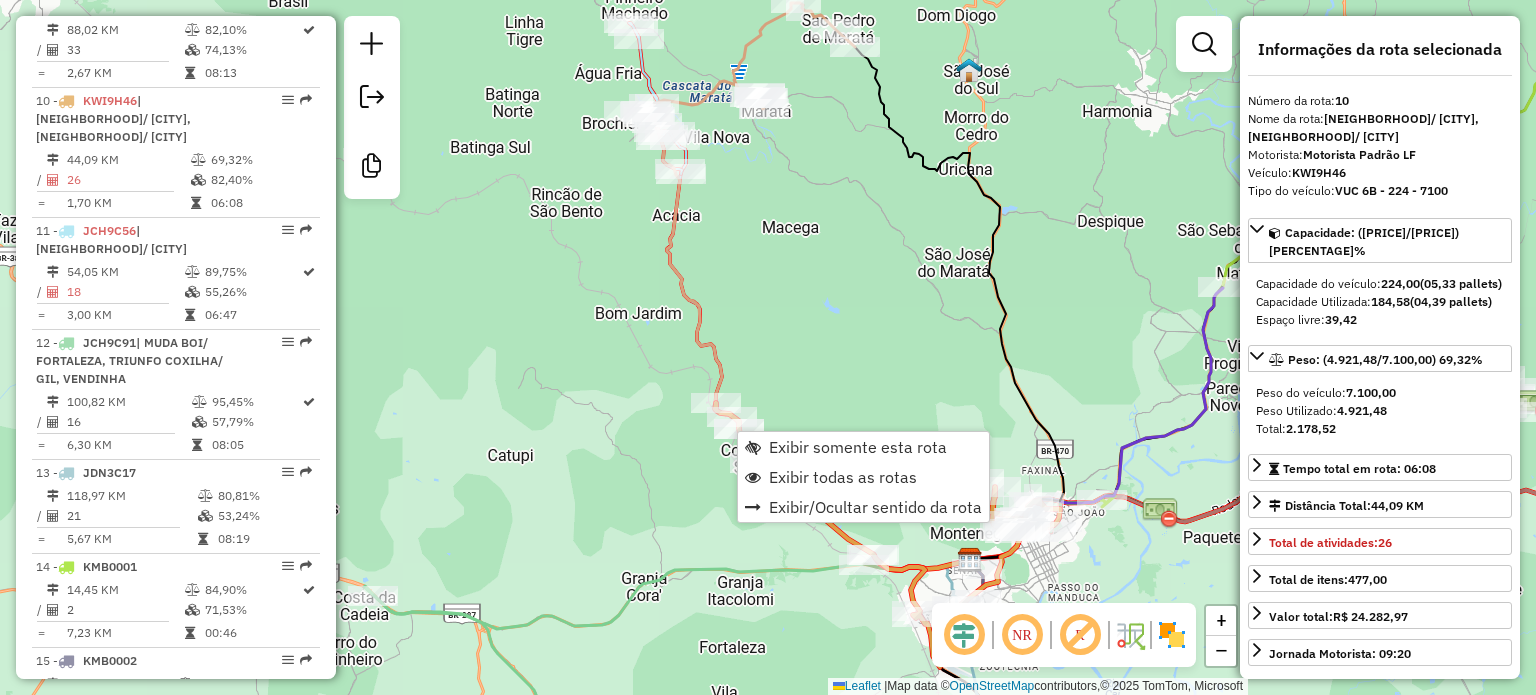 scroll, scrollTop: 1668, scrollLeft: 0, axis: vertical 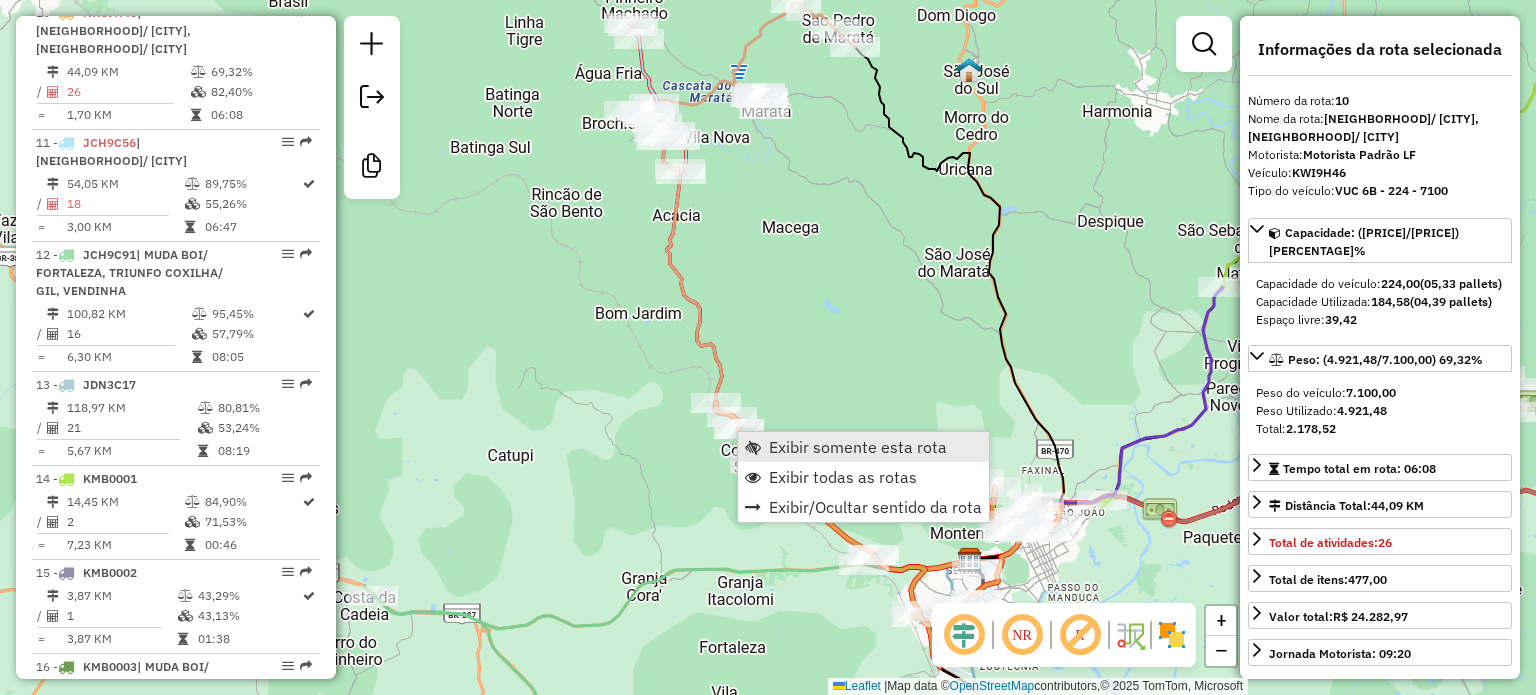 click on "Exibir somente esta rota" at bounding box center [858, 447] 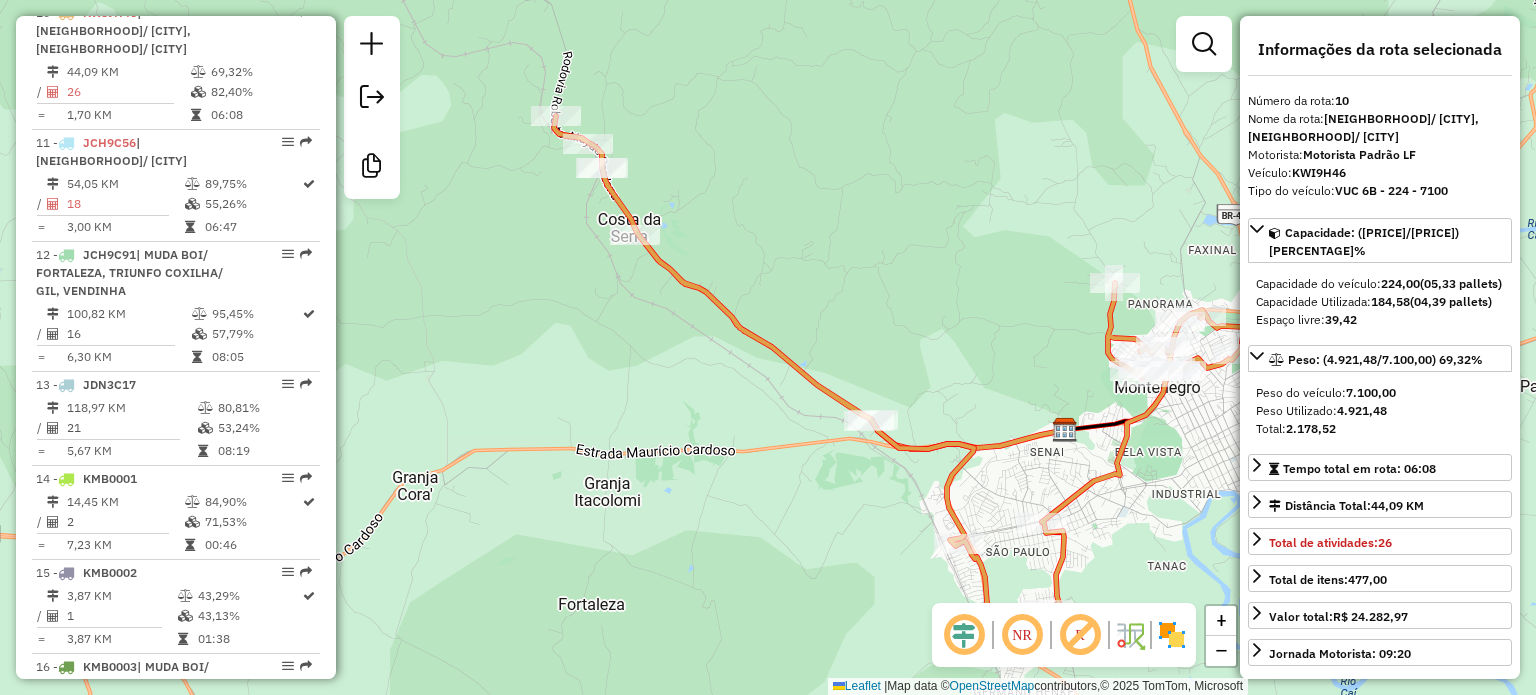 click on "Janela de atendimento Grade de atendimento Capacidade Transportadoras Veículos Cliente Pedidos  Rotas Selecione os dias de semana para filtrar as janelas de atendimento  Seg   Ter   Qua   Qui   Sex   Sáb   Dom  Informe o período da janela de atendimento: De: Até:  Filtrar exatamente a janela do cliente  Considerar janela de atendimento padrão  Selecione os dias de semana para filtrar as grades de atendimento  Seg   Ter   Qua   Qui   Sex   Sáb   Dom   Considerar clientes sem dia de atendimento cadastrado  Clientes fora do dia de atendimento selecionado Filtrar as atividades entre os valores definidos abaixo:  Peso mínimo:   Peso máximo:   Cubagem mínima:   Cubagem máxima:   De:   Até:  Filtrar as atividades entre o tempo de atendimento definido abaixo:  De:   Até:   Considerar capacidade total dos clientes não roteirizados Transportadora: Selecione um ou mais itens Tipo de veículo: Selecione um ou mais itens Veículo: Selecione um ou mais itens Motorista: Selecione um ou mais itens Nome: Rótulo:" 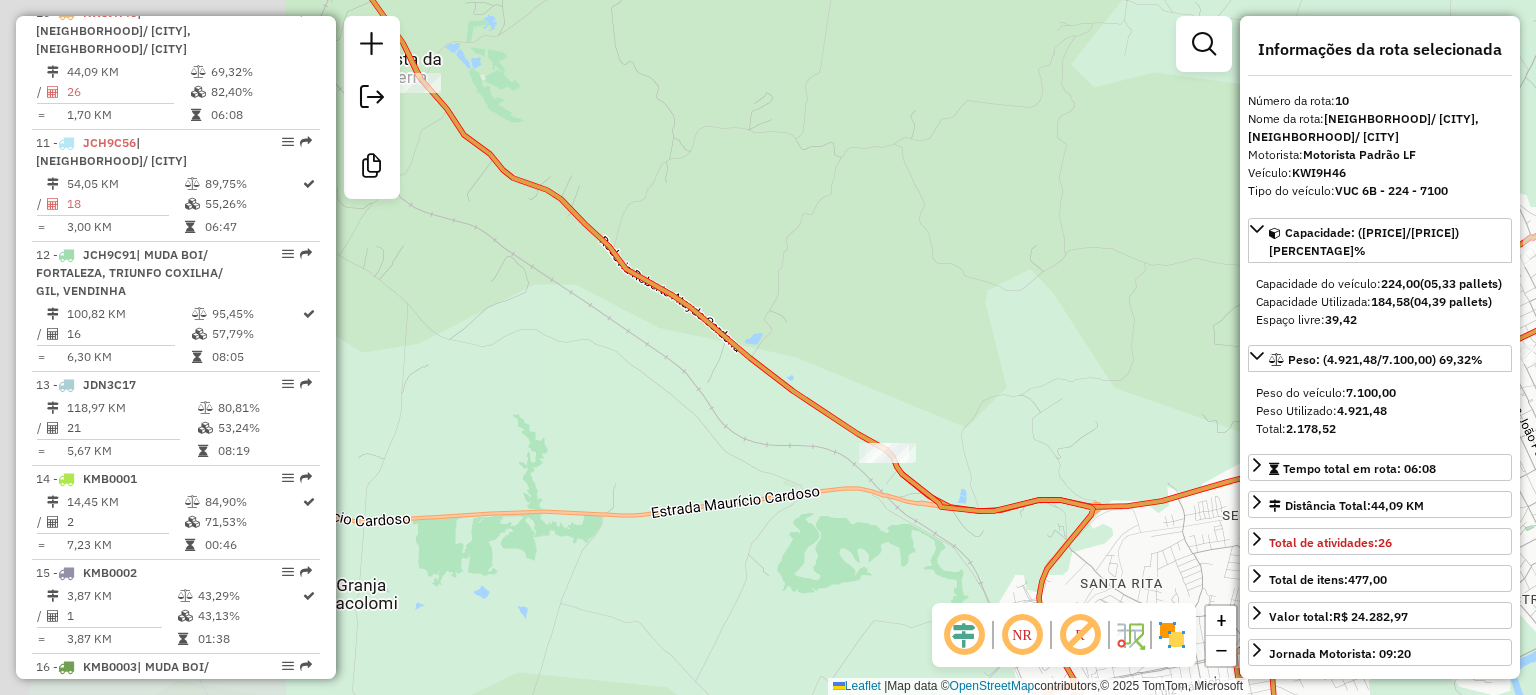 drag, startPoint x: 422, startPoint y: 459, endPoint x: 986, endPoint y: 456, distance: 564.008 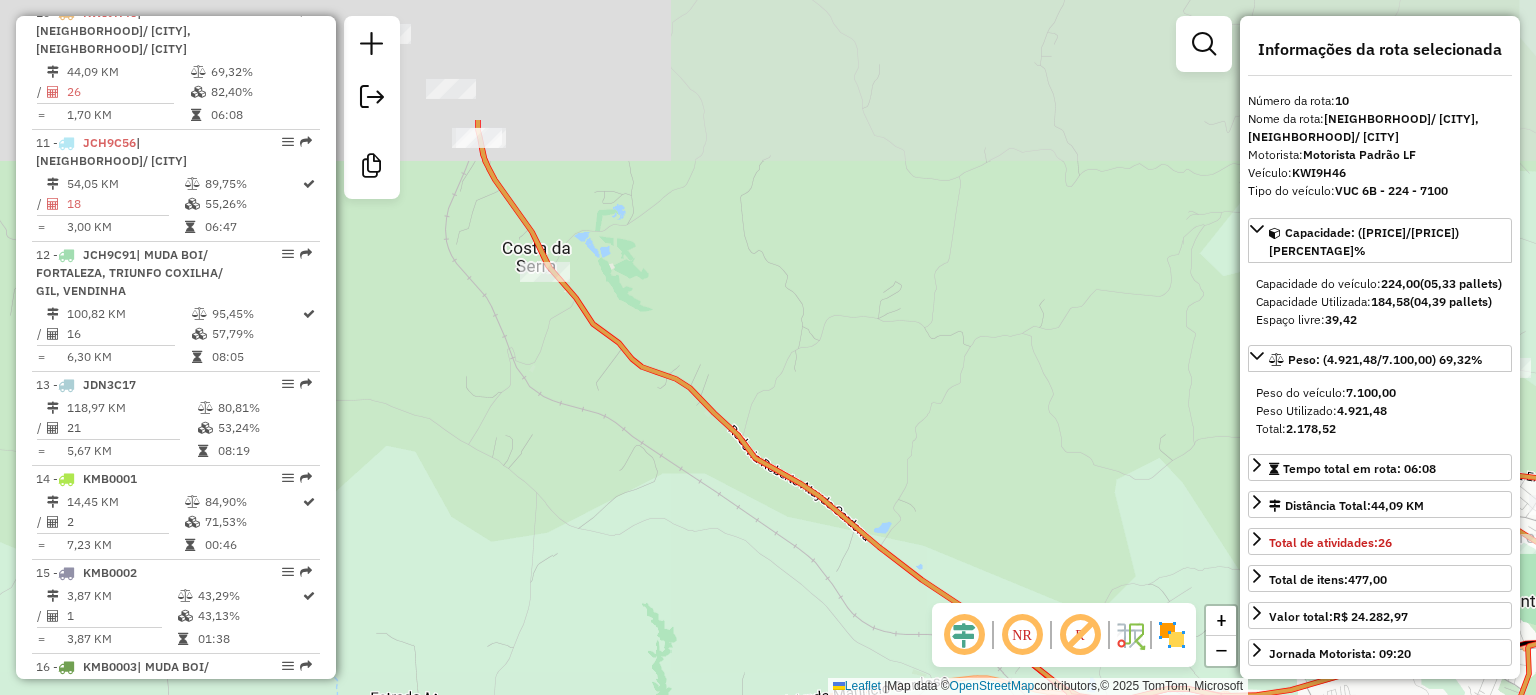 drag, startPoint x: 894, startPoint y: 432, endPoint x: 758, endPoint y: 590, distance: 208.47063 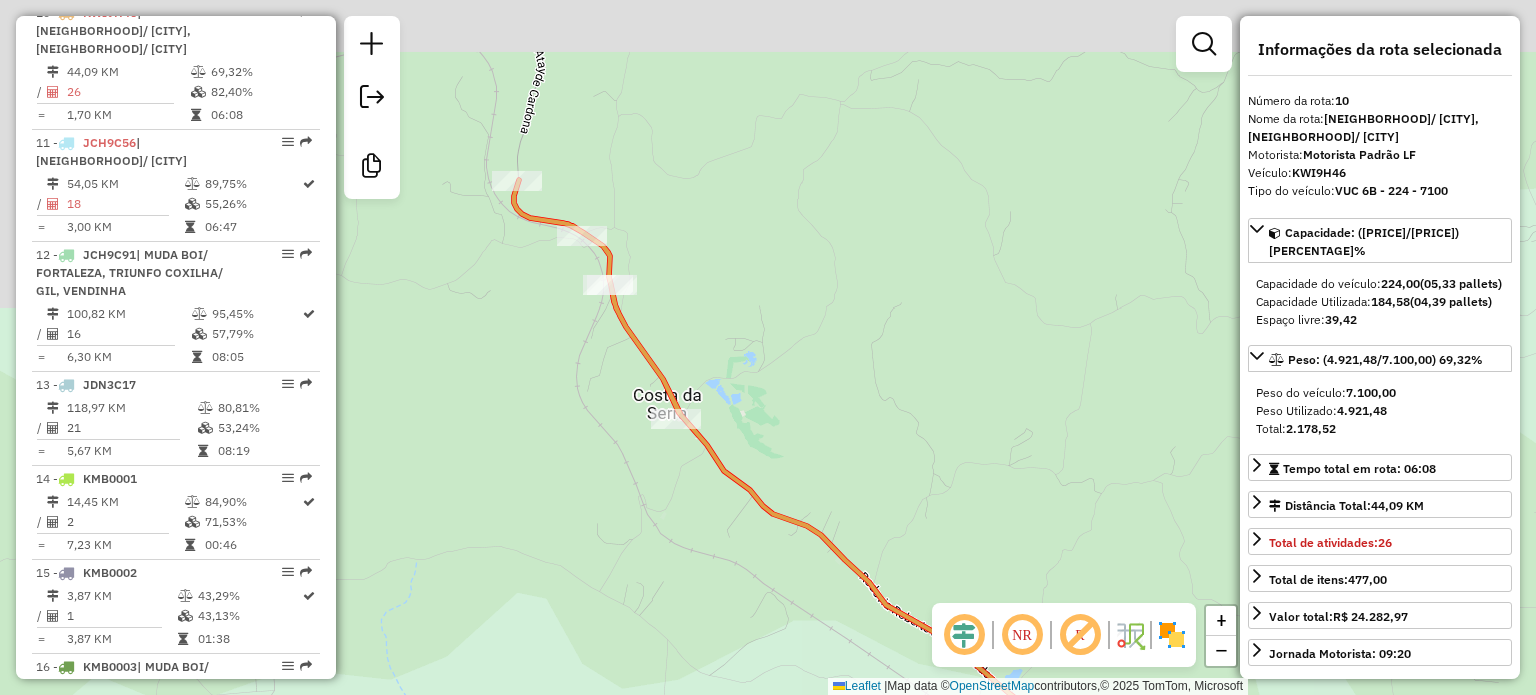 drag, startPoint x: 756, startPoint y: 346, endPoint x: 974, endPoint y: 444, distance: 239.01465 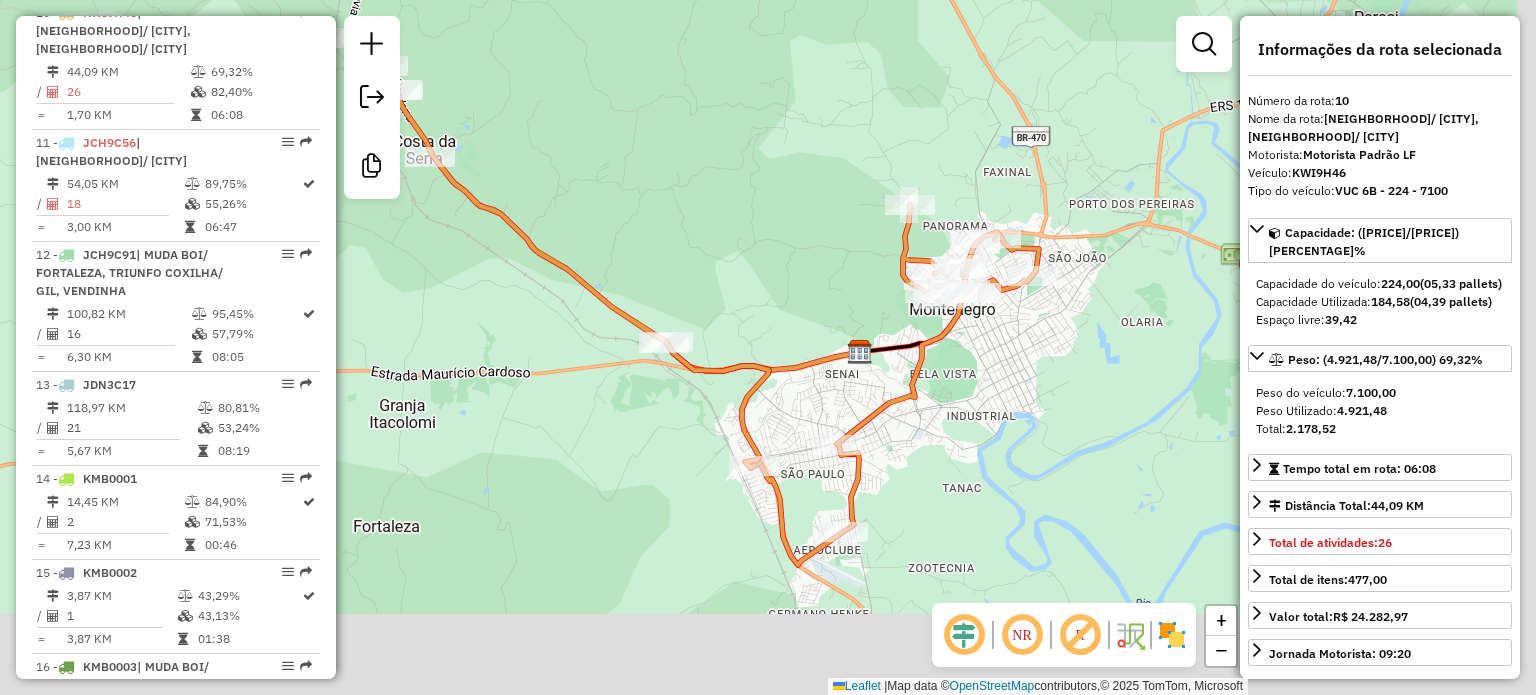 drag, startPoint x: 1040, startPoint y: 416, endPoint x: 688, endPoint y: 111, distance: 465.75638 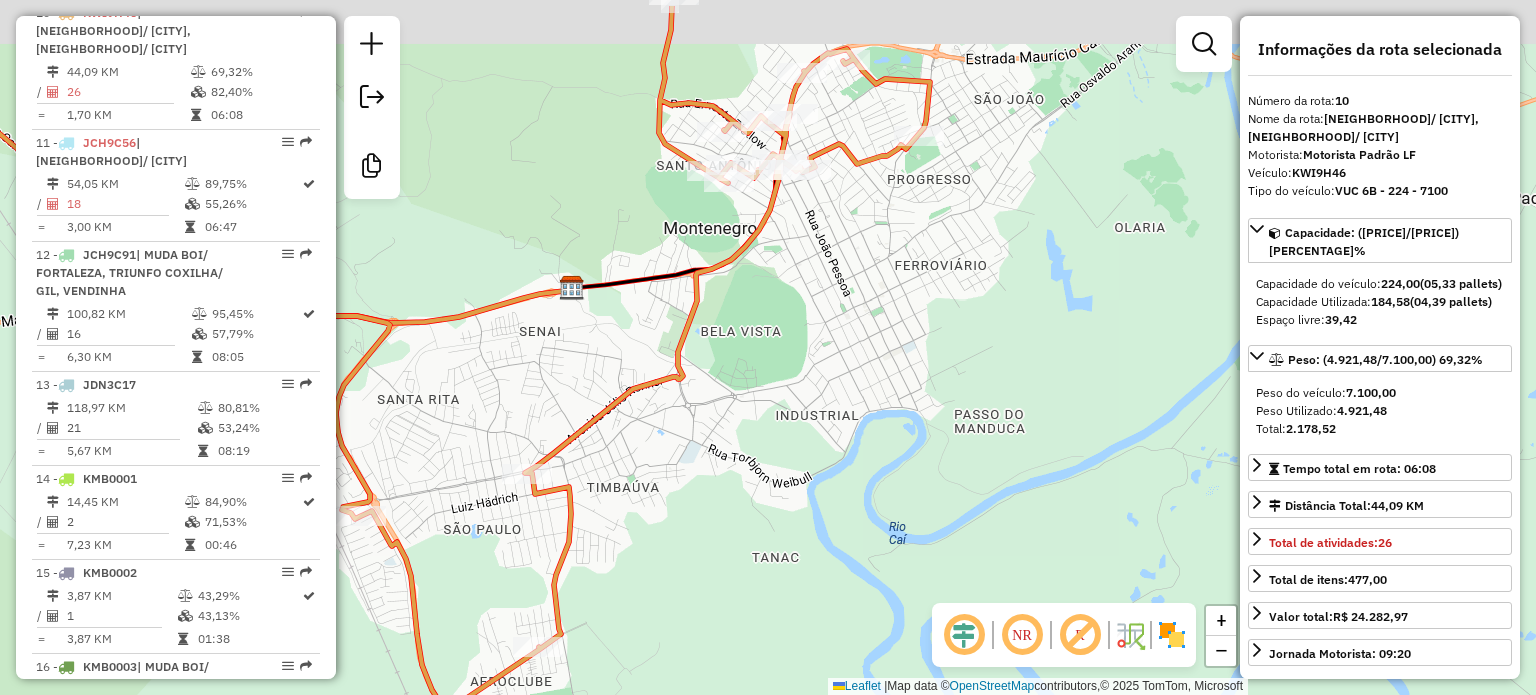 drag, startPoint x: 956, startPoint y: 323, endPoint x: 1044, endPoint y: 399, distance: 116.275536 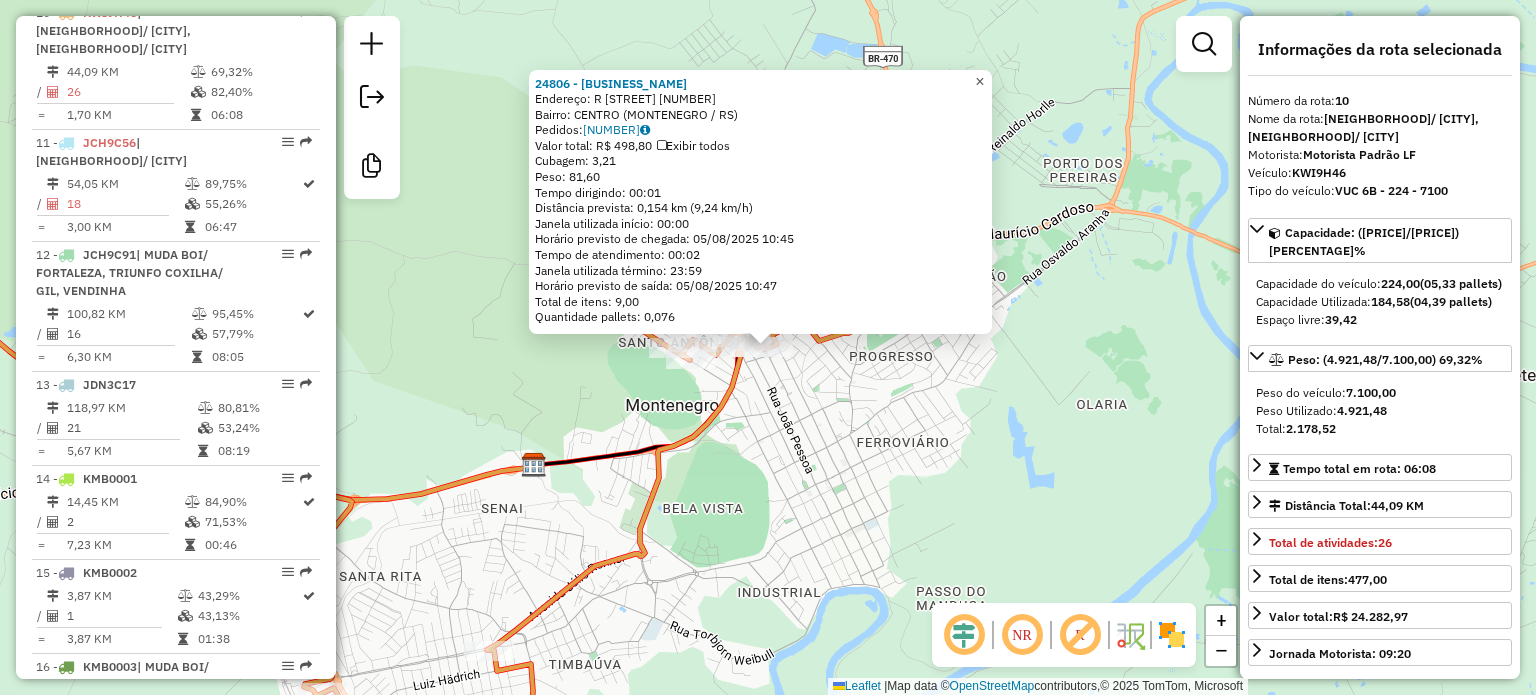 click on "×" 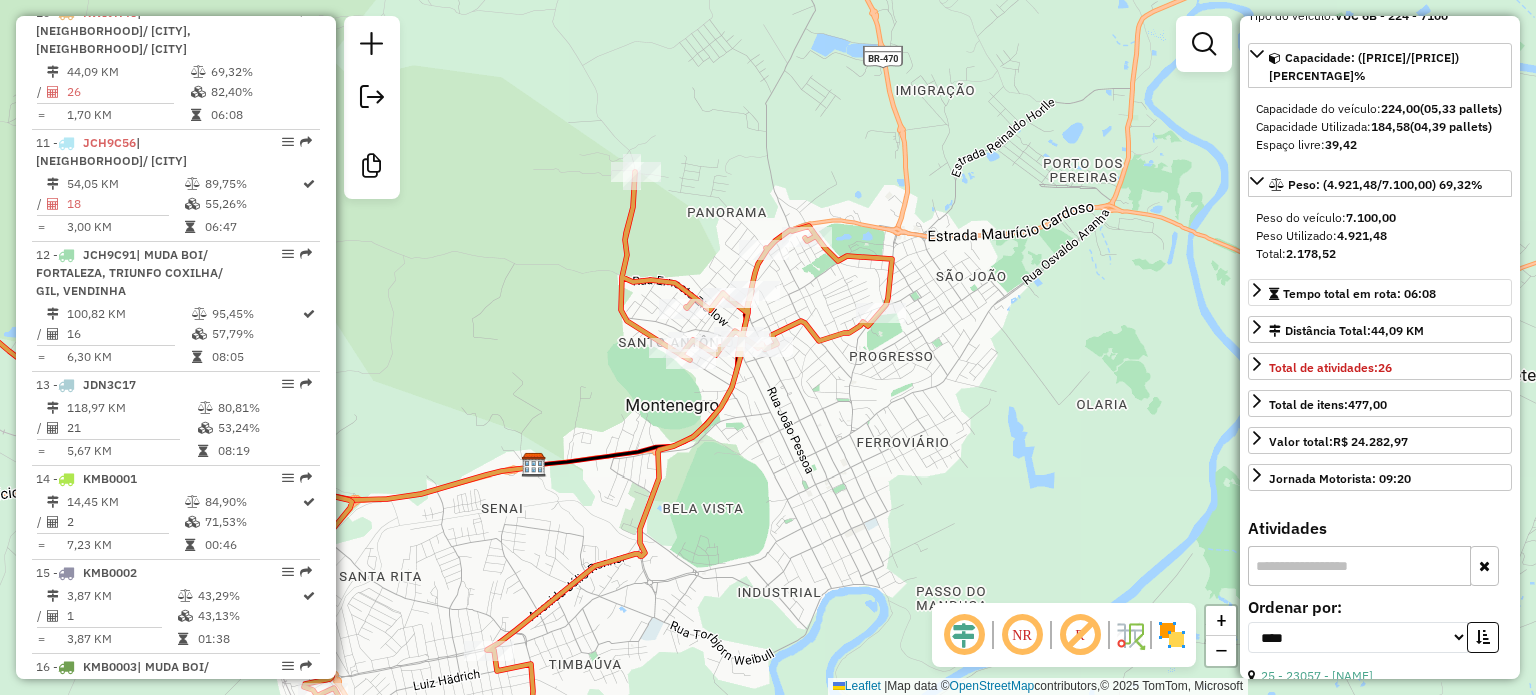 scroll, scrollTop: 0, scrollLeft: 0, axis: both 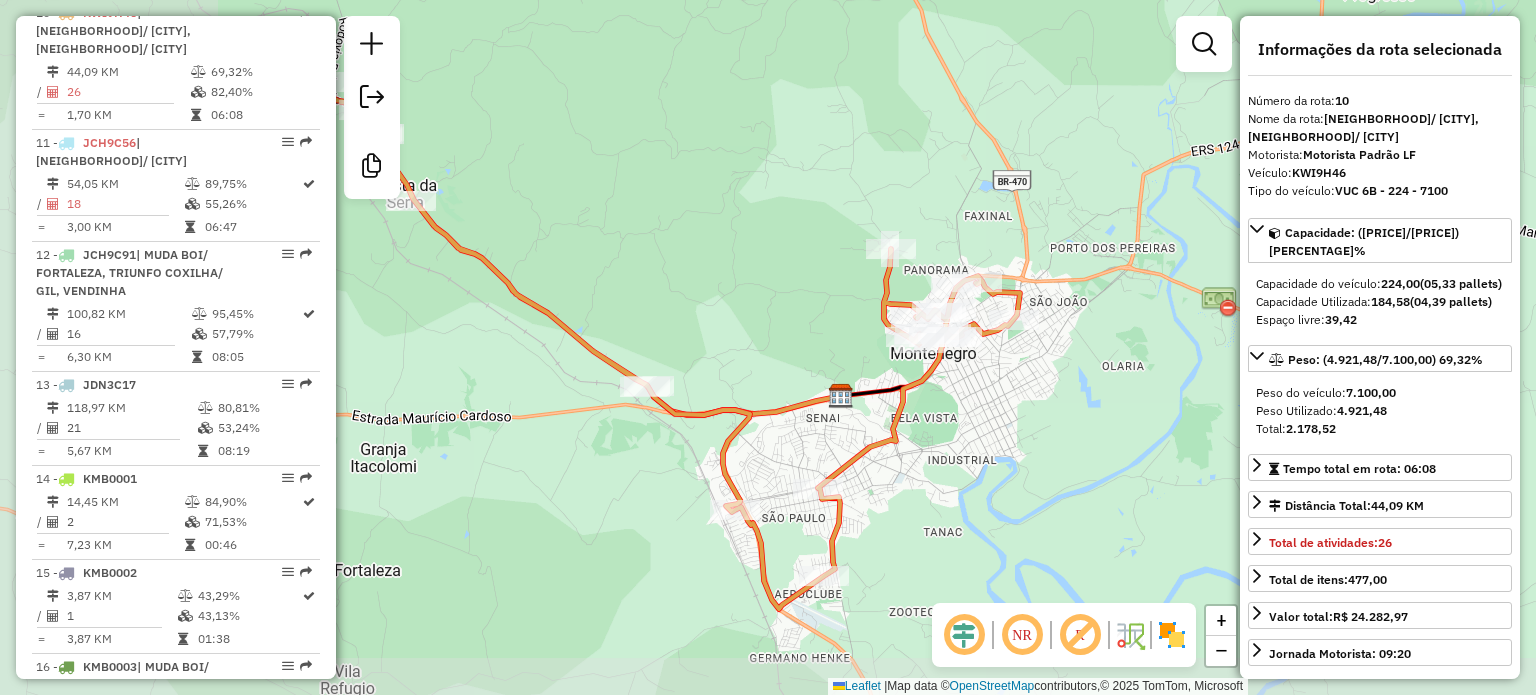 drag, startPoint x: 544, startPoint y: 609, endPoint x: 967, endPoint y: 513, distance: 433.75684 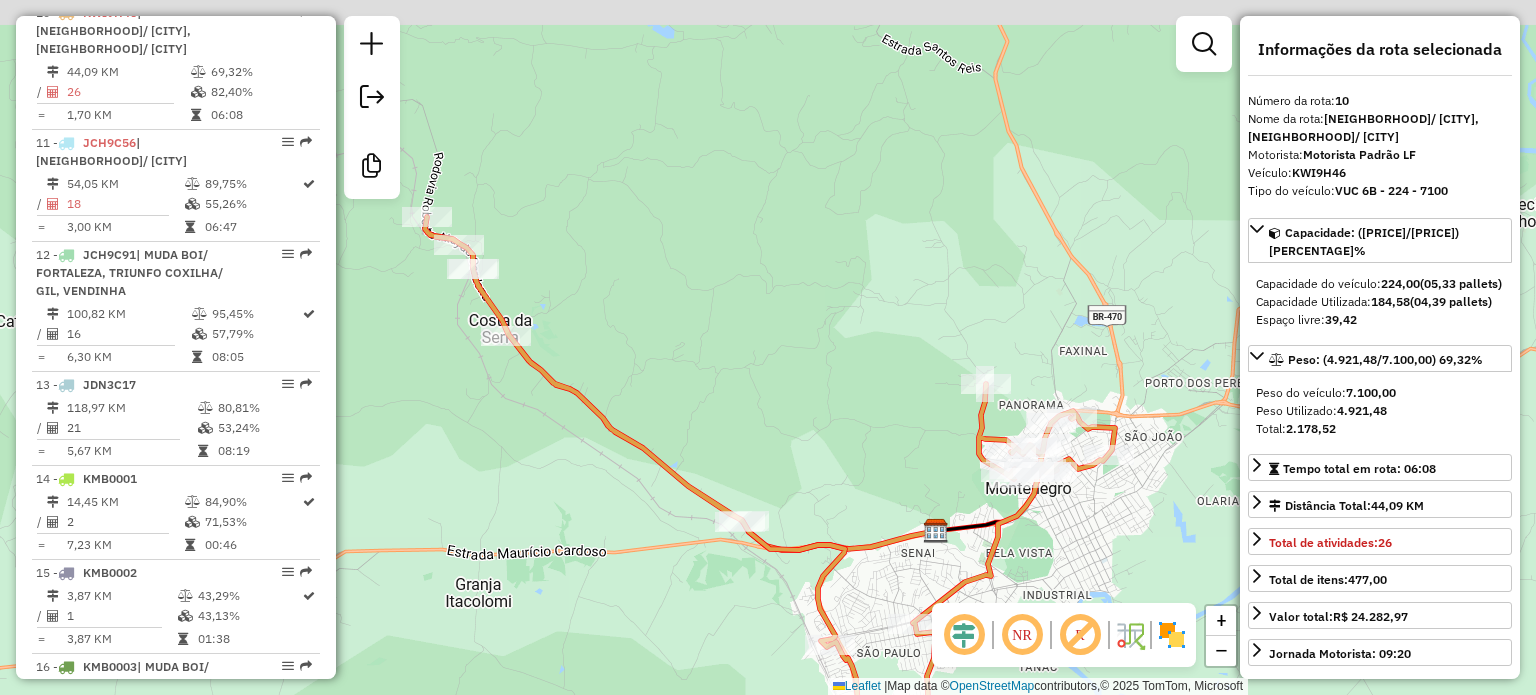 drag, startPoint x: 782, startPoint y: 355, endPoint x: 744, endPoint y: 491, distance: 141.20906 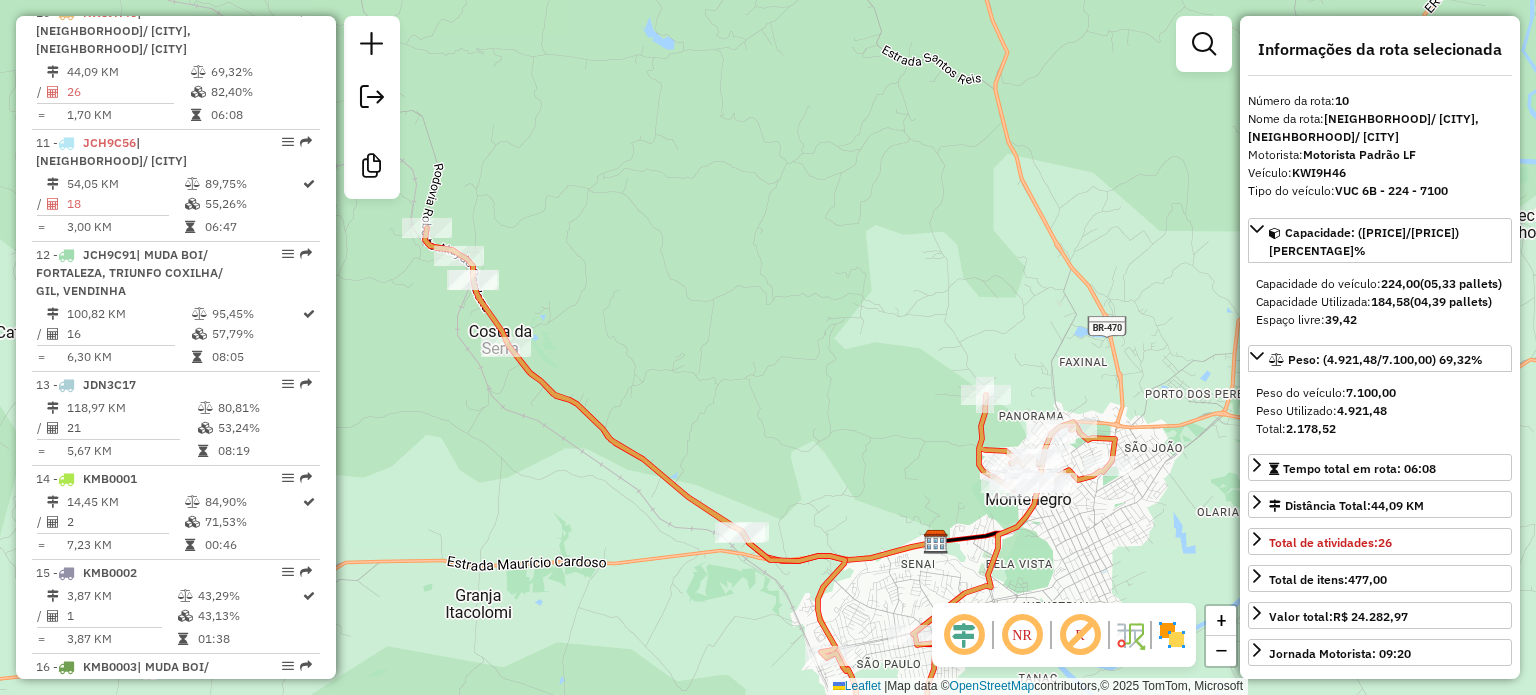 drag, startPoint x: 326, startPoint y: 234, endPoint x: 368, endPoint y: 236, distance: 42.047592 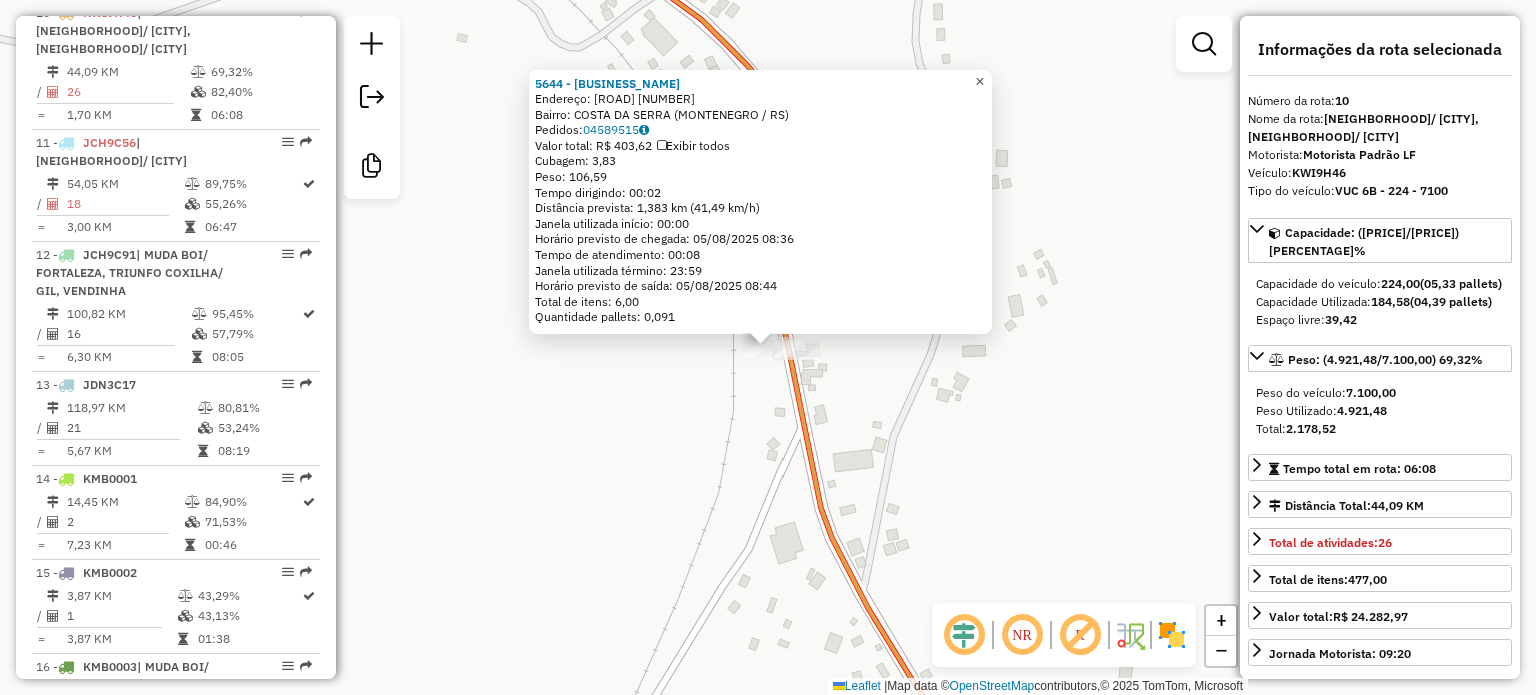 click on "×" 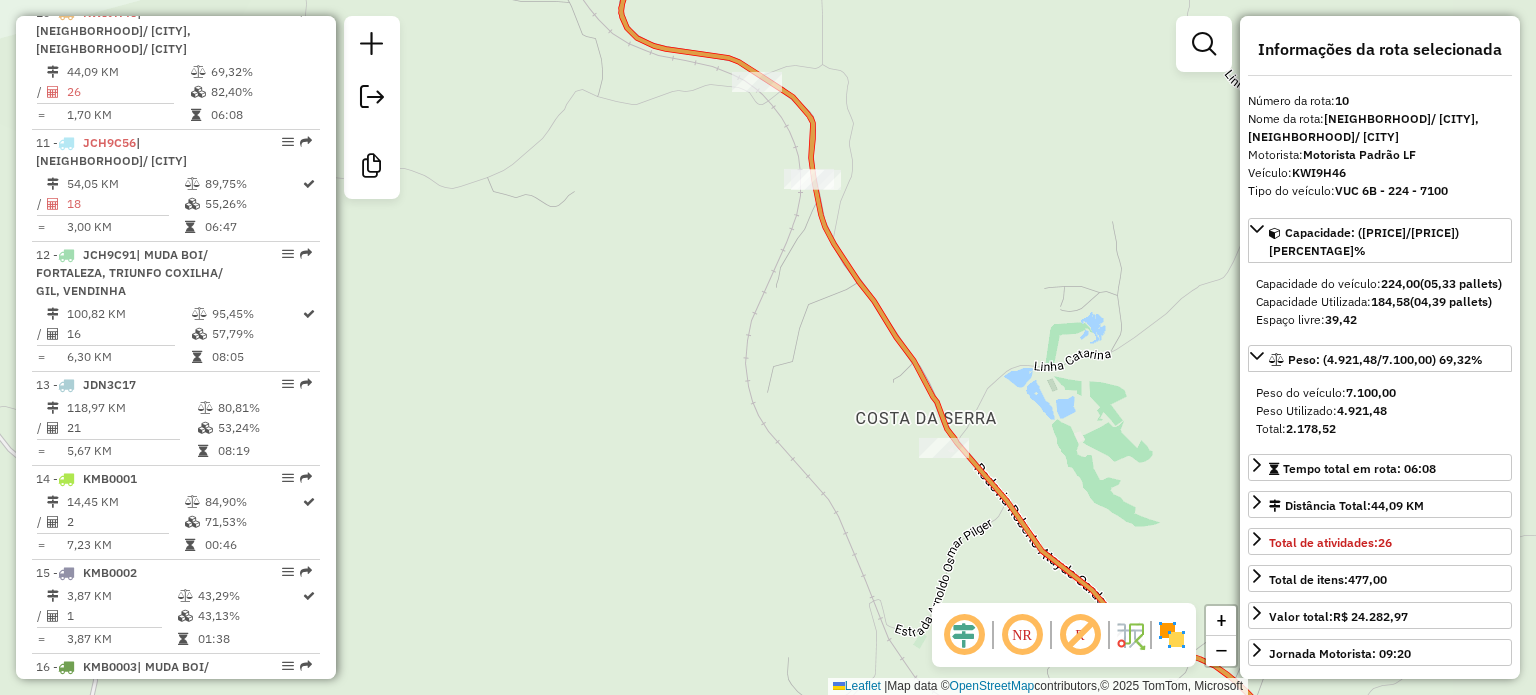 drag, startPoint x: 926, startPoint y: 430, endPoint x: 800, endPoint y: 358, distance: 145.12064 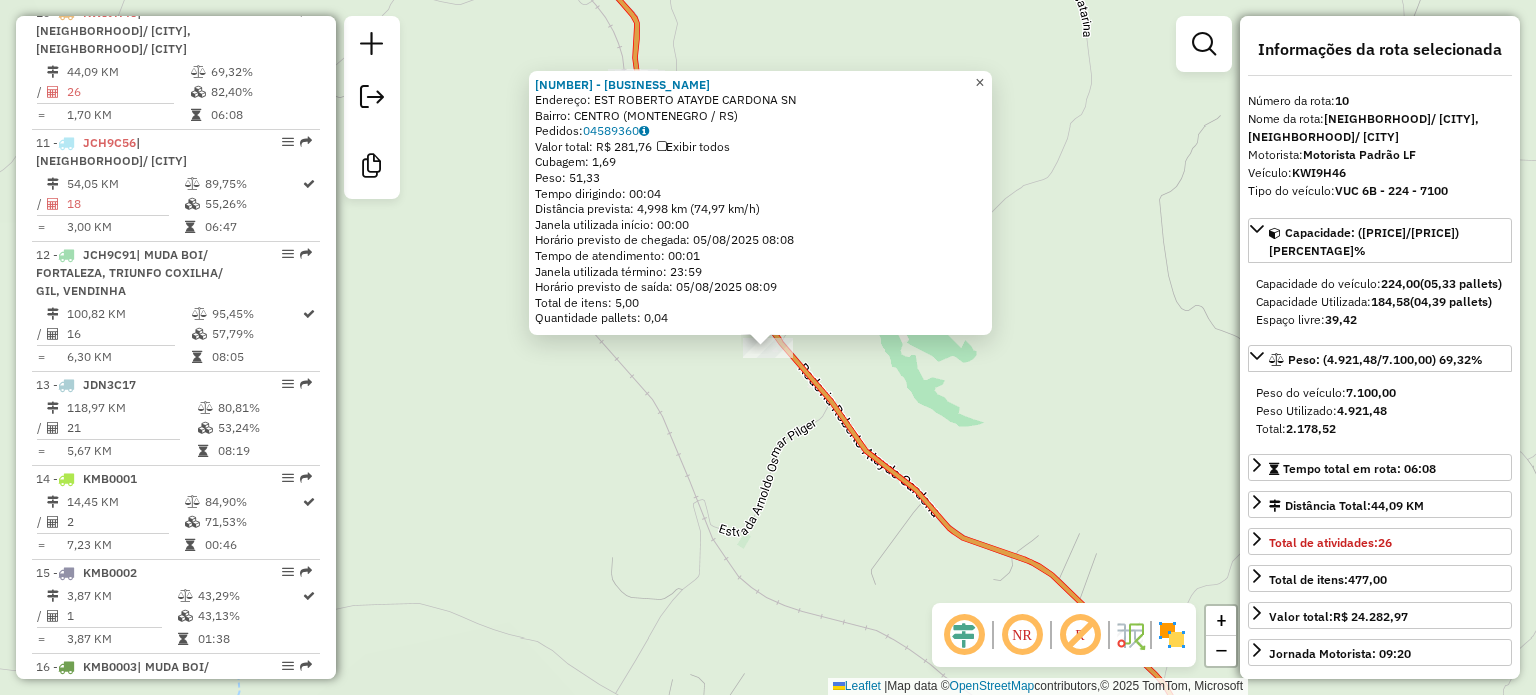 click on "×" 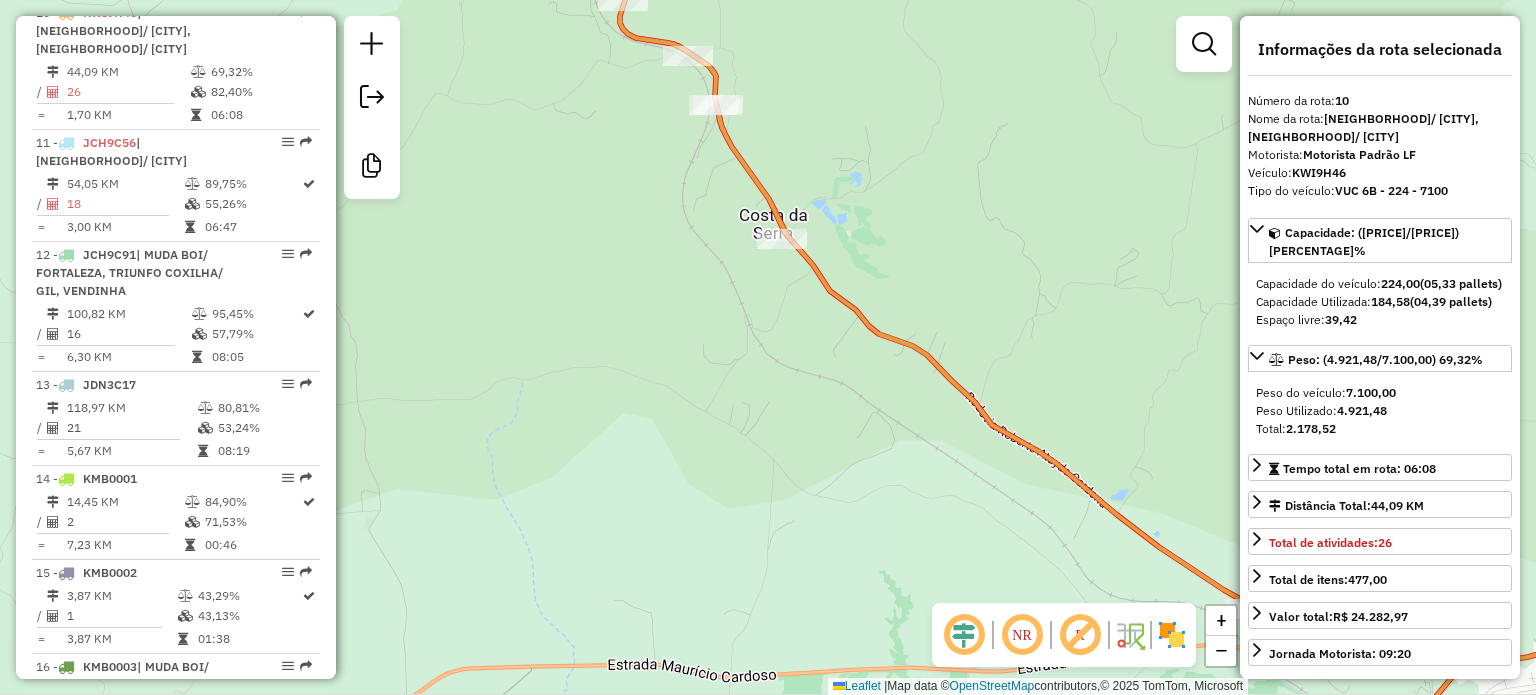 drag, startPoint x: 899, startPoint y: 418, endPoint x: 480, endPoint y: 267, distance: 445.37848 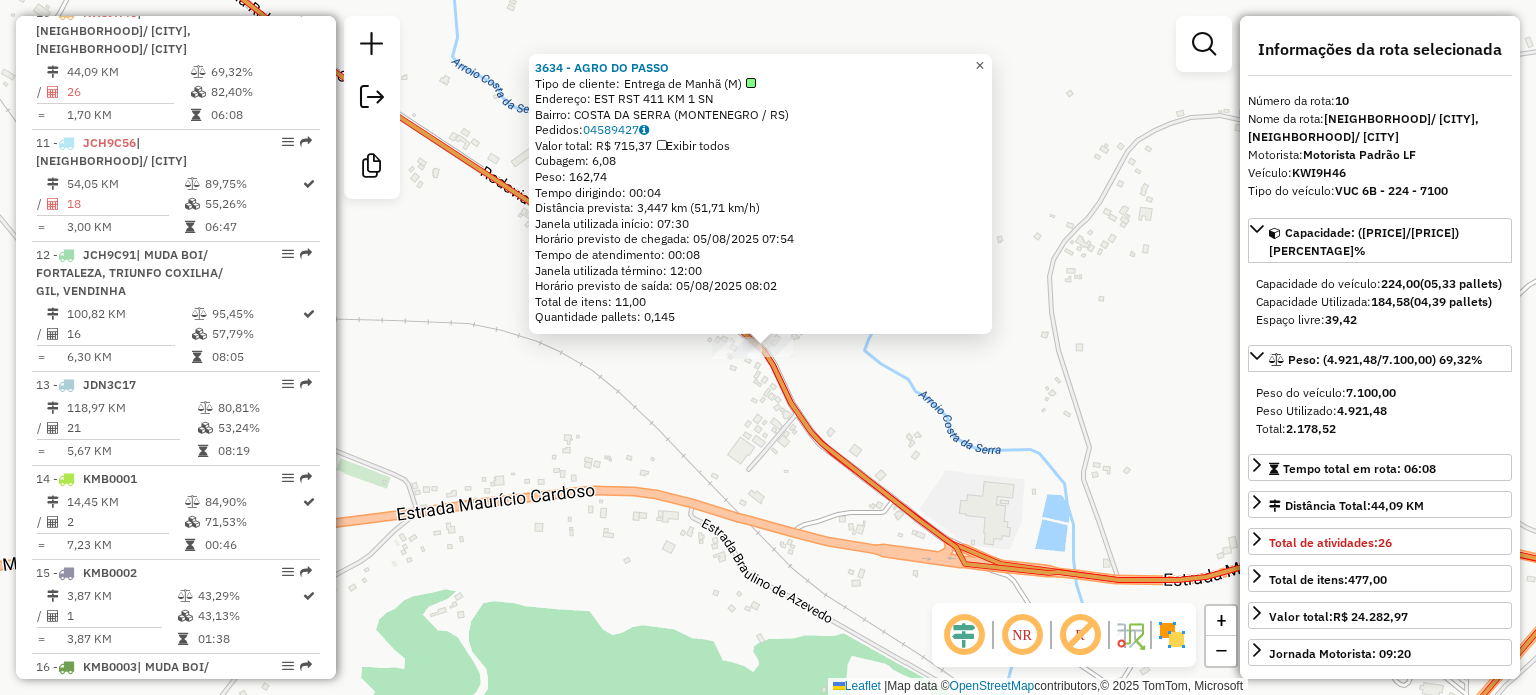 click on "×" 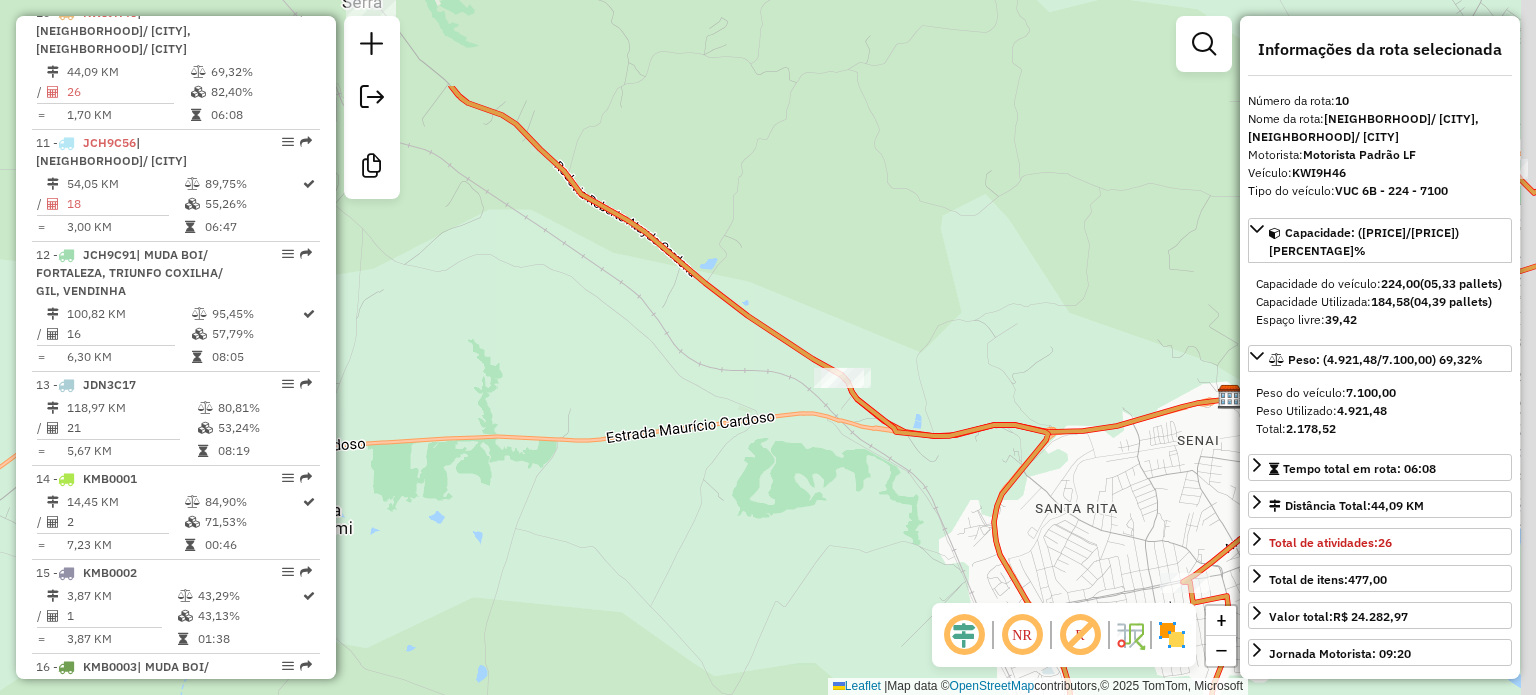drag, startPoint x: 915, startPoint y: 300, endPoint x: 860, endPoint y: 456, distance: 165.4116 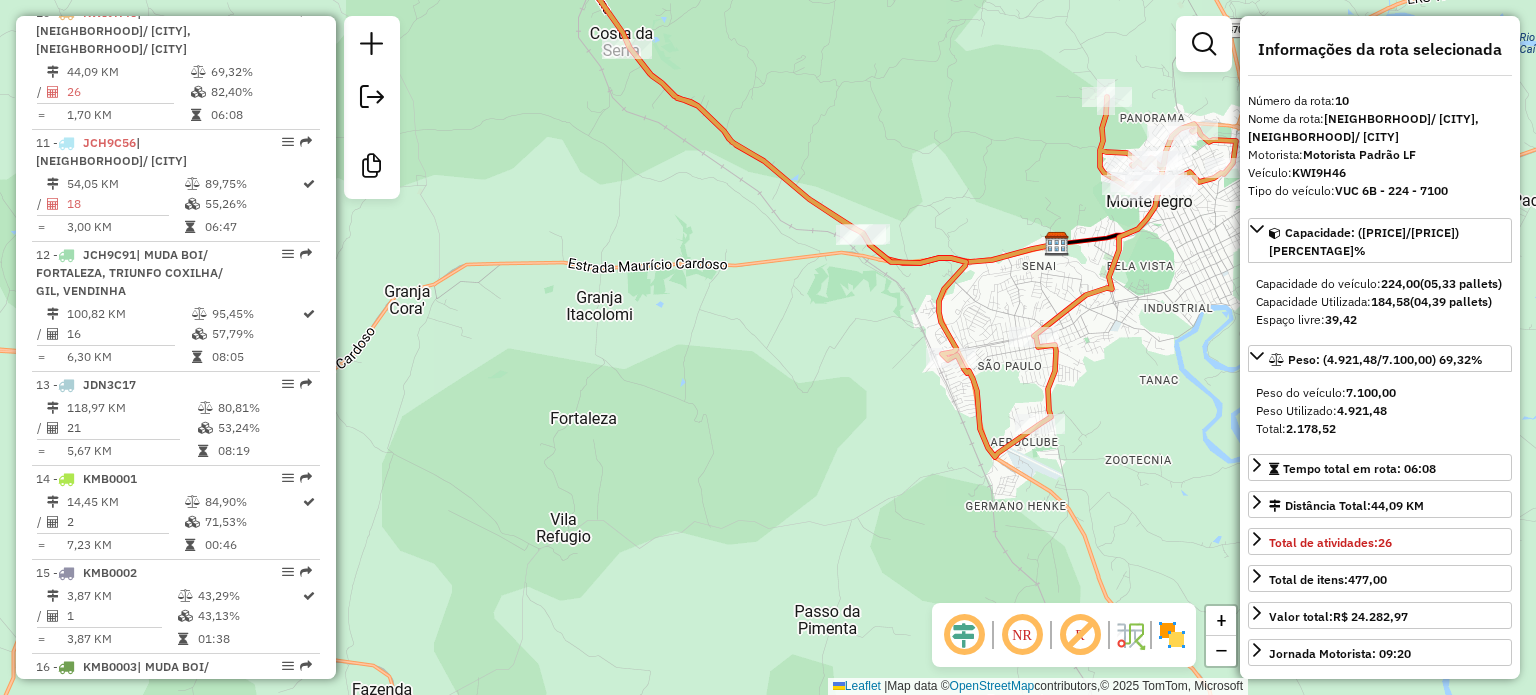 drag, startPoint x: 840, startPoint y: 471, endPoint x: 764, endPoint y: 486, distance: 77.46612 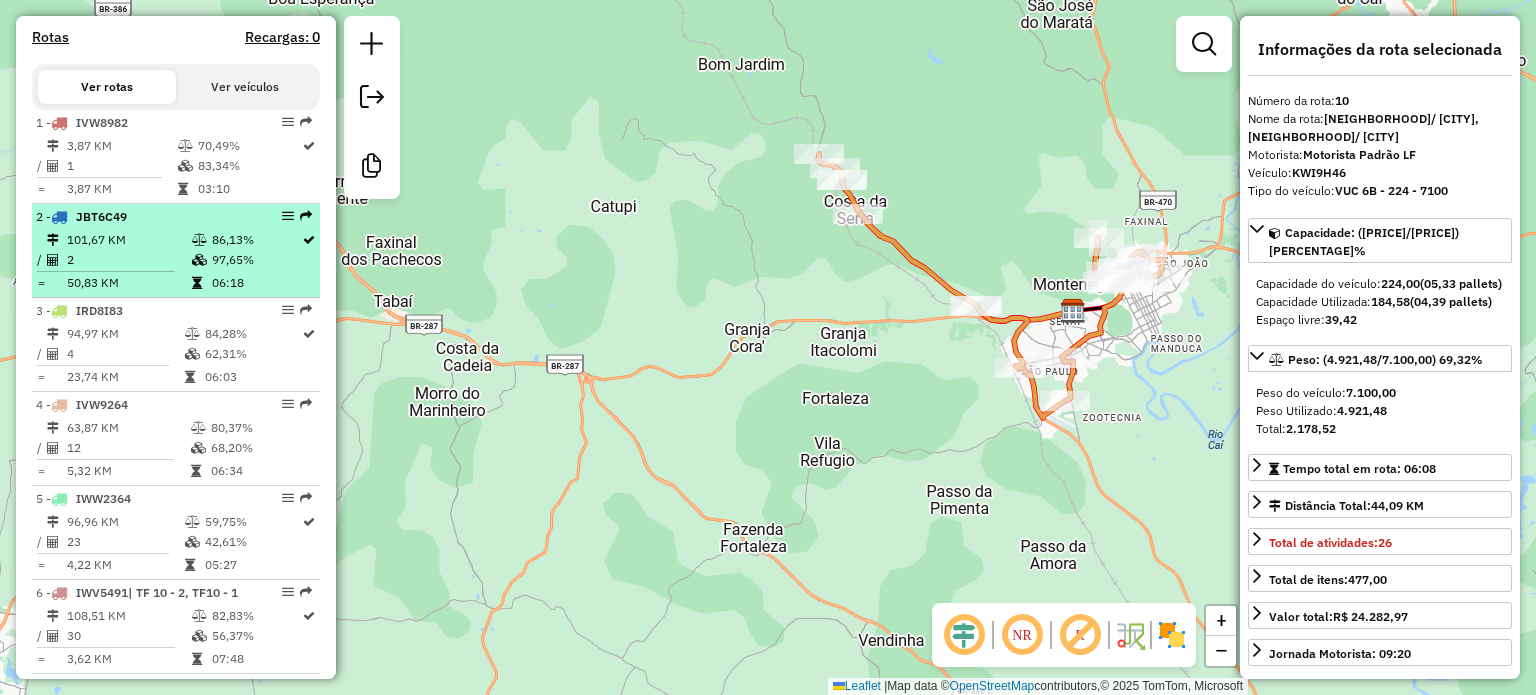 scroll, scrollTop: 668, scrollLeft: 0, axis: vertical 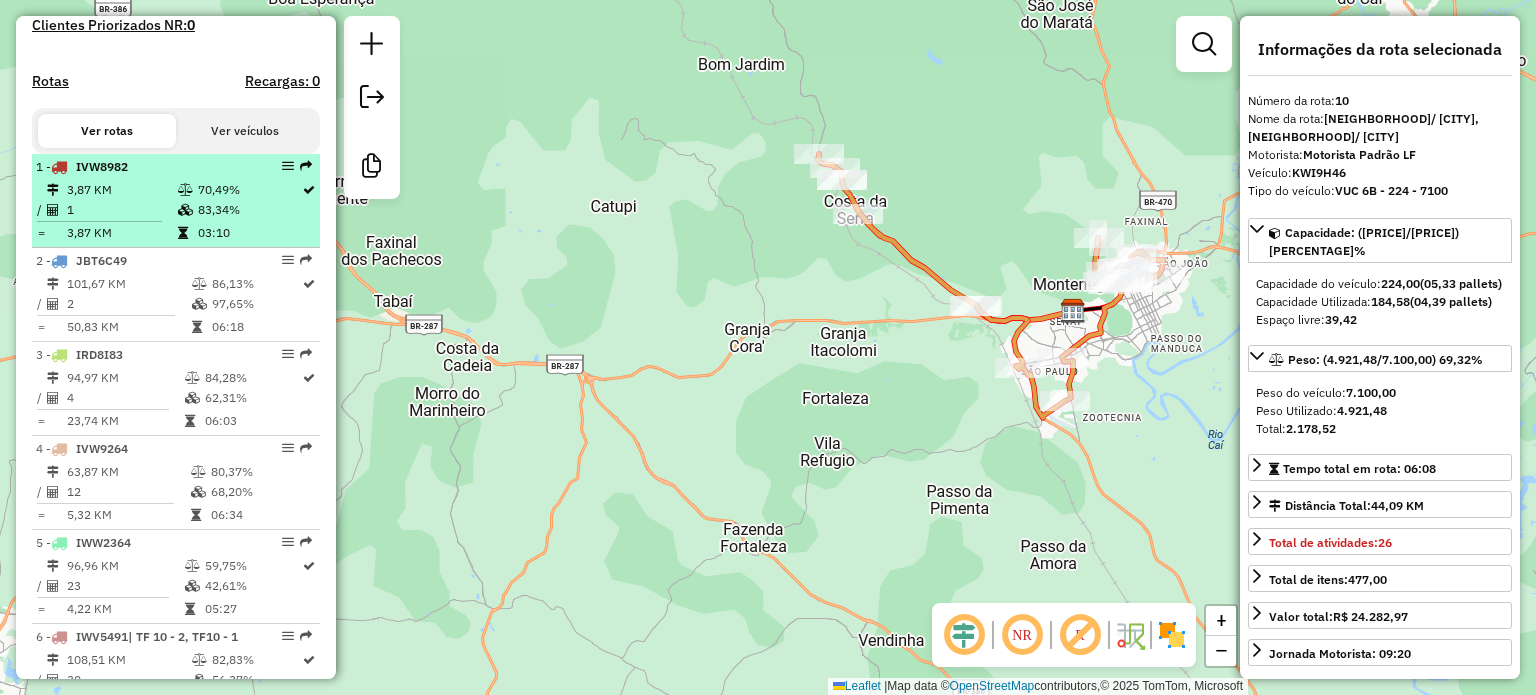 click on "1" at bounding box center (121, 210) 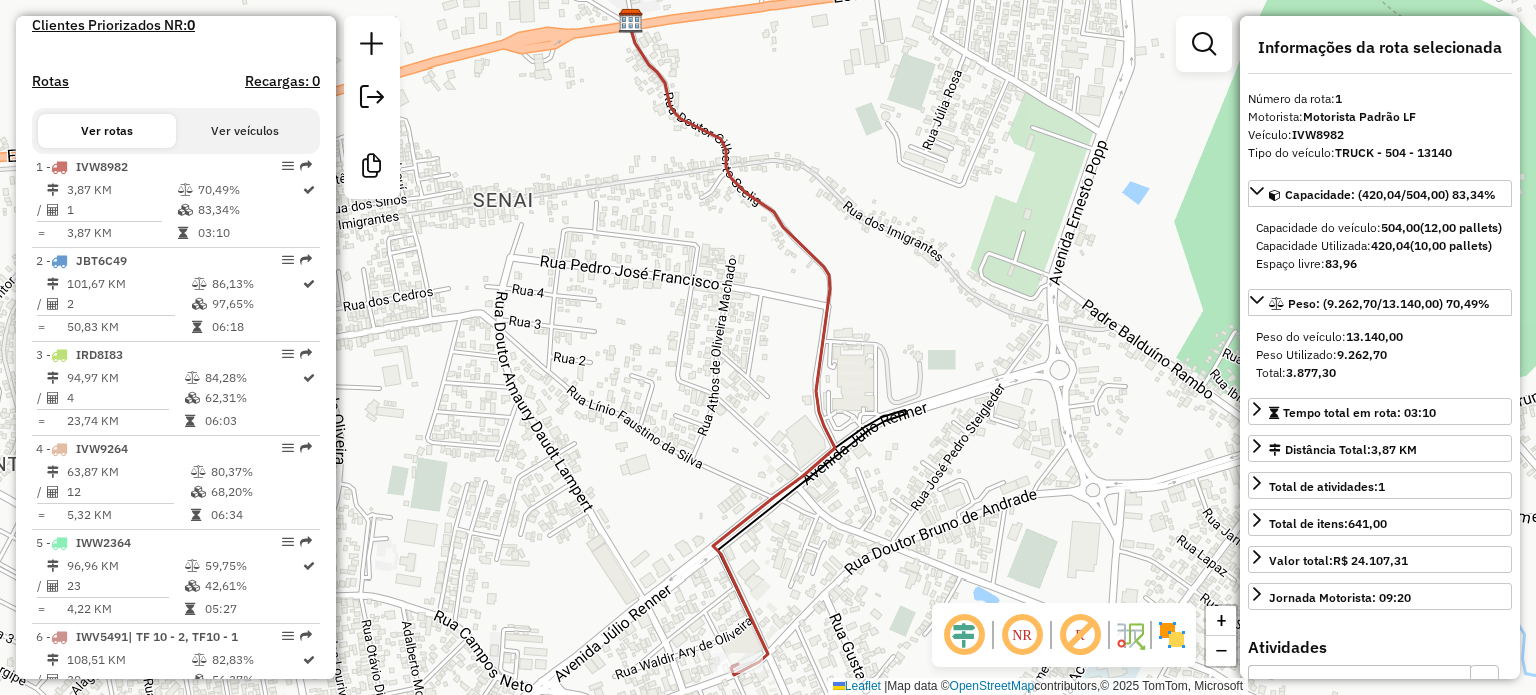 scroll, scrollTop: 0, scrollLeft: 0, axis: both 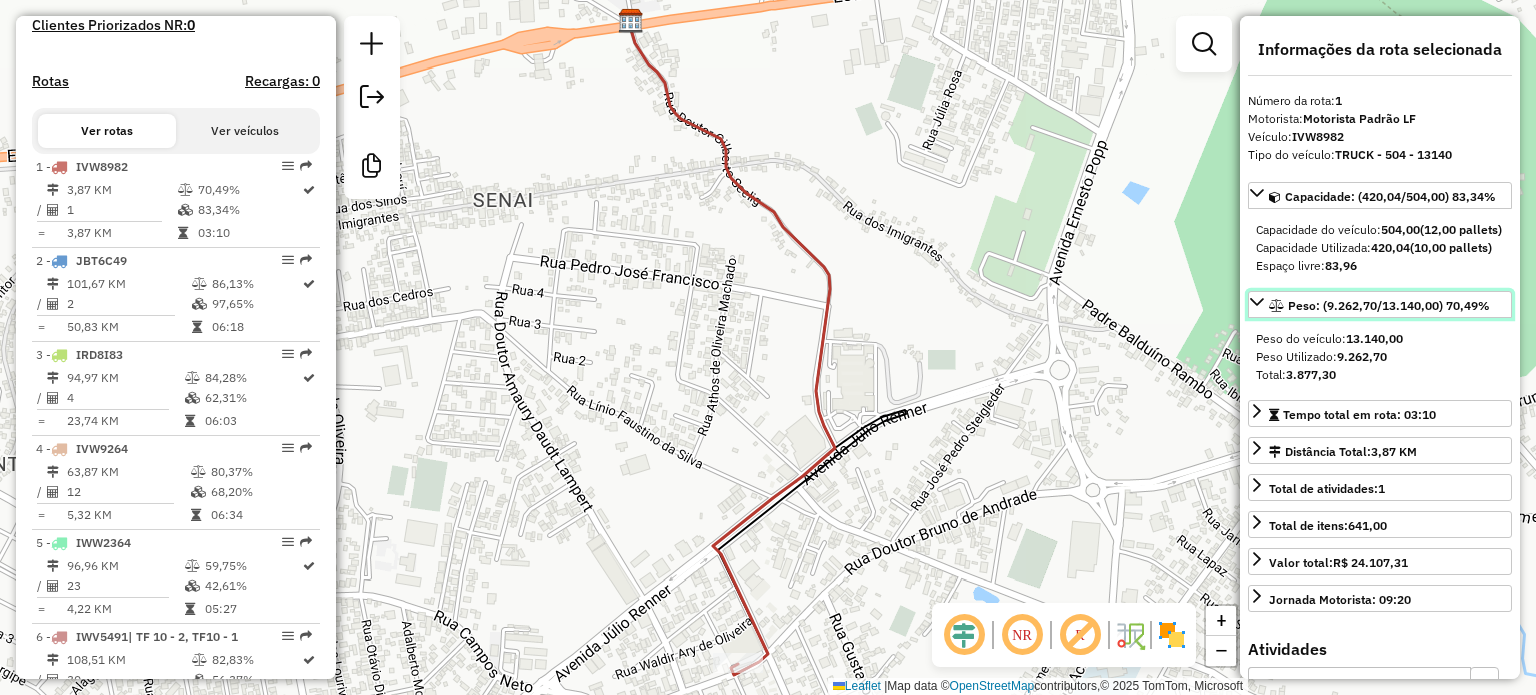 click 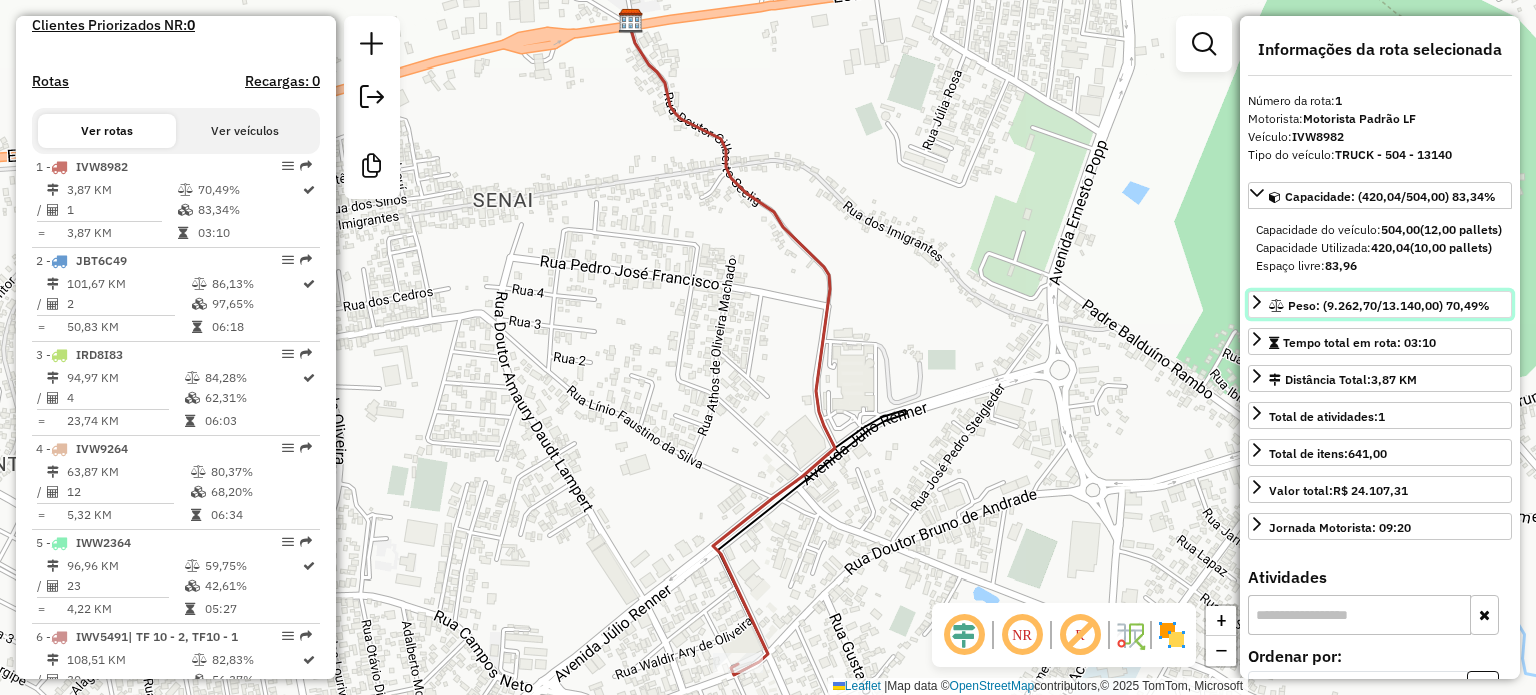 click 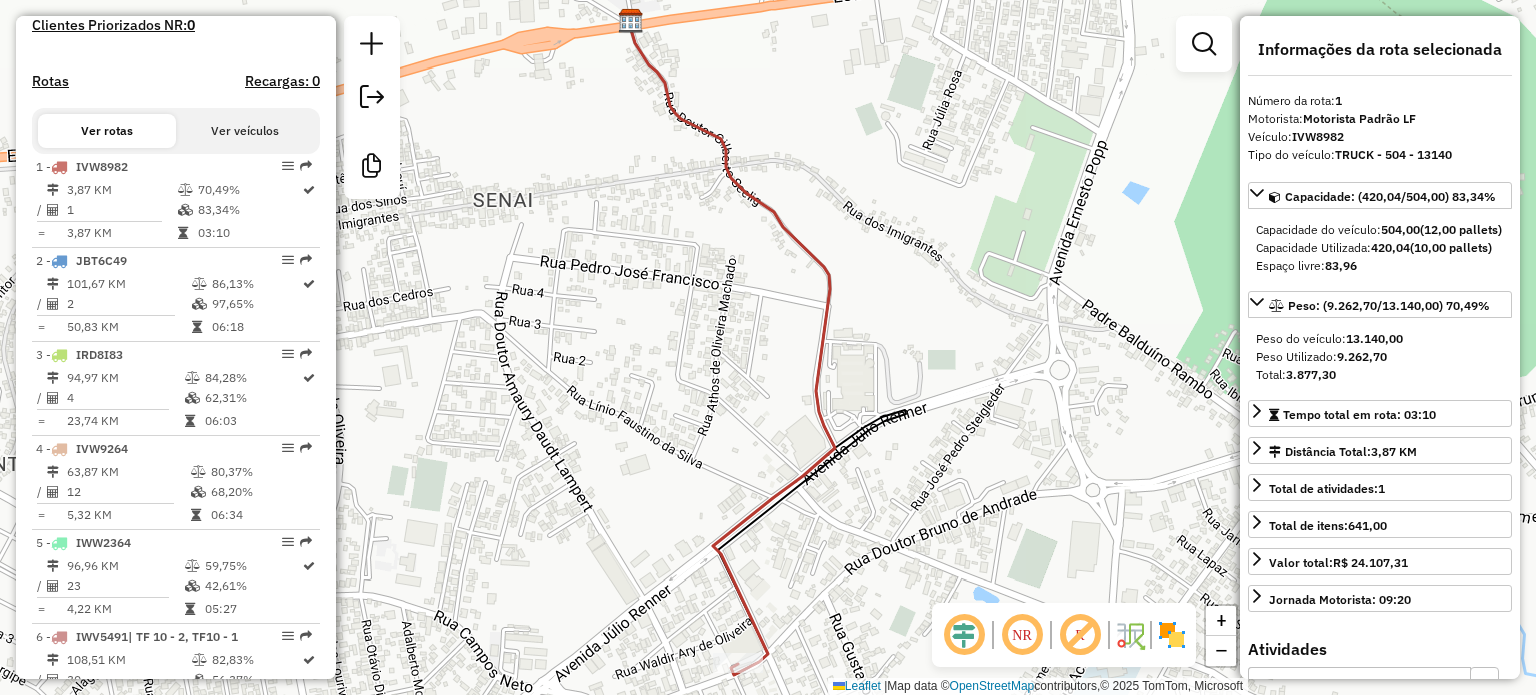 drag, startPoint x: 938, startPoint y: 247, endPoint x: 951, endPoint y: 224, distance: 26.41969 